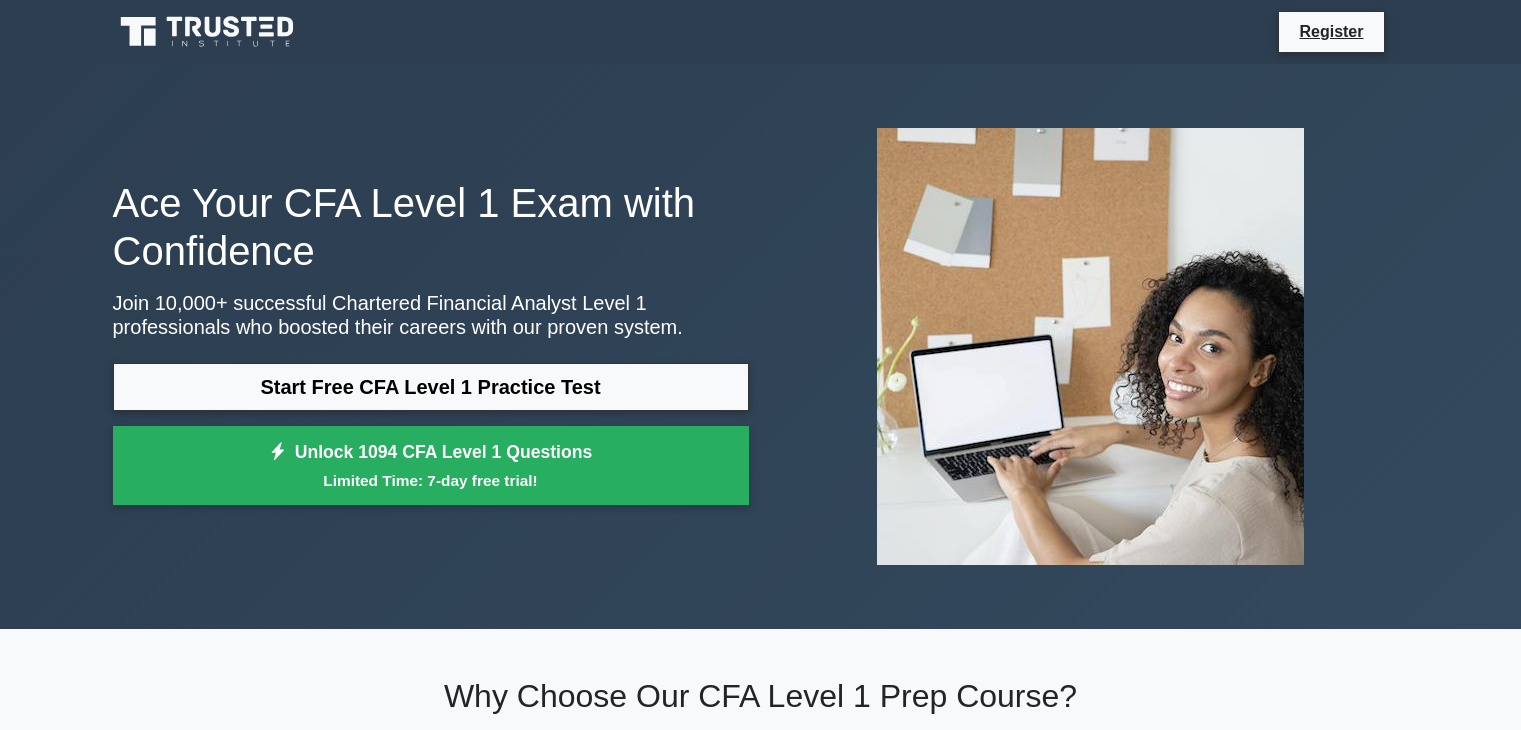 scroll, scrollTop: 0, scrollLeft: 0, axis: both 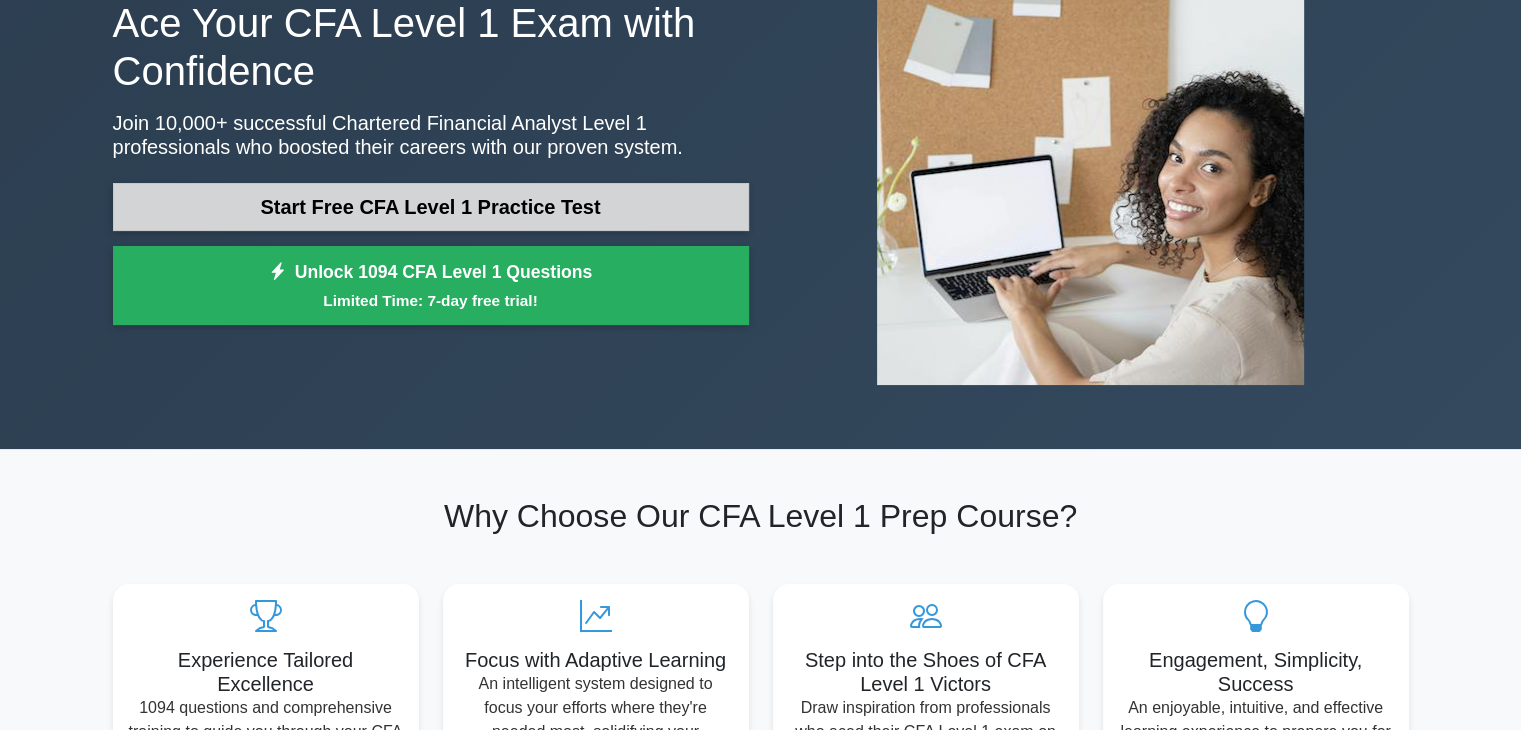 click on "Start Free CFA Level 1 Practice Test" at bounding box center [431, 207] 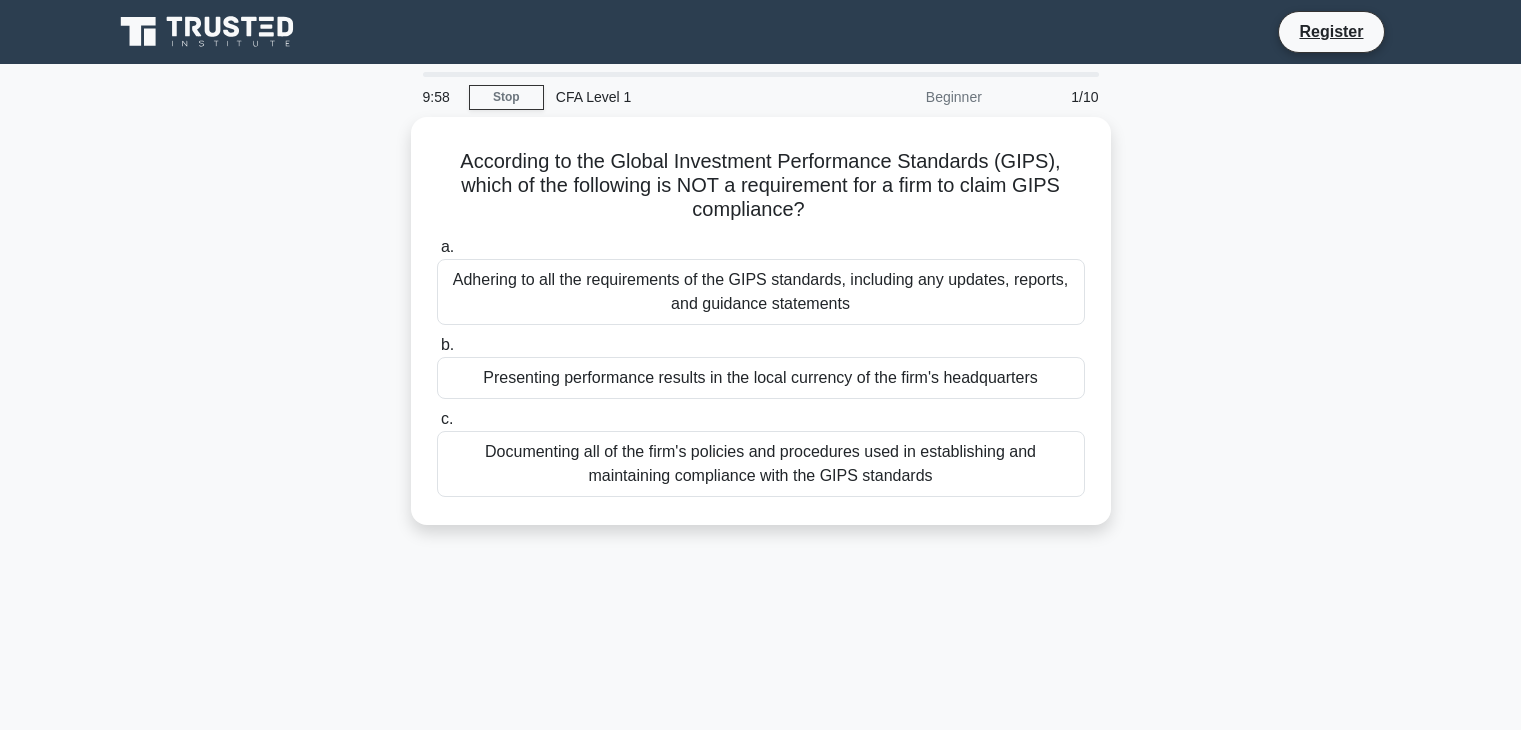 scroll, scrollTop: 0, scrollLeft: 0, axis: both 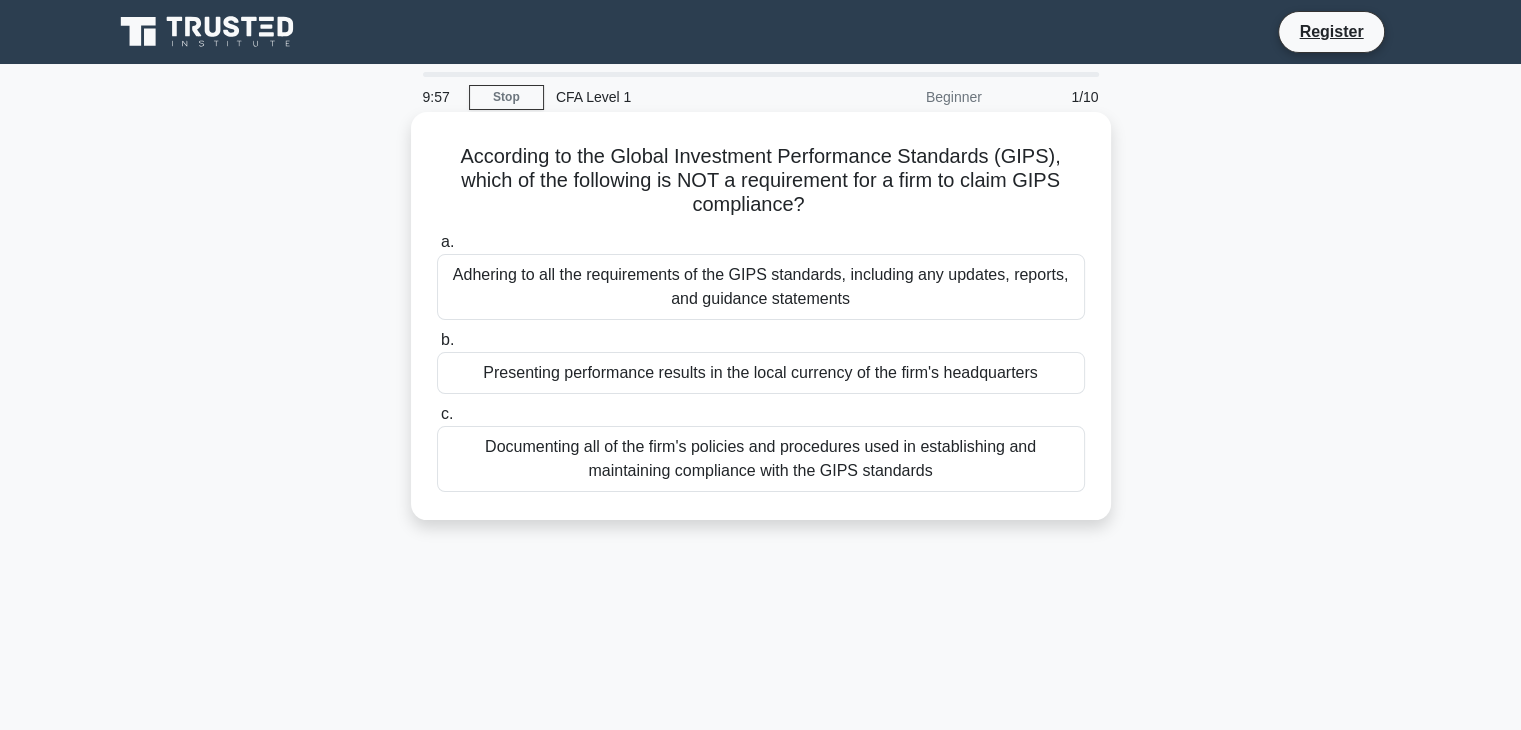click on "According to the Global Investment Performance Standards (GIPS), which of the following is NOT a requirement for a firm to claim GIPS compliance?
.spinner_0XTQ{transform-origin:center;animation:spinner_y6GP .75s linear infinite}@keyframes spinner_y6GP{100%{transform:rotate(360deg)}}
a.
Adhering to all the requirements of the GIPS standards, including any updates, reports, and guidance statements
b. c." at bounding box center [761, 316] 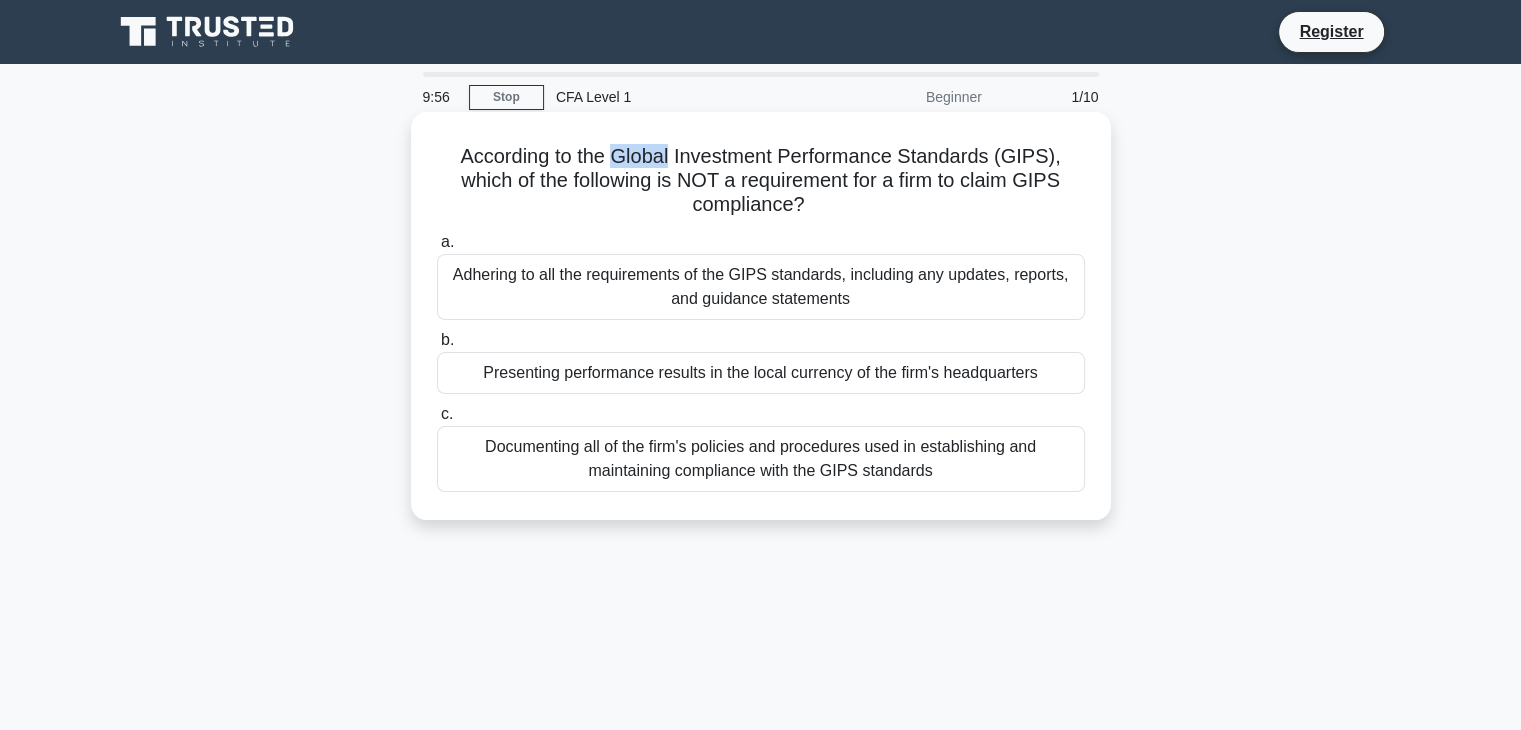 drag, startPoint x: 644, startPoint y: 133, endPoint x: 641, endPoint y: 153, distance: 20.22375 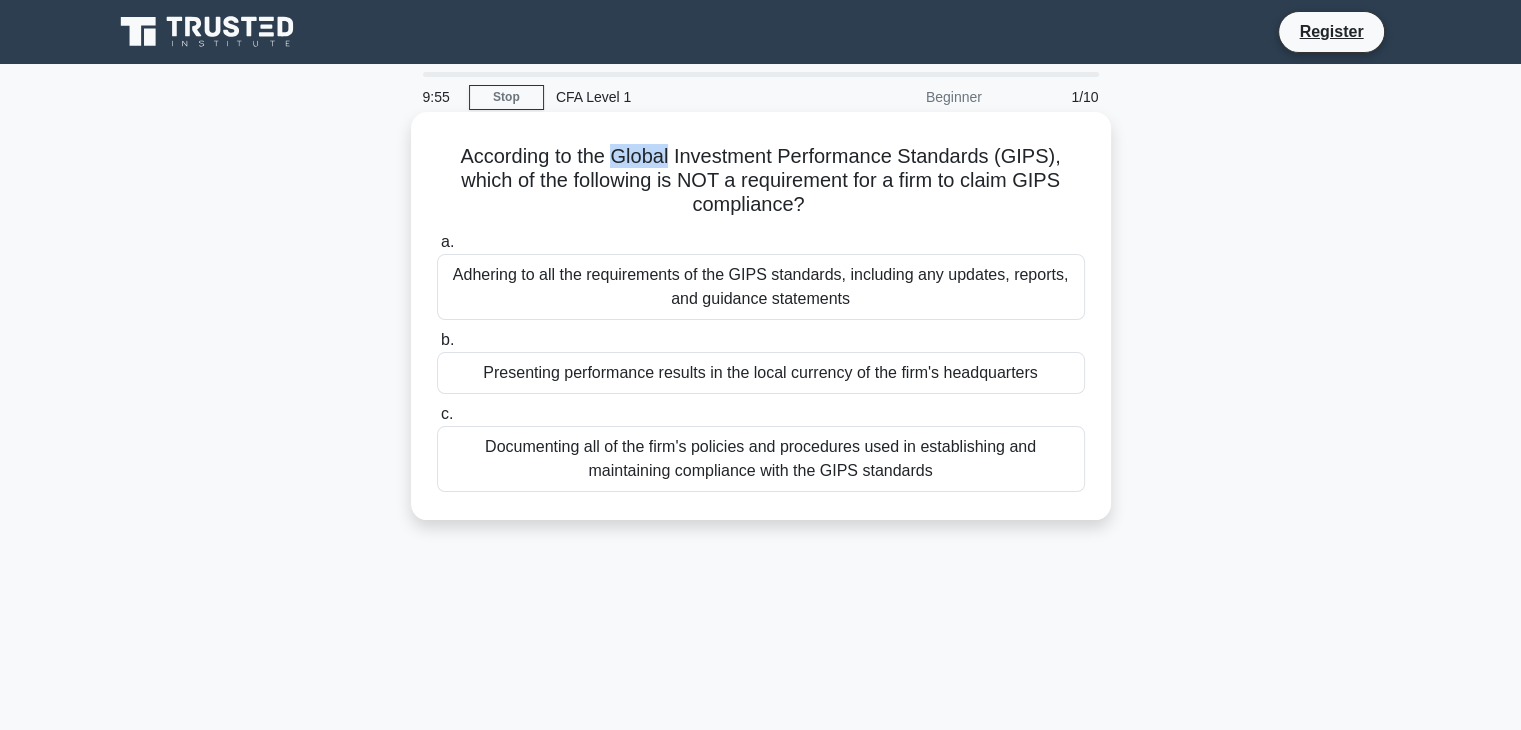 click on "According to the Global Investment Performance Standards (GIPS), which of the following is NOT a requirement for a firm to claim GIPS compliance?
.spinner_0XTQ{transform-origin:center;animation:spinner_y6GP .75s linear infinite}@keyframes spinner_y6GP{100%{transform:rotate(360deg)}}" at bounding box center [761, 181] 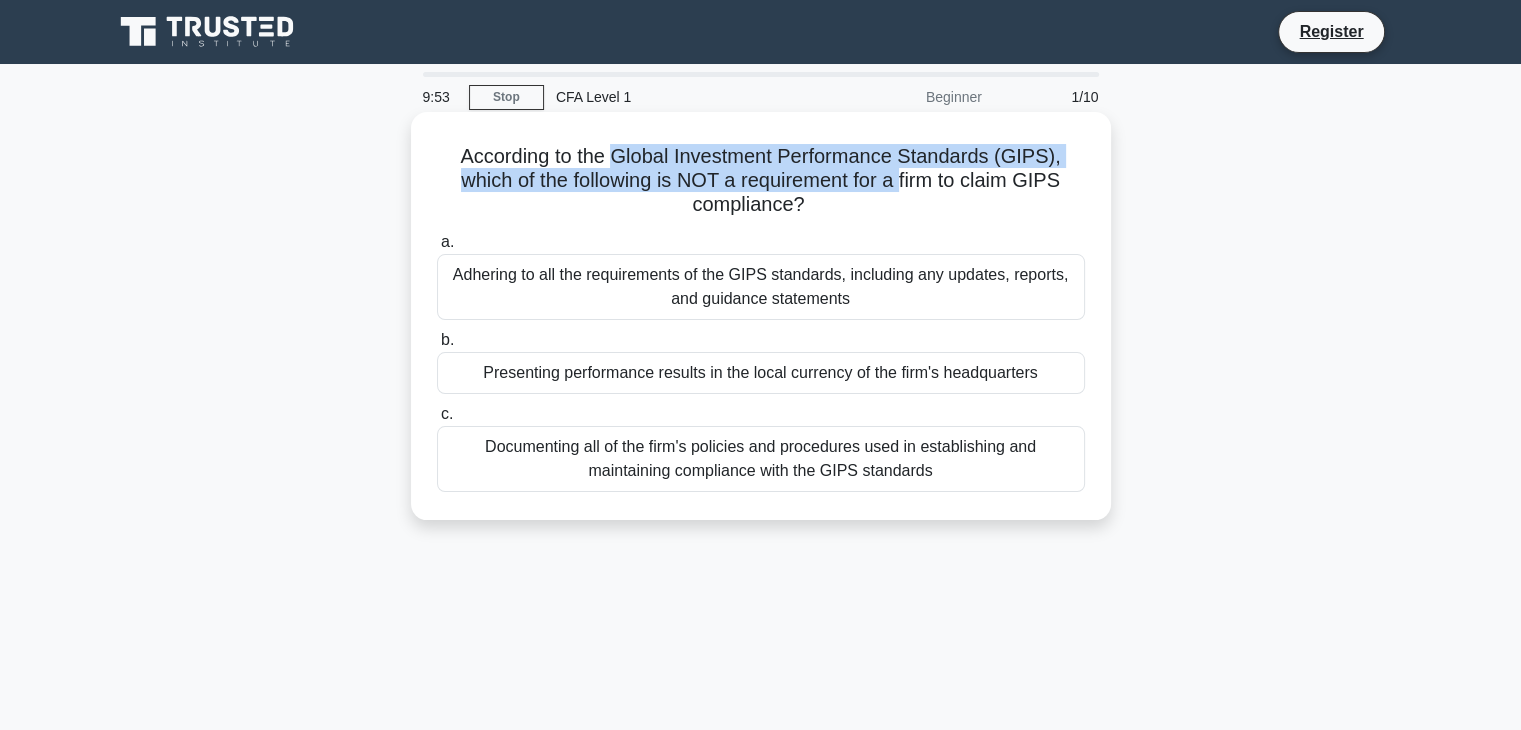 drag, startPoint x: 641, startPoint y: 153, endPoint x: 899, endPoint y: 187, distance: 260.23065 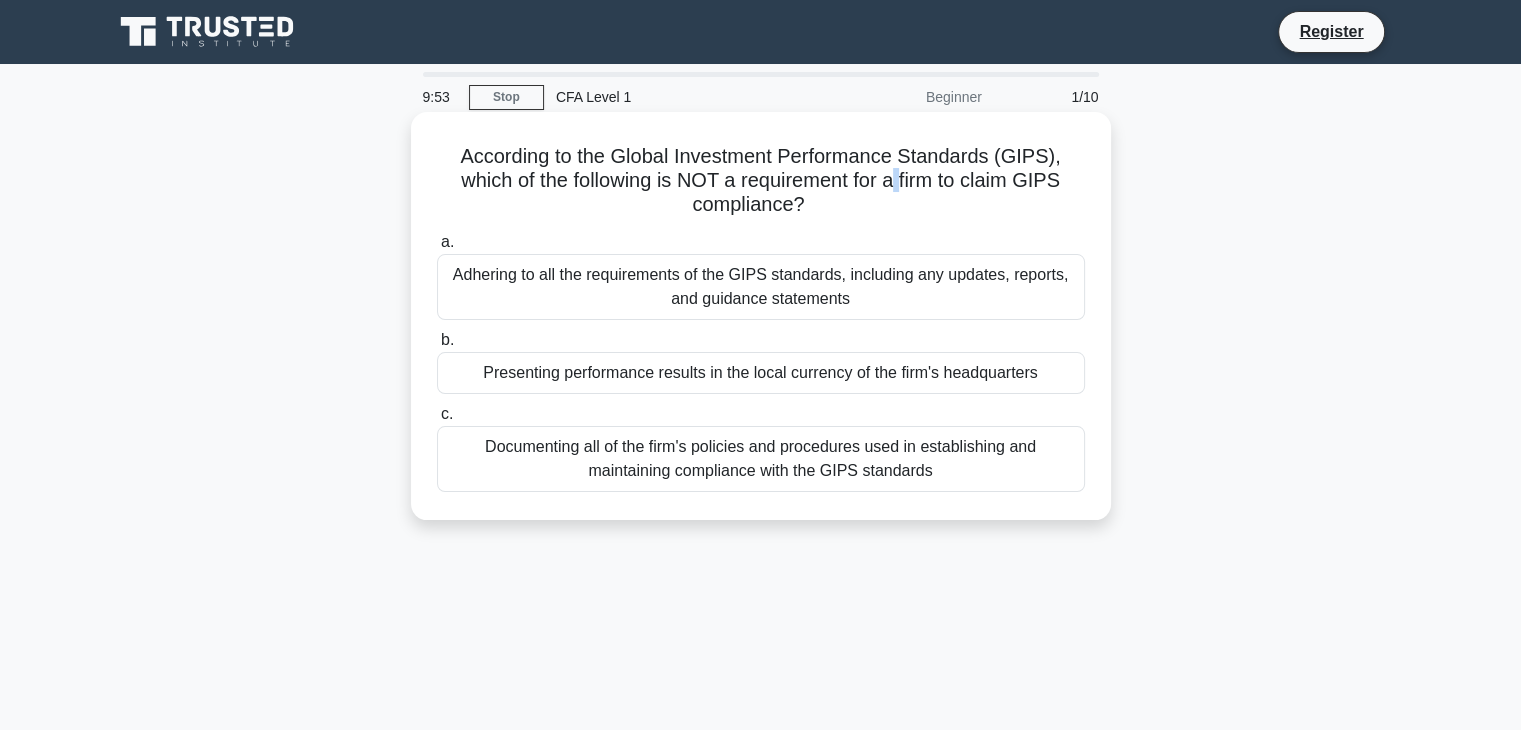 click on "According to the Global Investment Performance Standards (GIPS), which of the following is NOT a requirement for a firm to claim GIPS compliance?
.spinner_0XTQ{transform-origin:center;animation:spinner_y6GP .75s linear infinite}@keyframes spinner_y6GP{100%{transform:rotate(360deg)}}" at bounding box center [761, 181] 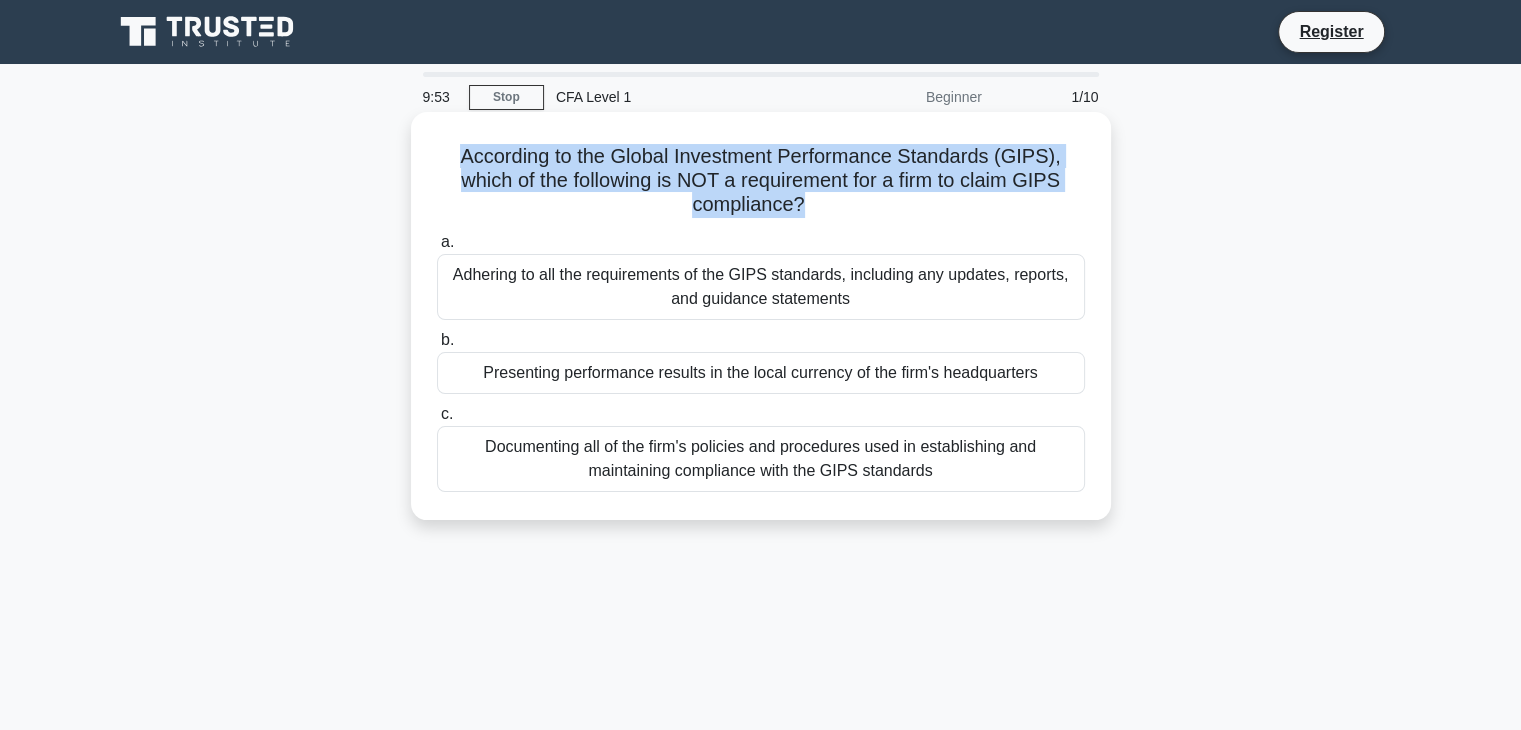 click on "According to the Global Investment Performance Standards (GIPS), which of the following is NOT a requirement for a firm to claim GIPS compliance?
.spinner_0XTQ{transform-origin:center;animation:spinner_y6GP .75s linear infinite}@keyframes spinner_y6GP{100%{transform:rotate(360deg)}}" at bounding box center (761, 181) 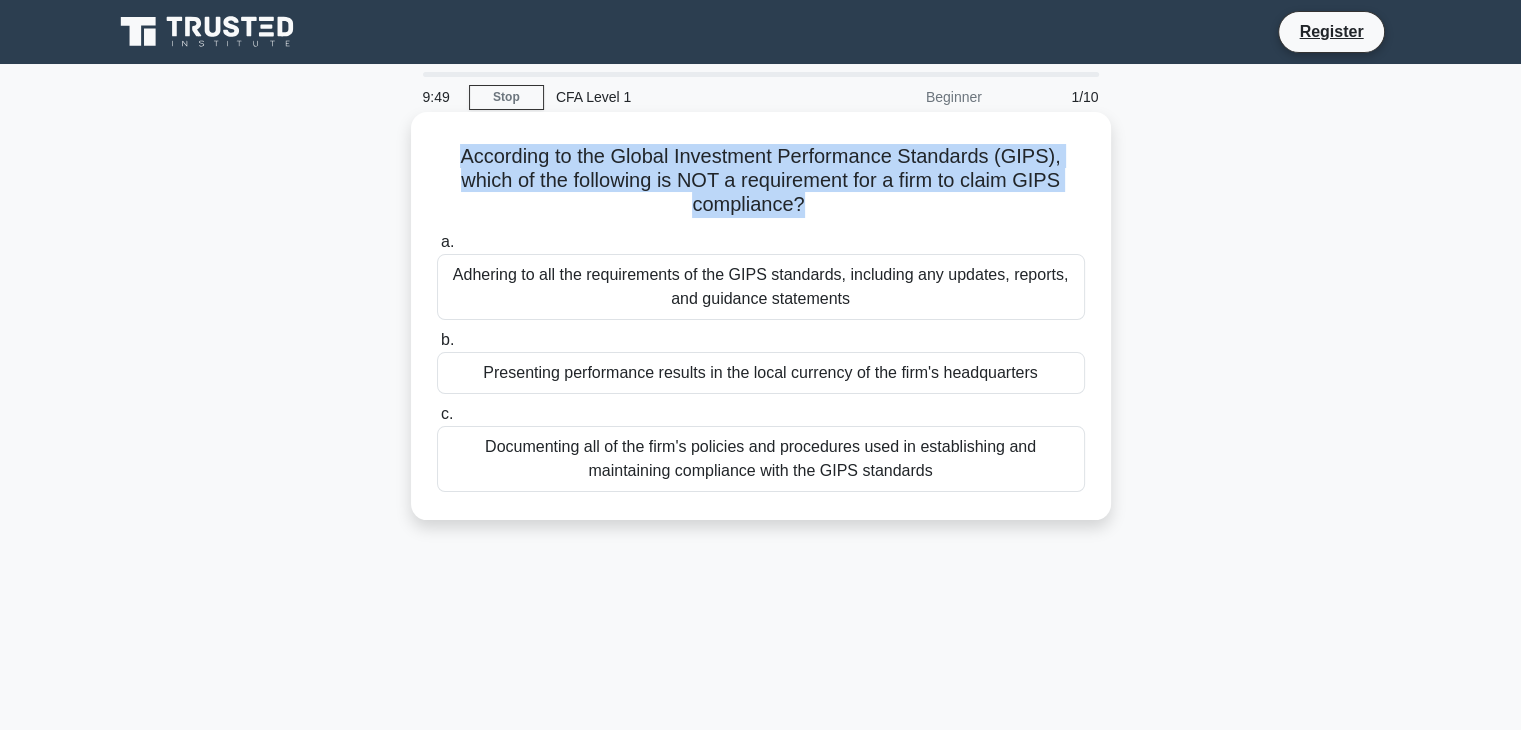 click on "According to the Global Investment Performance Standards (GIPS), which of the following is NOT a requirement for a firm to claim GIPS compliance?
.spinner_0XTQ{transform-origin:center;animation:spinner_y6GP .75s linear infinite}@keyframes spinner_y6GP{100%{transform:rotate(360deg)}}" at bounding box center [761, 181] 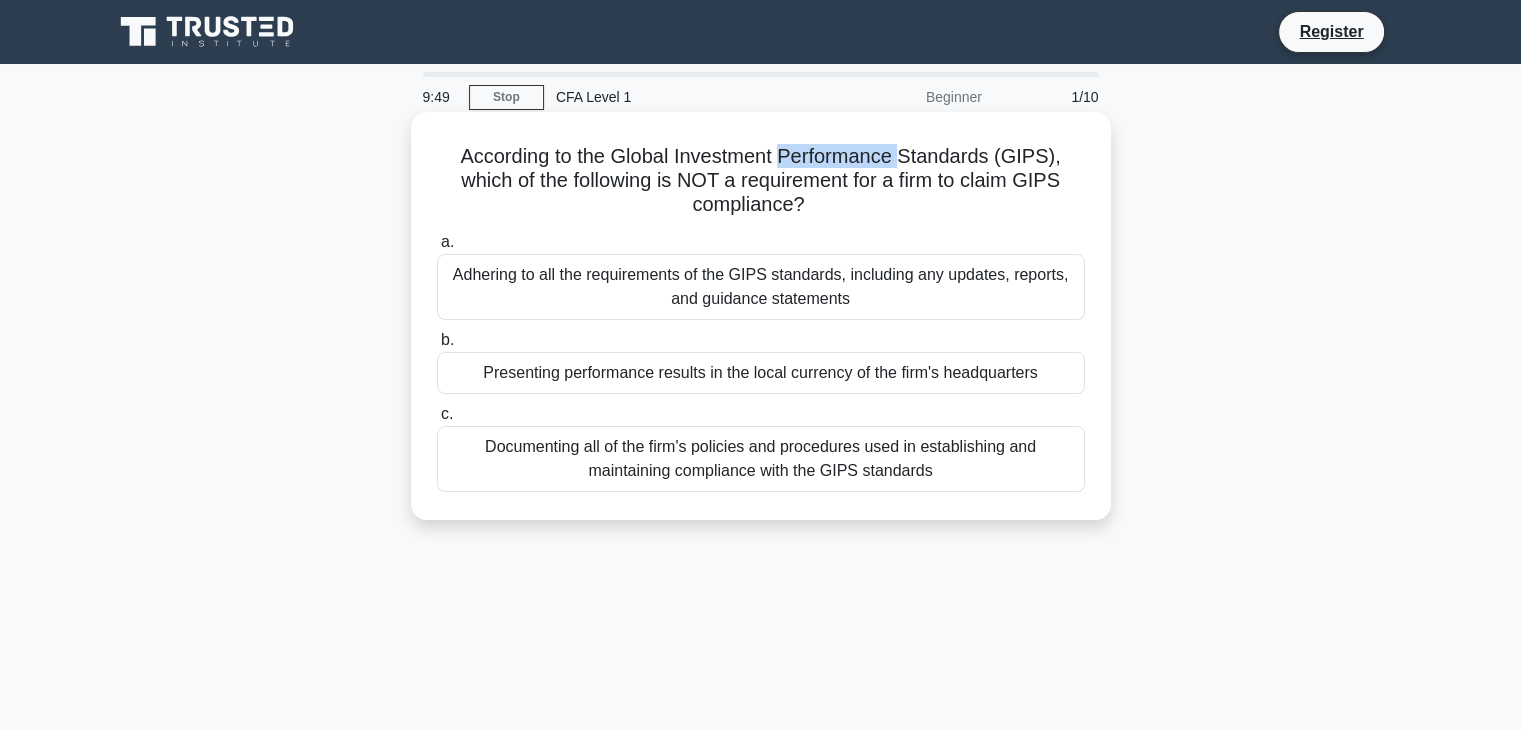 click on "According to the Global Investment Performance Standards (GIPS), which of the following is NOT a requirement for a firm to claim GIPS compliance?
.spinner_0XTQ{transform-origin:center;animation:spinner_y6GP .75s linear infinite}@keyframes spinner_y6GP{100%{transform:rotate(360deg)}}" at bounding box center [761, 181] 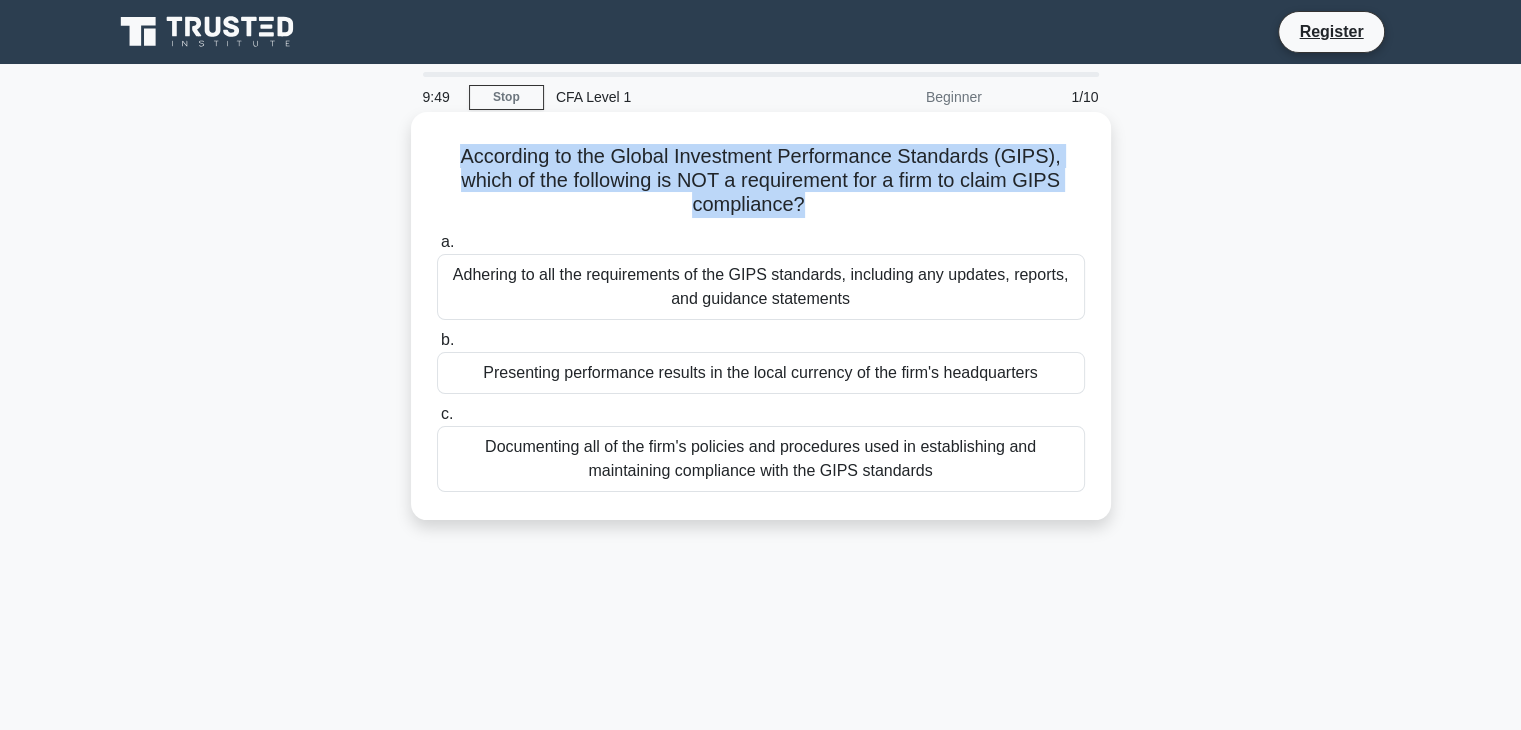 click on "According to the Global Investment Performance Standards (GIPS), which of the following is NOT a requirement for a firm to claim GIPS compliance?
.spinner_0XTQ{transform-origin:center;animation:spinner_y6GP .75s linear infinite}@keyframes spinner_y6GP{100%{transform:rotate(360deg)}}" at bounding box center [761, 181] 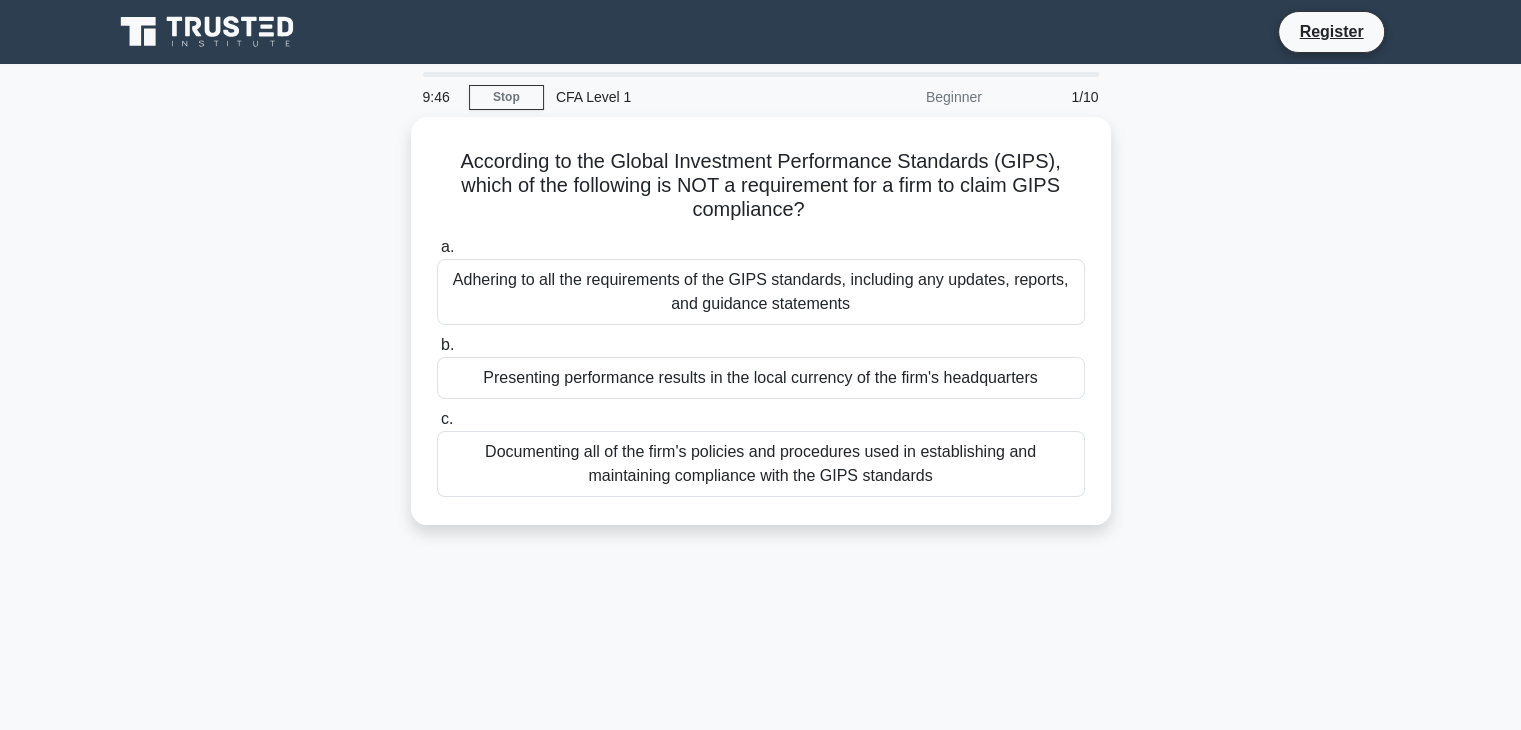 click on "According to the Global Investment Performance Standards (GIPS), which of the following is NOT a requirement for a firm to claim GIPS compliance?
.spinner_0XTQ{transform-origin:center;animation:spinner_y6GP .75s linear infinite}@keyframes spinner_y6GP{100%{transform:rotate(360deg)}}
a.
Adhering to all the requirements of the GIPS standards, including any updates, reports, and guidance statements" at bounding box center [761, 333] 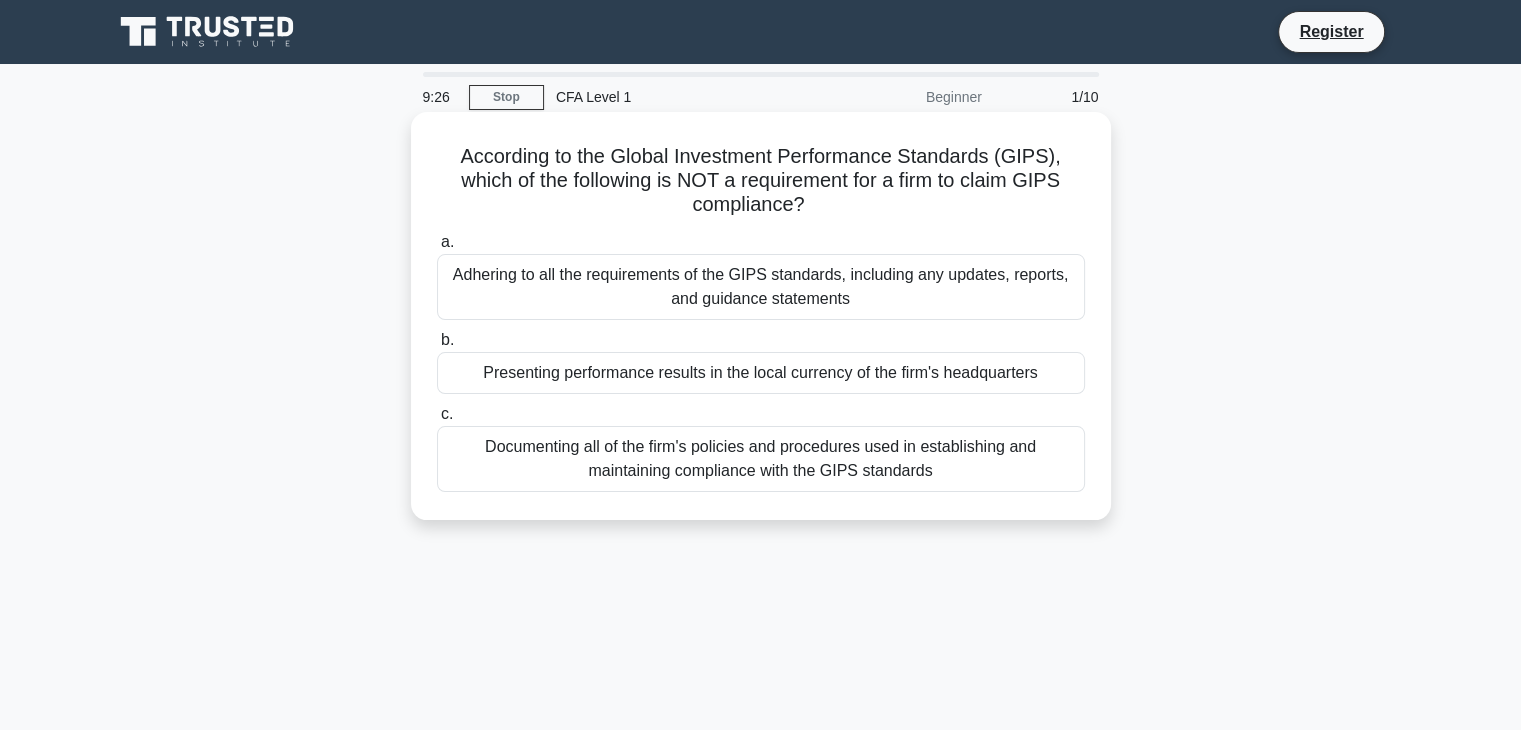 click on "Presenting performance results in the local currency of the firm's headquarters" at bounding box center [761, 373] 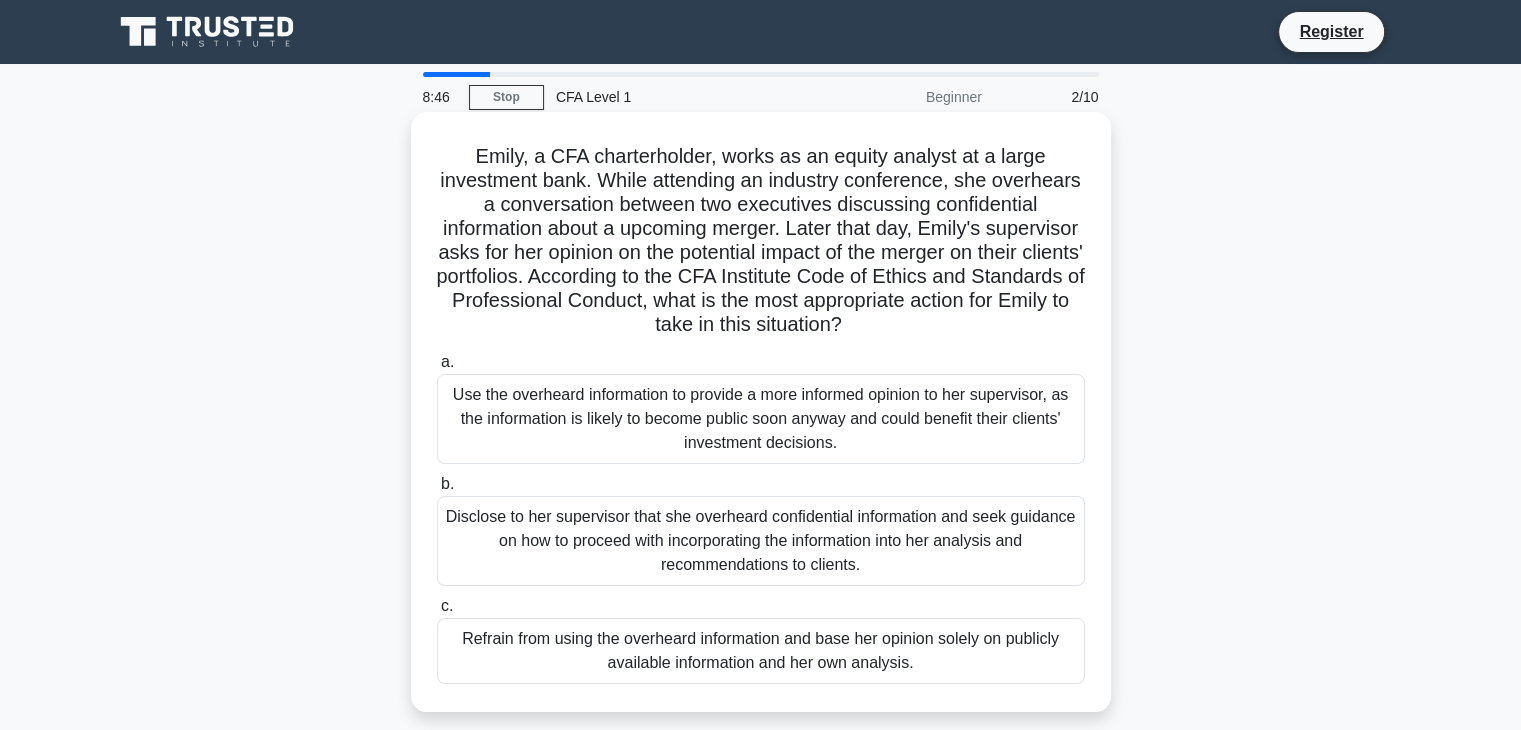 click on "Disclose to her supervisor that she overheard confidential information and seek guidance on how to proceed with incorporating the information into her analysis and recommendations to clients." at bounding box center [761, 541] 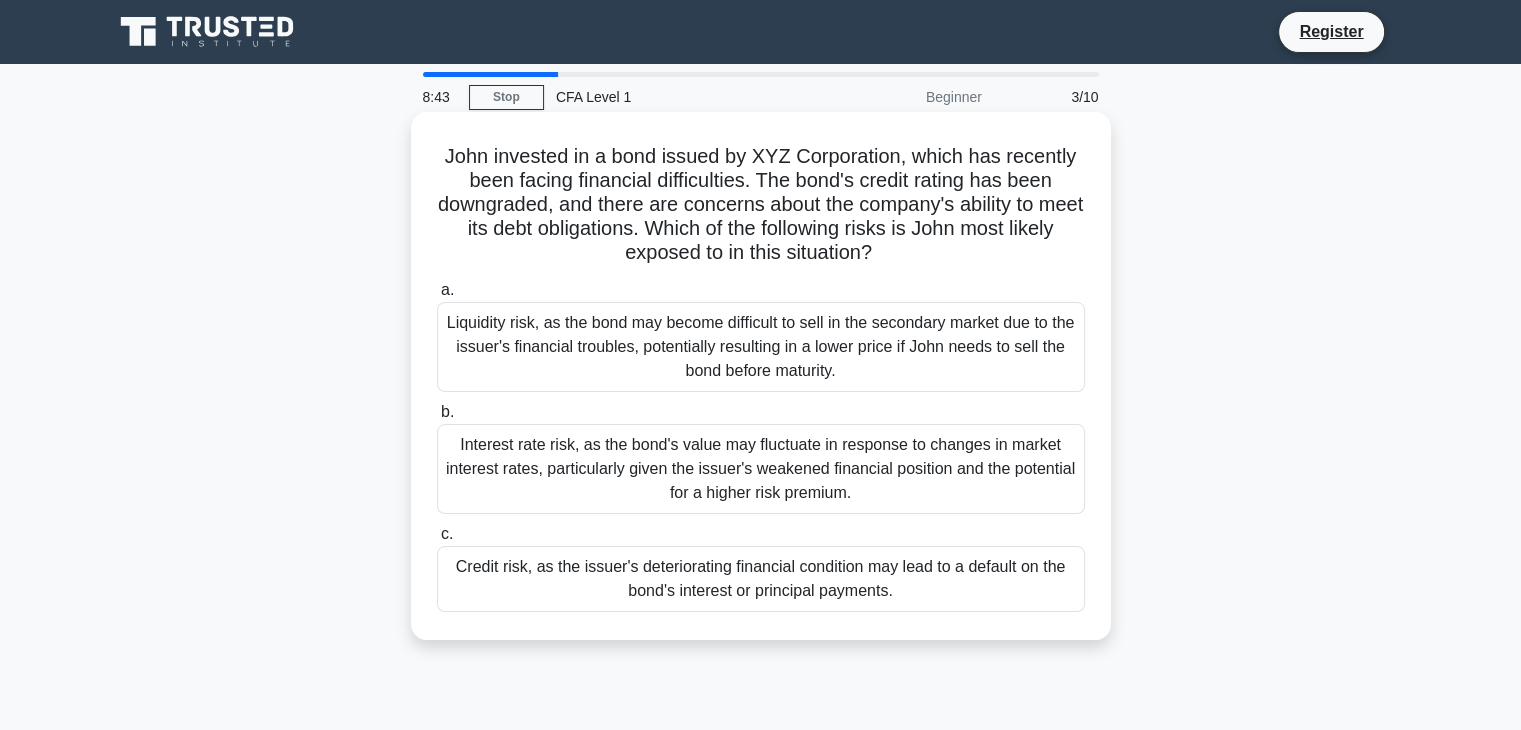 click on "John invested in a bond issued by XYZ Corporation, which has recently been facing financial difficulties. The bond's credit rating has been downgraded, and there are concerns about the company's ability to meet its debt obligations. Which of the following risks is John most likely exposed to in this situation?
.spinner_0XTQ{transform-origin:center;animation:spinner_y6GP .75s linear infinite}@keyframes spinner_y6GP{100%{transform:rotate(360deg)}}" at bounding box center (761, 205) 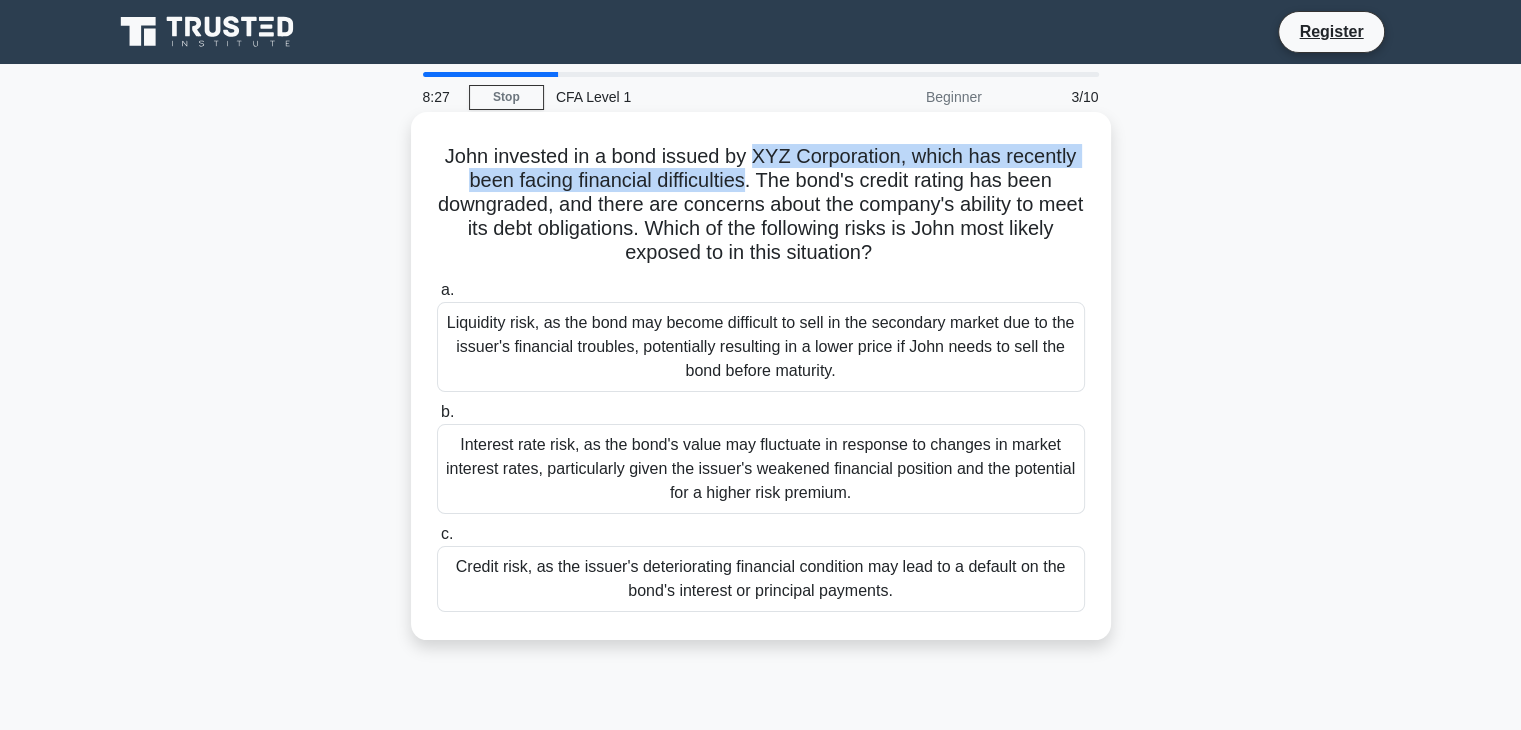 drag, startPoint x: 767, startPoint y: 165, endPoint x: 740, endPoint y: 176, distance: 29.15476 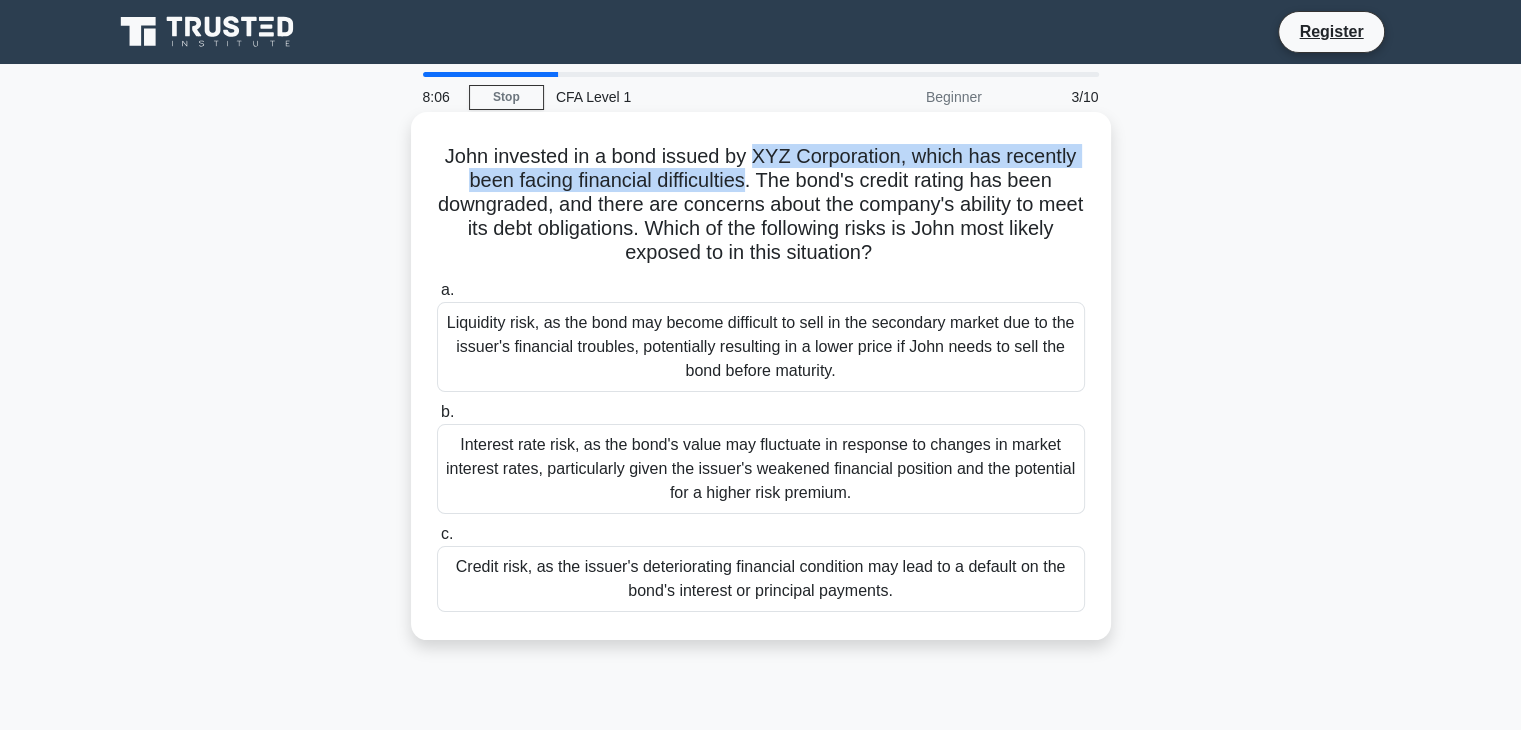 click on "John invested in a bond issued by XYZ Corporation, which has recently been facing financial difficulties. The bond's credit rating has been downgraded, and there are concerns about the company's ability to meet its debt obligations. Which of the following risks is John most likely exposed to in this situation?
.spinner_0XTQ{transform-origin:center;animation:spinner_y6GP .75s linear infinite}@keyframes spinner_y6GP{100%{transform:rotate(360deg)}}" at bounding box center [761, 205] 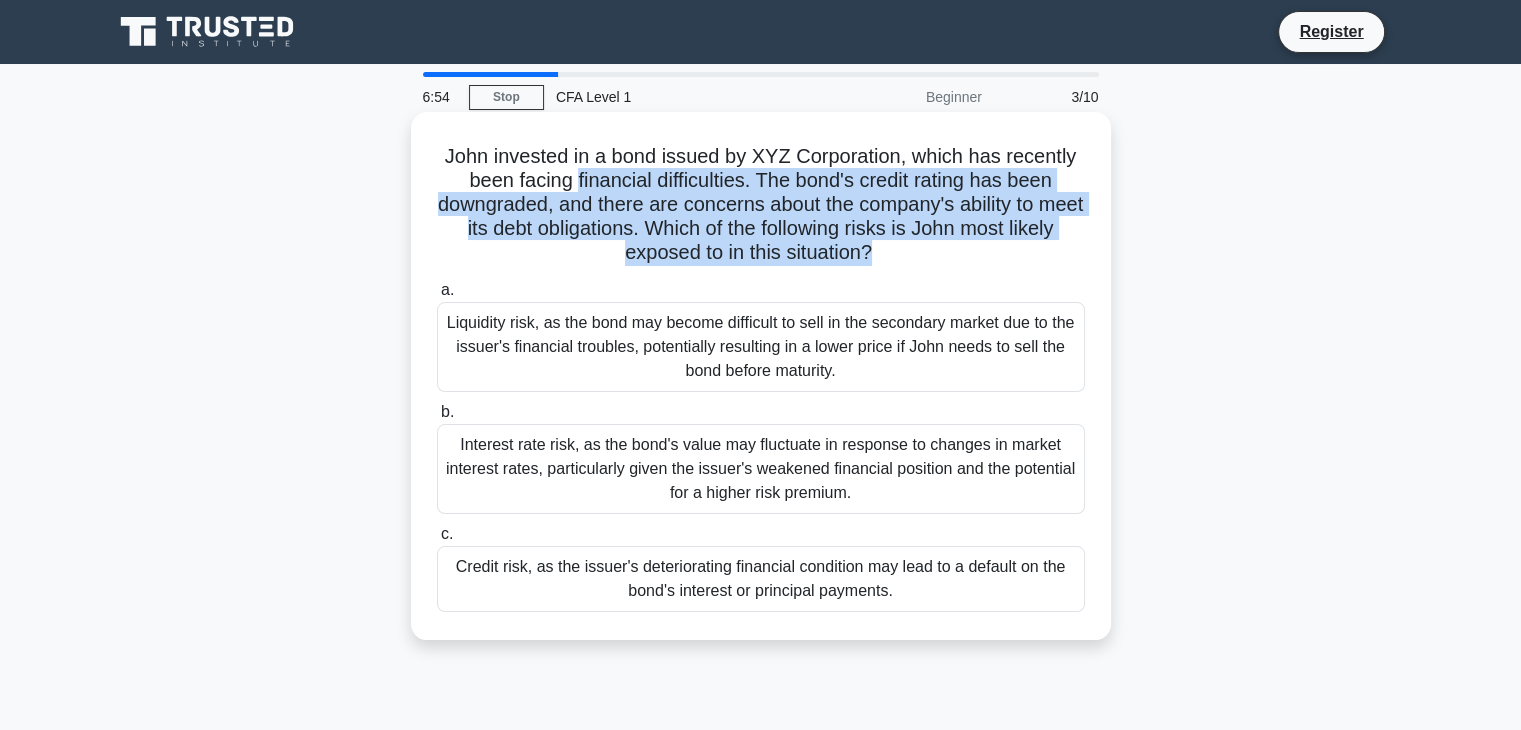 drag, startPoint x: 615, startPoint y: 192, endPoint x: 903, endPoint y: 241, distance: 292.13867 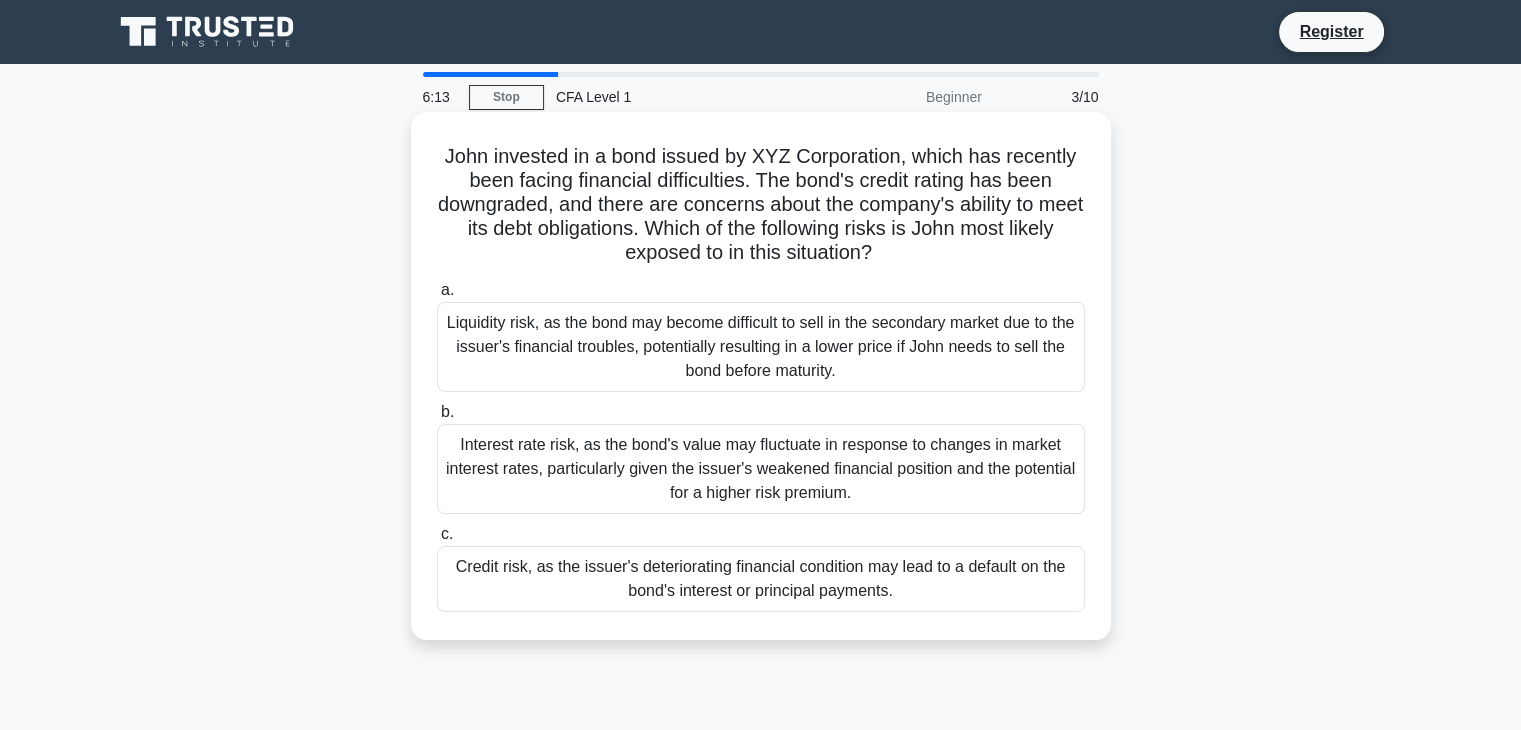 click on "Credit risk, as the issuer's deteriorating financial condition may lead to a default on the bond's interest or principal payments." at bounding box center [761, 579] 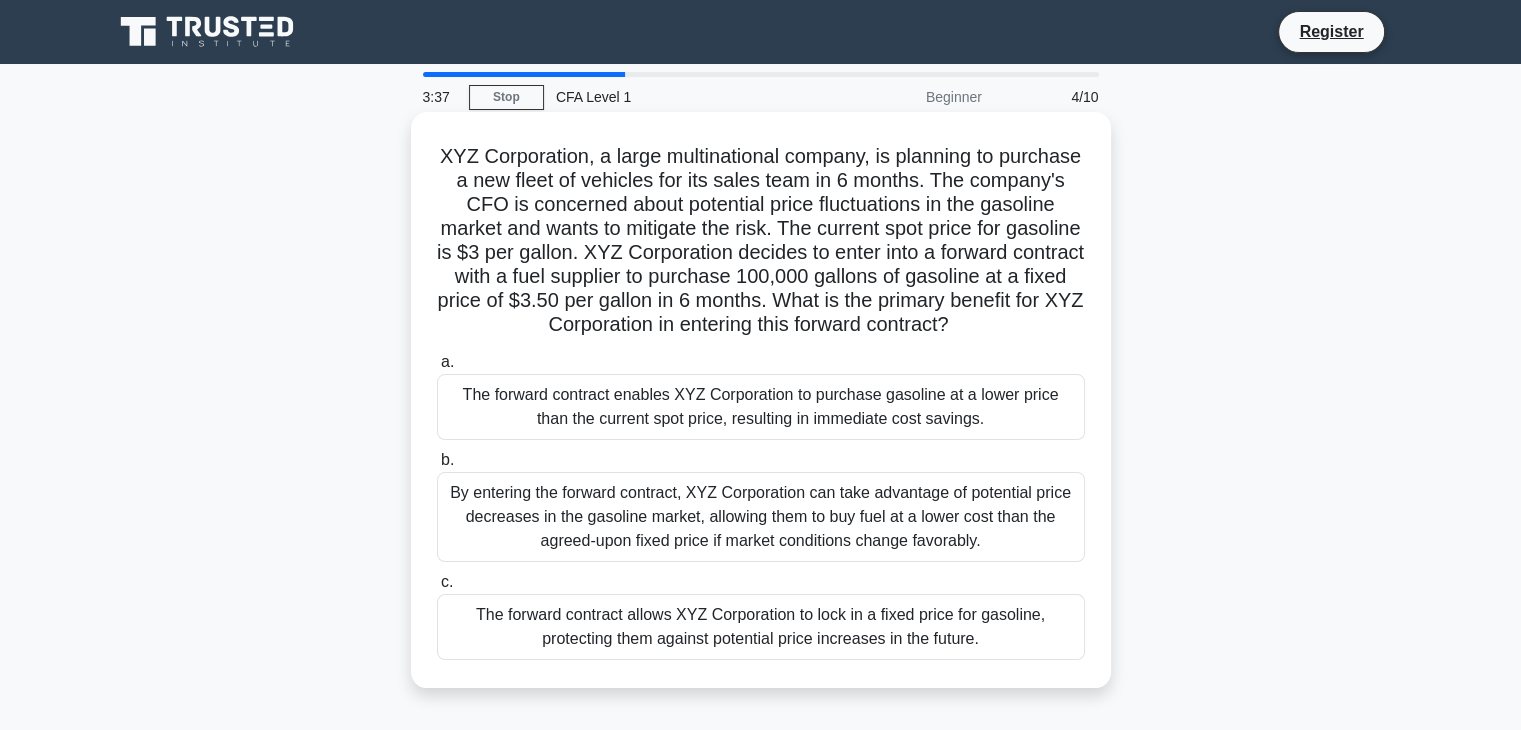 click on "The forward contract allows XYZ Corporation to lock in a fixed price for gasoline, protecting them against potential price increases in the future." at bounding box center [761, 627] 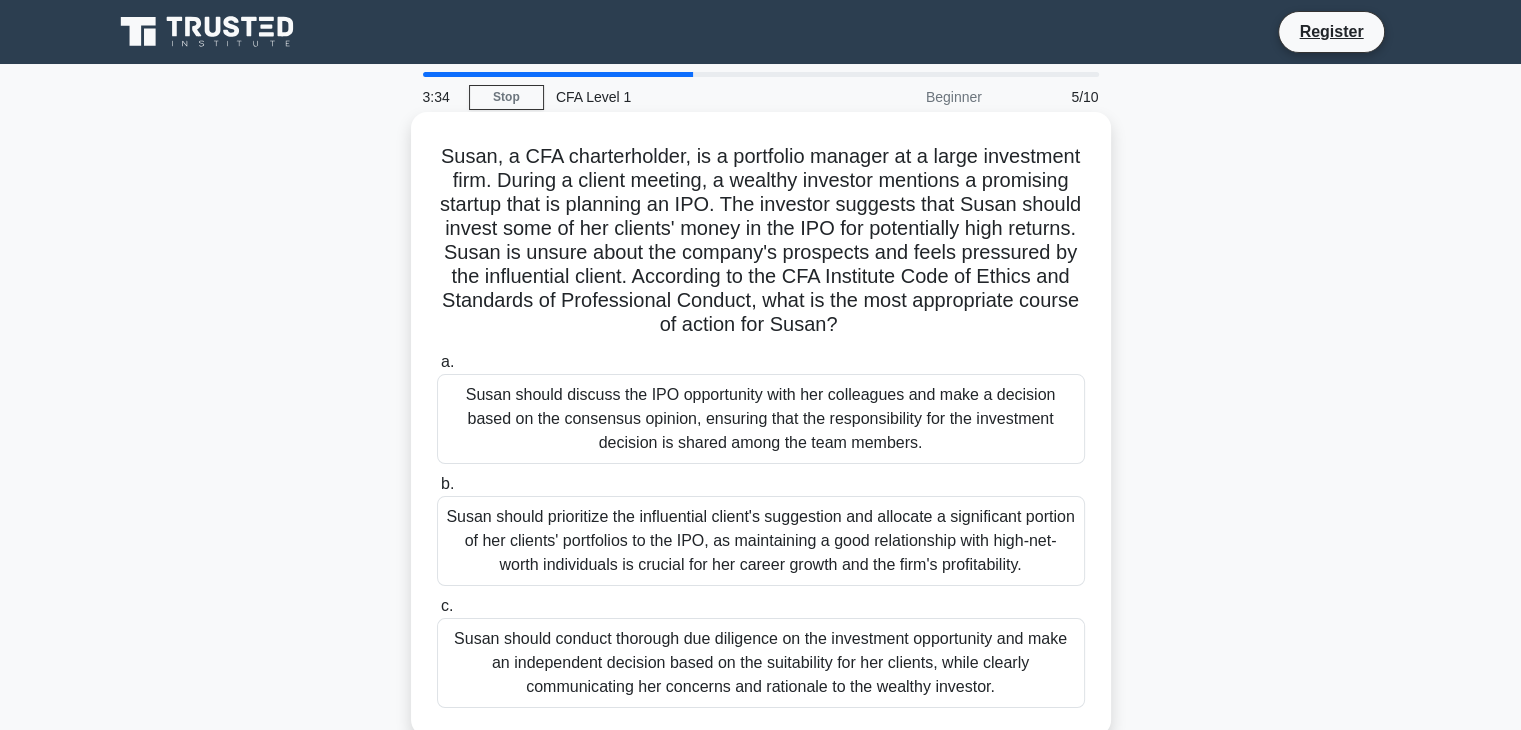 click on "Susan, a CFA charterholder, is a portfolio manager at a large investment firm. During a client meeting, a wealthy investor mentions a promising startup that is planning an IPO. The investor suggests that Susan should invest some of her clients' money in the IPO for potentially high returns. Susan is unsure about the company's prospects and feels pressured by the influential client. According to the CFA Institute Code of Ethics and Standards of Professional Conduct, what is the most appropriate course of action for Susan?
.spinner_0XTQ{transform-origin:center;animation:spinner_y6GP .75s linear infinite}@keyframes spinner_y6GP{100%{transform:rotate(360deg)}}" at bounding box center [761, 241] 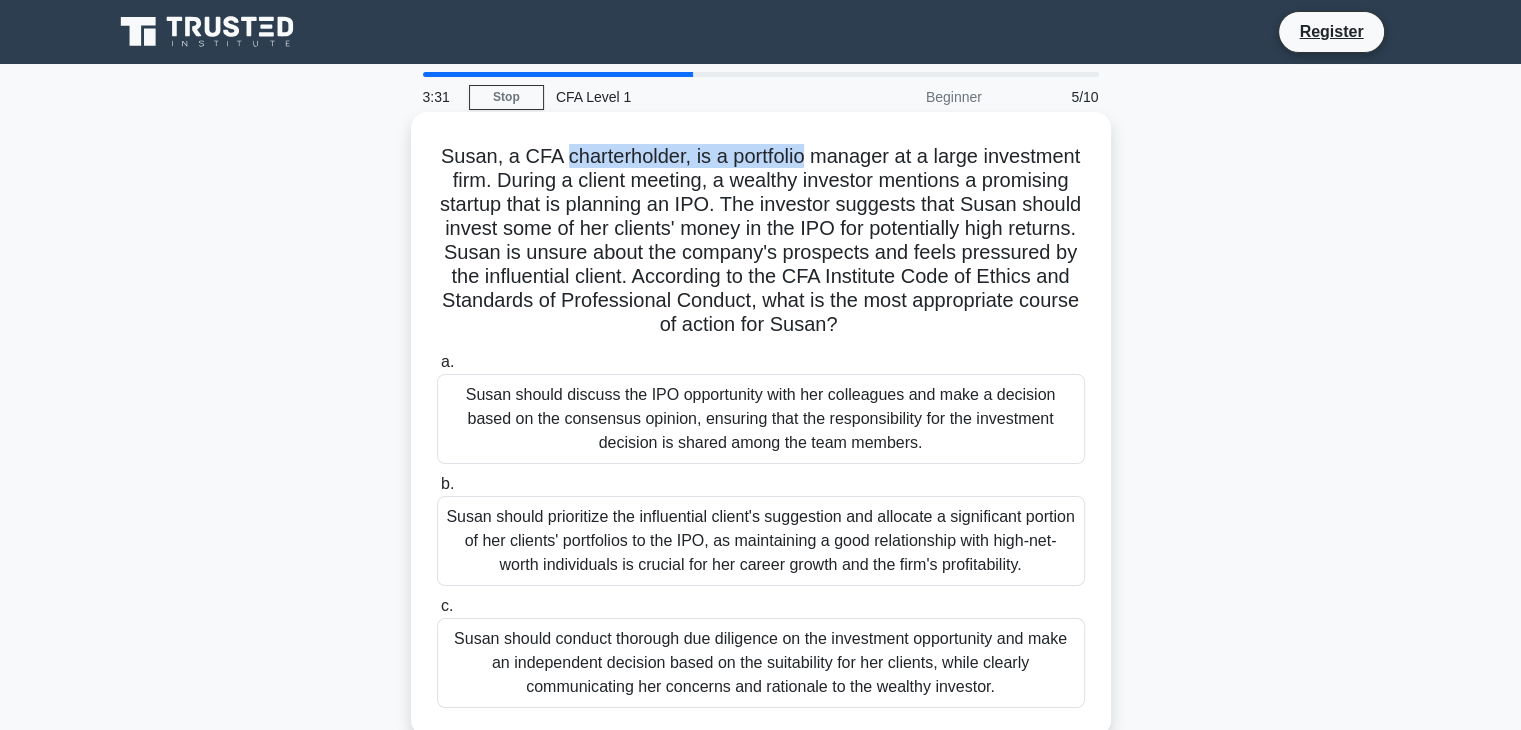 drag, startPoint x: 560, startPoint y: 159, endPoint x: 775, endPoint y: 167, distance: 215.14879 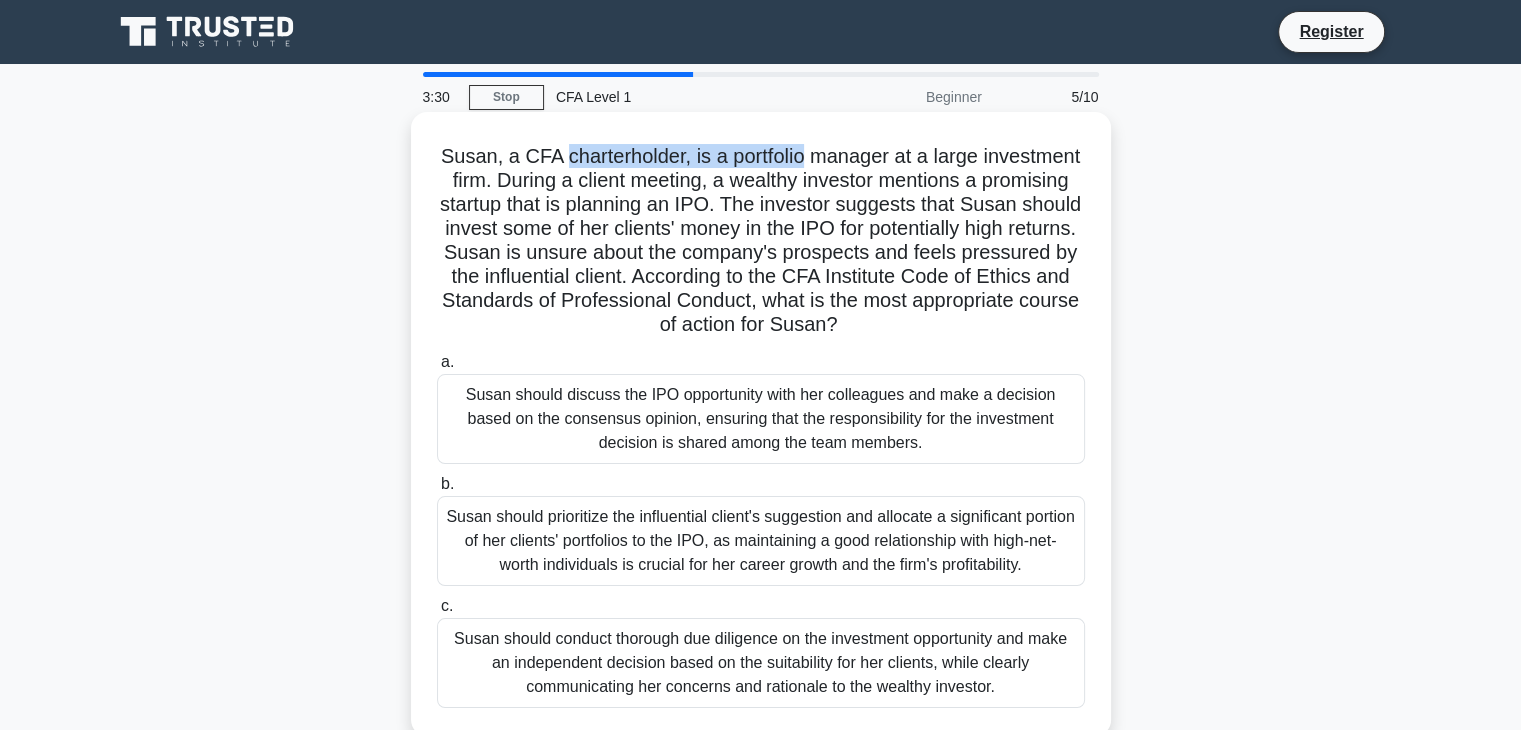 click on "Susan, a CFA charterholder, is a portfolio manager at a large investment firm. During a client meeting, a wealthy investor mentions a promising startup that is planning an IPO. The investor suggests that Susan should invest some of her clients' money in the IPO for potentially high returns. Susan is unsure about the company's prospects and feels pressured by the influential client. According to the CFA Institute Code of Ethics and Standards of Professional Conduct, what is the most appropriate course of action for Susan?
.spinner_0XTQ{transform-origin:center;animation:spinner_y6GP .75s linear infinite}@keyframes spinner_y6GP{100%{transform:rotate(360deg)}}" at bounding box center [761, 241] 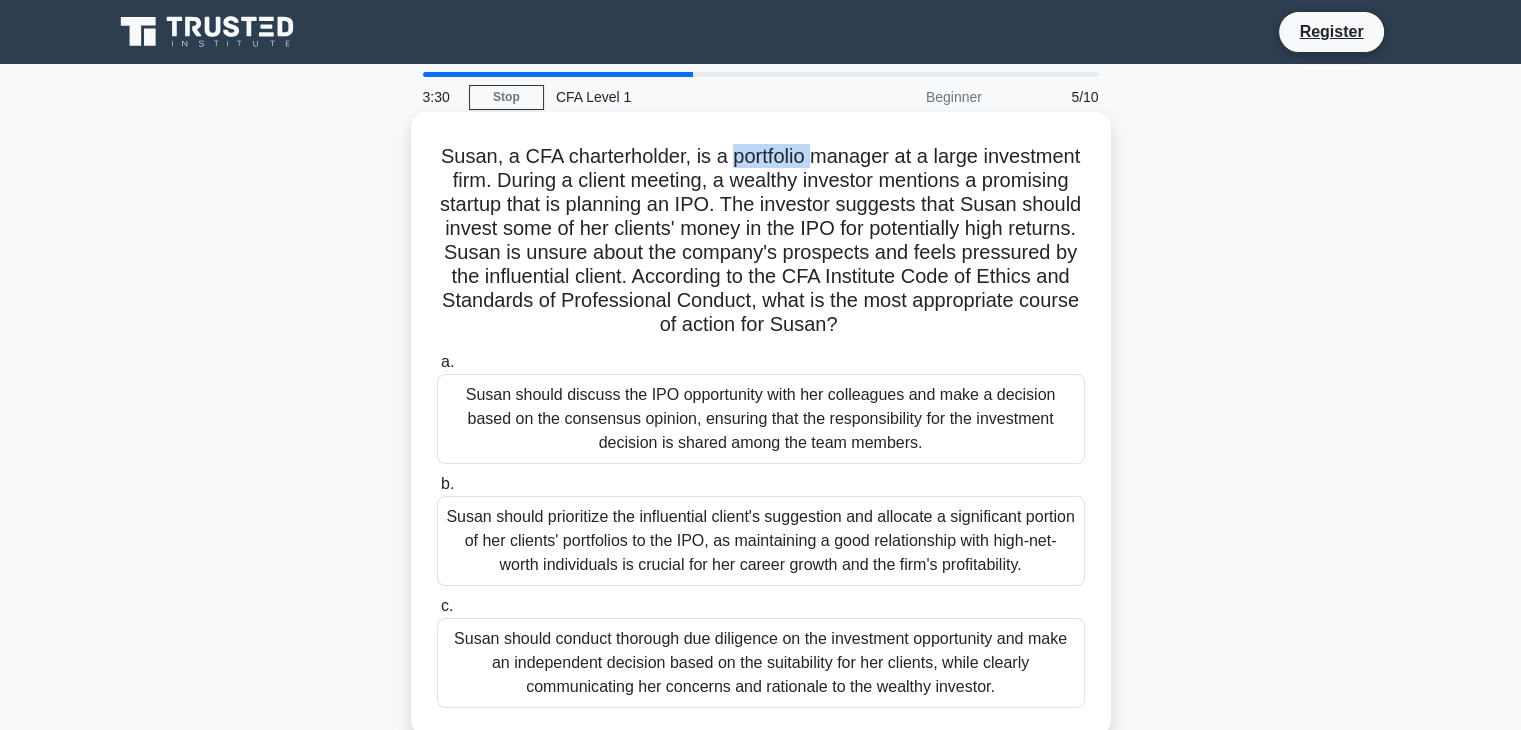 click on "Susan, a CFA charterholder, is a portfolio manager at a large investment firm. During a client meeting, a wealthy investor mentions a promising startup that is planning an IPO. The investor suggests that Susan should invest some of her clients' money in the IPO for potentially high returns. Susan is unsure about the company's prospects and feels pressured by the influential client. According to the CFA Institute Code of Ethics and Standards of Professional Conduct, what is the most appropriate course of action for Susan?
.spinner_0XTQ{transform-origin:center;animation:spinner_y6GP .75s linear infinite}@keyframes spinner_y6GP{100%{transform:rotate(360deg)}}" at bounding box center (761, 241) 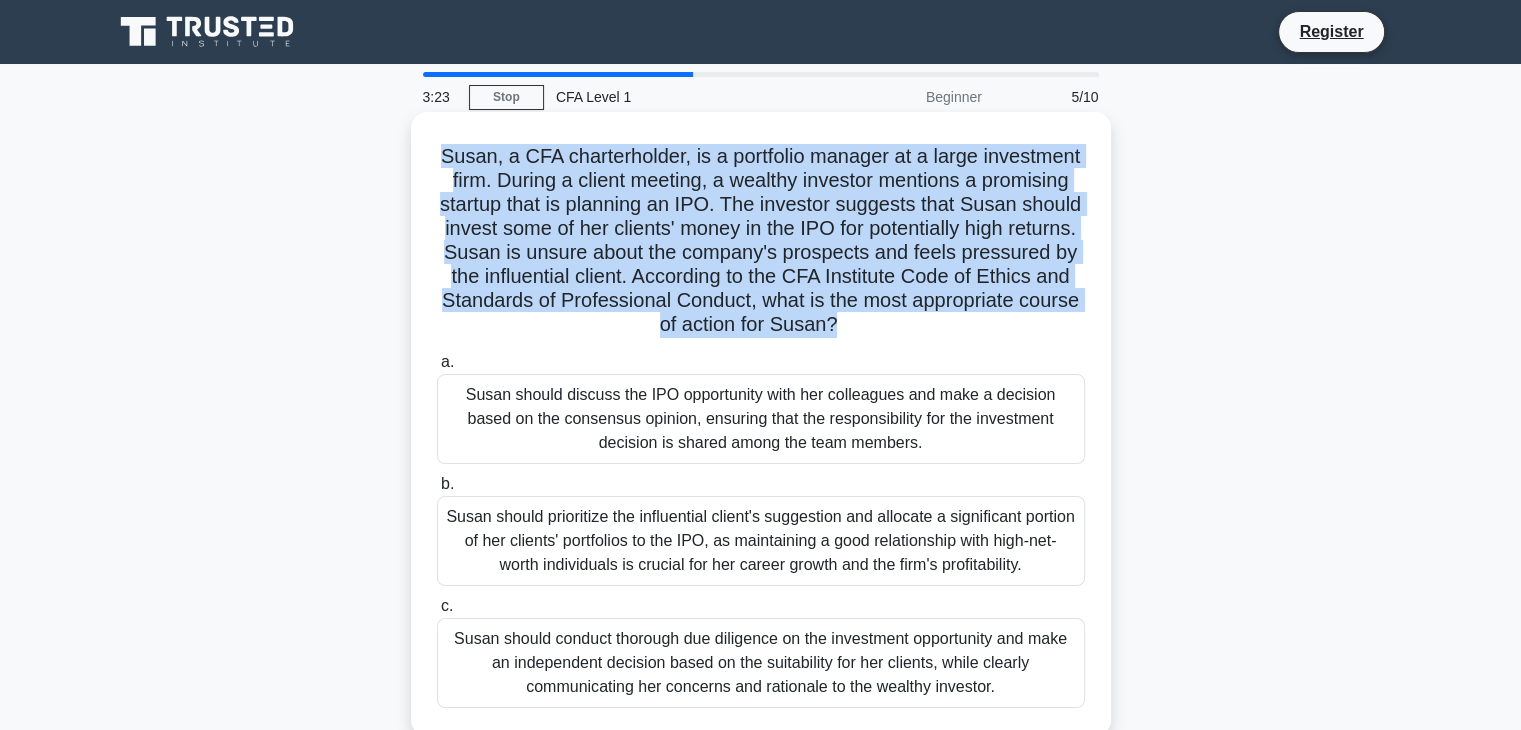 drag, startPoint x: 775, startPoint y: 167, endPoint x: 648, endPoint y: 151, distance: 128.0039 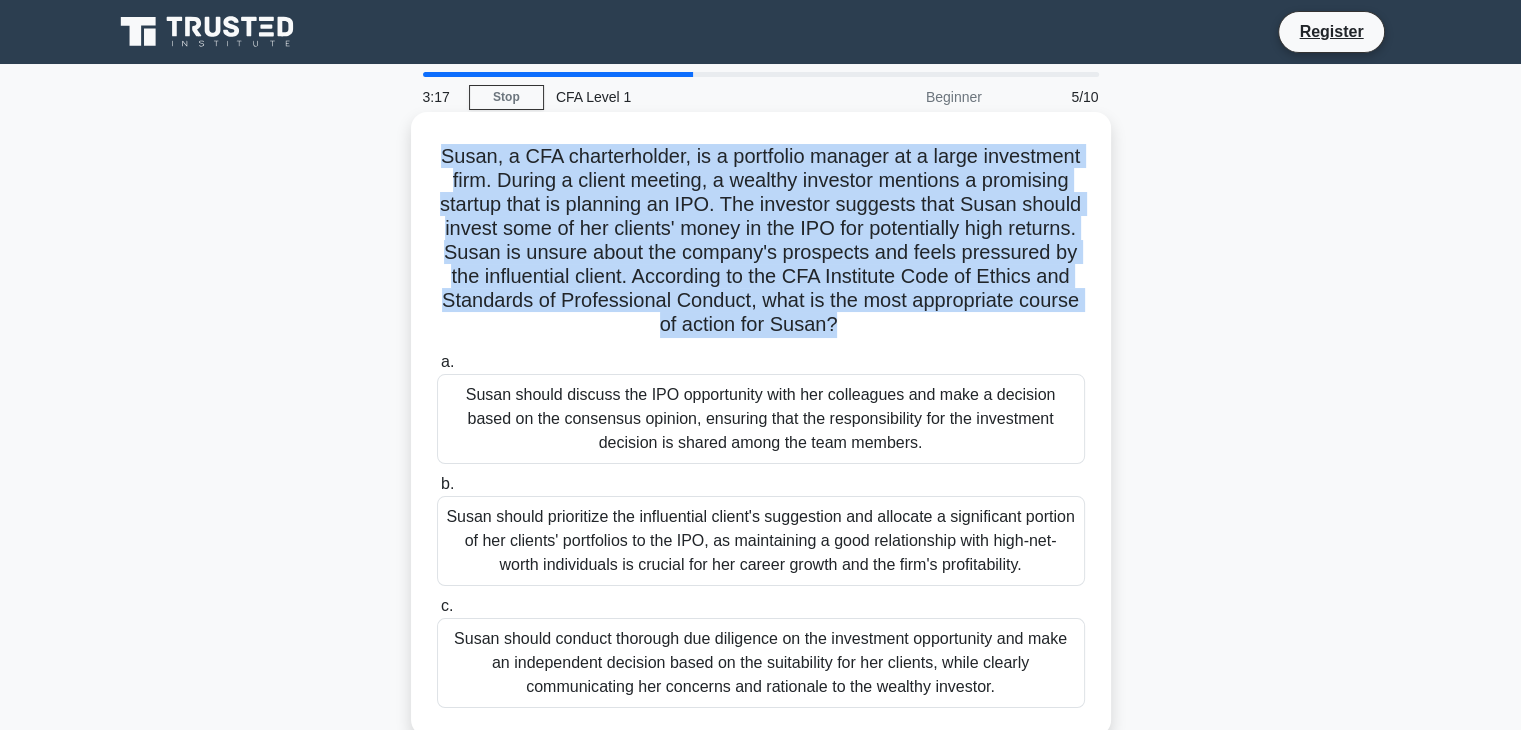 click on "Susan, a CFA charterholder, is a portfolio manager at a large investment firm. During a client meeting, a wealthy investor mentions a promising startup that is planning an IPO. The investor suggests that Susan should invest some of her clients' money in the IPO for potentially high returns. Susan is unsure about the company's prospects and feels pressured by the influential client. According to the CFA Institute Code of Ethics and Standards of Professional Conduct, what is the most appropriate course of action for Susan?
.spinner_0XTQ{transform-origin:center;animation:spinner_y6GP .75s linear infinite}@keyframes spinner_y6GP{100%{transform:rotate(360deg)}}" at bounding box center (761, 241) 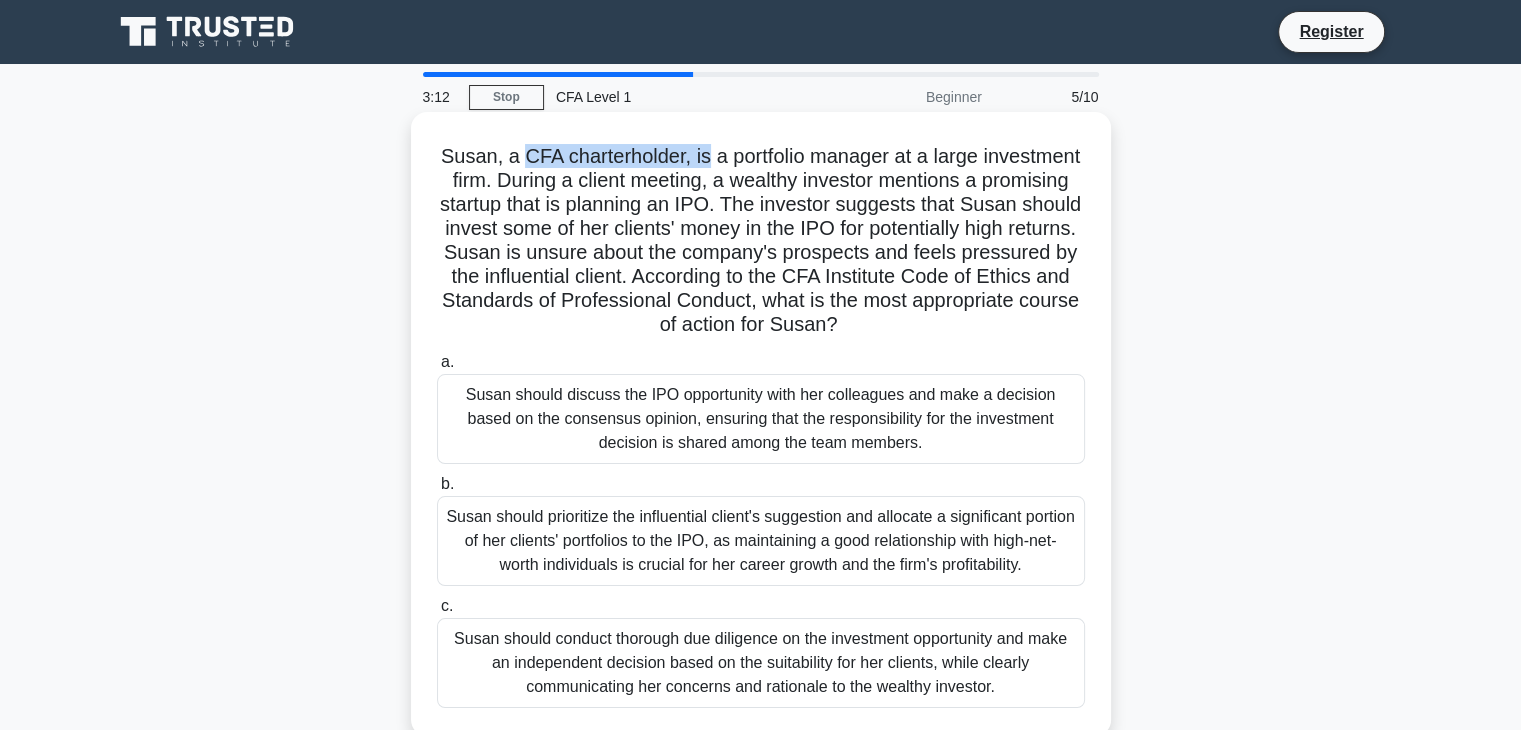 drag, startPoint x: 541, startPoint y: 149, endPoint x: 699, endPoint y: 158, distance: 158.25612 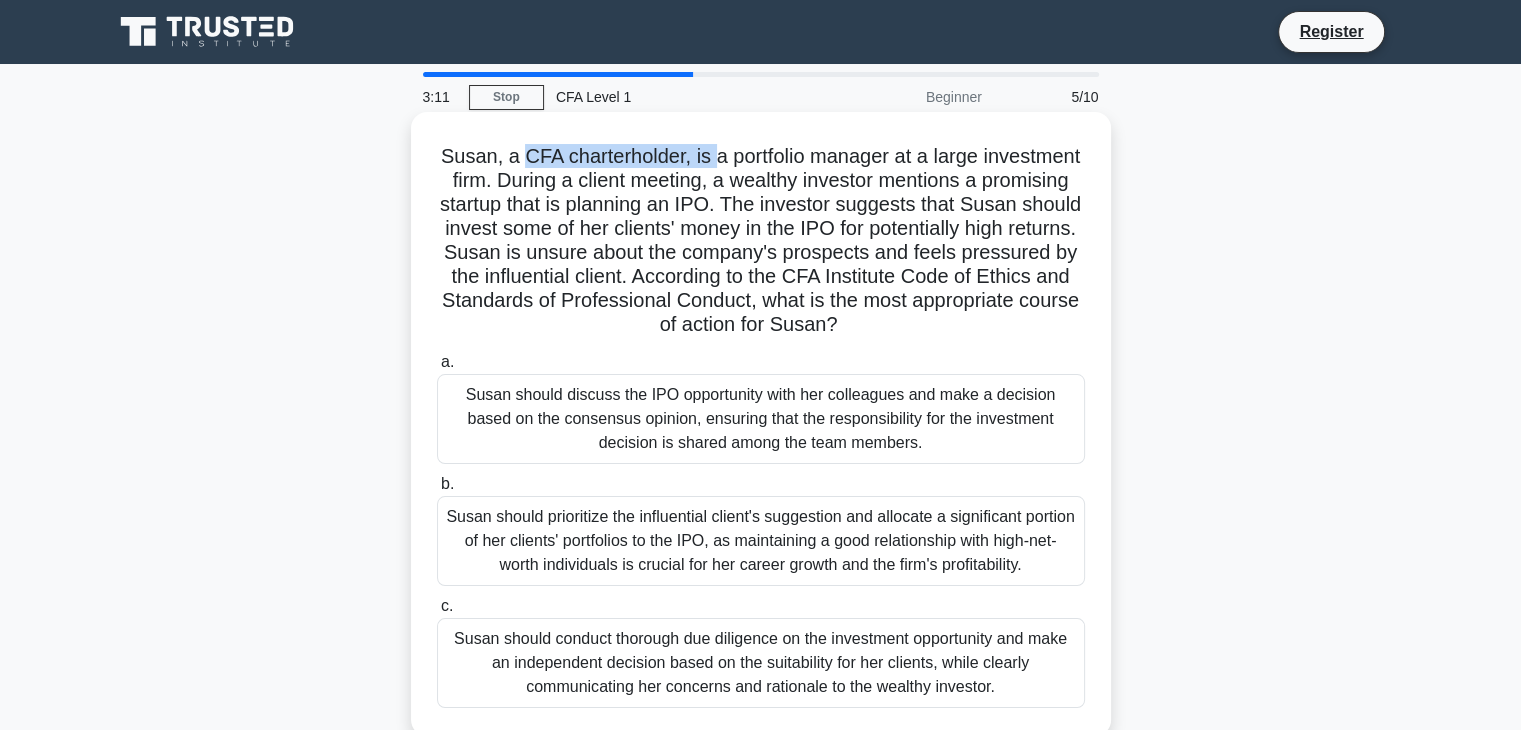 click on "Susan, a CFA charterholder, is a portfolio manager at a large investment firm. During a client meeting, a wealthy investor mentions a promising startup that is planning an IPO. The investor suggests that Susan should invest some of her clients' money in the IPO for potentially high returns. Susan is unsure about the company's prospects and feels pressured by the influential client. According to the CFA Institute Code of Ethics and Standards of Professional Conduct, what is the most appropriate course of action for Susan?
.spinner_0XTQ{transform-origin:center;animation:spinner_y6GP .75s linear infinite}@keyframes spinner_y6GP{100%{transform:rotate(360deg)}}" at bounding box center [761, 241] 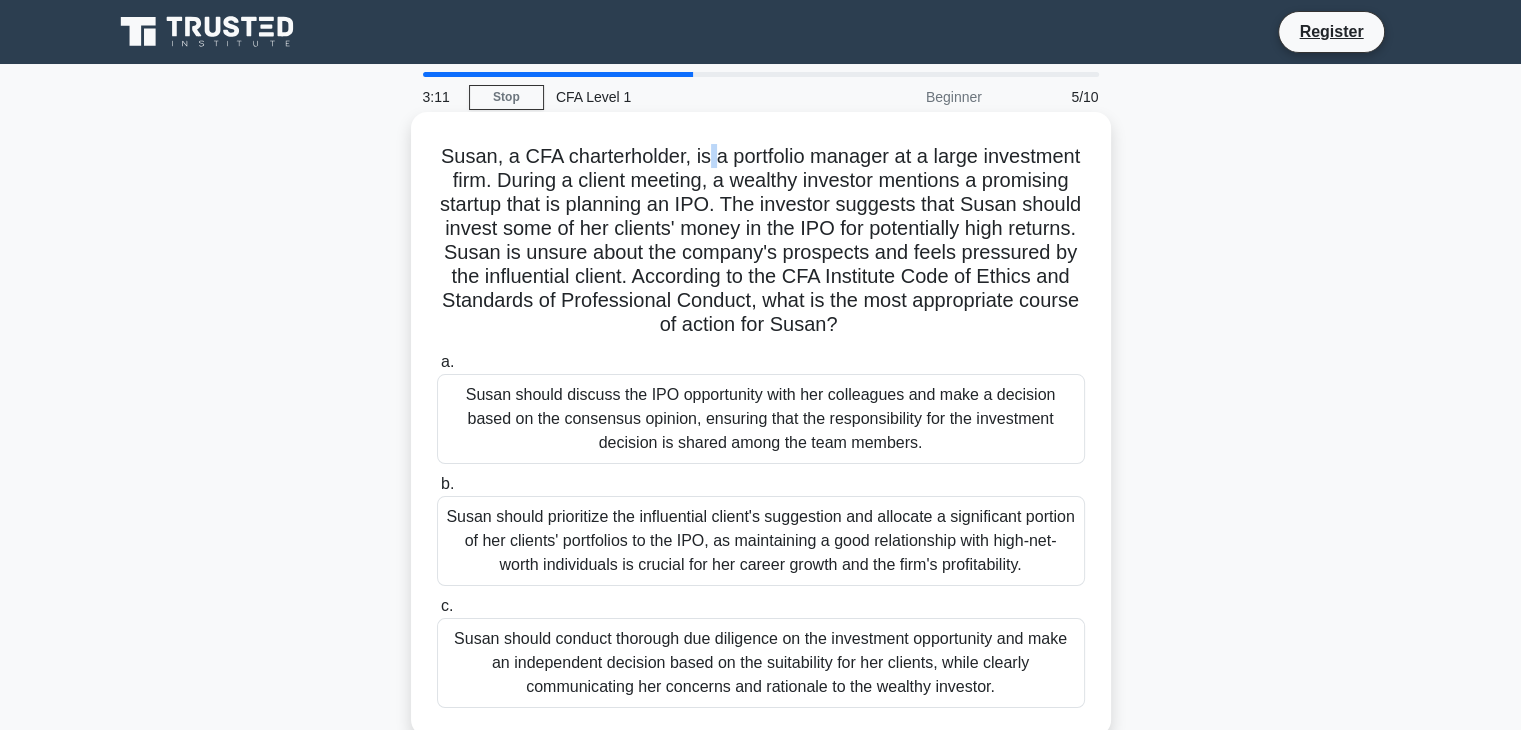 click on "Susan, a CFA charterholder, is a portfolio manager at a large investment firm. During a client meeting, a wealthy investor mentions a promising startup that is planning an IPO. The investor suggests that Susan should invest some of her clients' money in the IPO for potentially high returns. Susan is unsure about the company's prospects and feels pressured by the influential client. According to the CFA Institute Code of Ethics and Standards of Professional Conduct, what is the most appropriate course of action for Susan?
.spinner_0XTQ{transform-origin:center;animation:spinner_y6GP .75s linear infinite}@keyframes spinner_y6GP{100%{transform:rotate(360deg)}}" at bounding box center (761, 241) 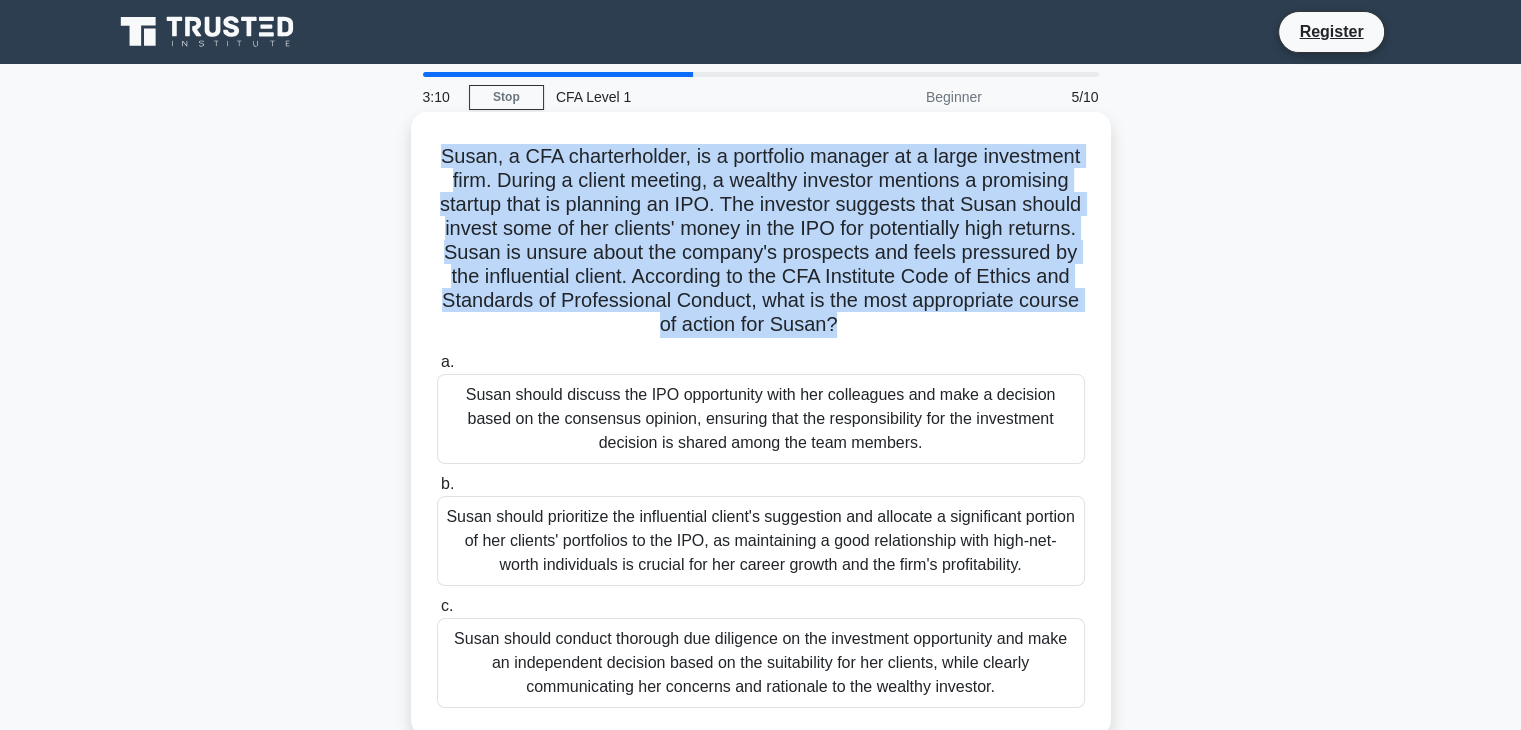 drag, startPoint x: 699, startPoint y: 158, endPoint x: 759, endPoint y: 161, distance: 60.074955 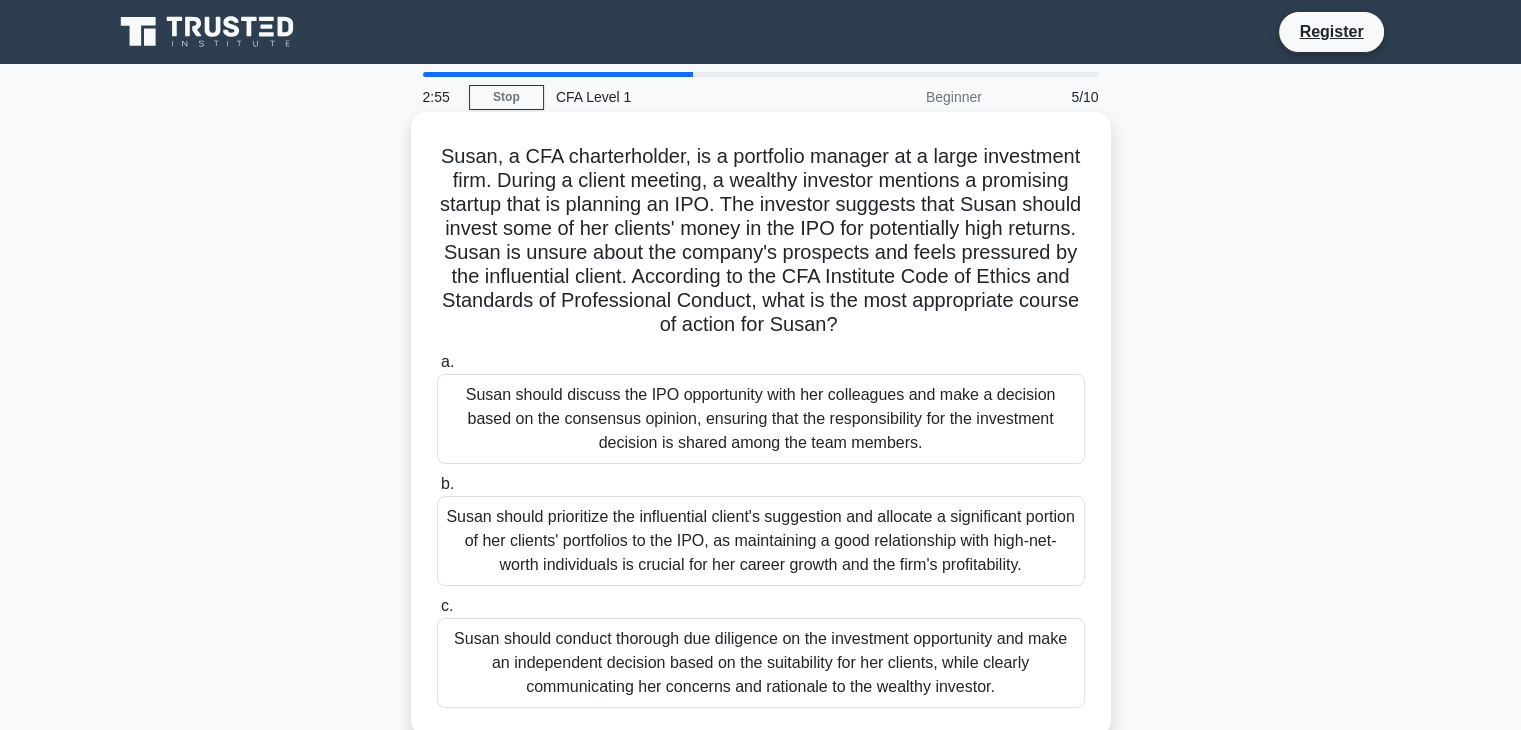 click on "Susan, a CFA charterholder, is a portfolio manager at a large investment firm. During a client meeting, a wealthy investor mentions a promising startup that is planning an IPO. The investor suggests that Susan should invest some of her clients' money in the IPO for potentially high returns. Susan is unsure about the company's prospects and feels pressured by the influential client. According to the CFA Institute Code of Ethics and Standards of Professional Conduct, what is the most appropriate course of action for Susan?
.spinner_0XTQ{transform-origin:center;animation:spinner_y6GP .75s linear infinite}@keyframes spinner_y6GP{100%{transform:rotate(360deg)}}" at bounding box center [761, 241] 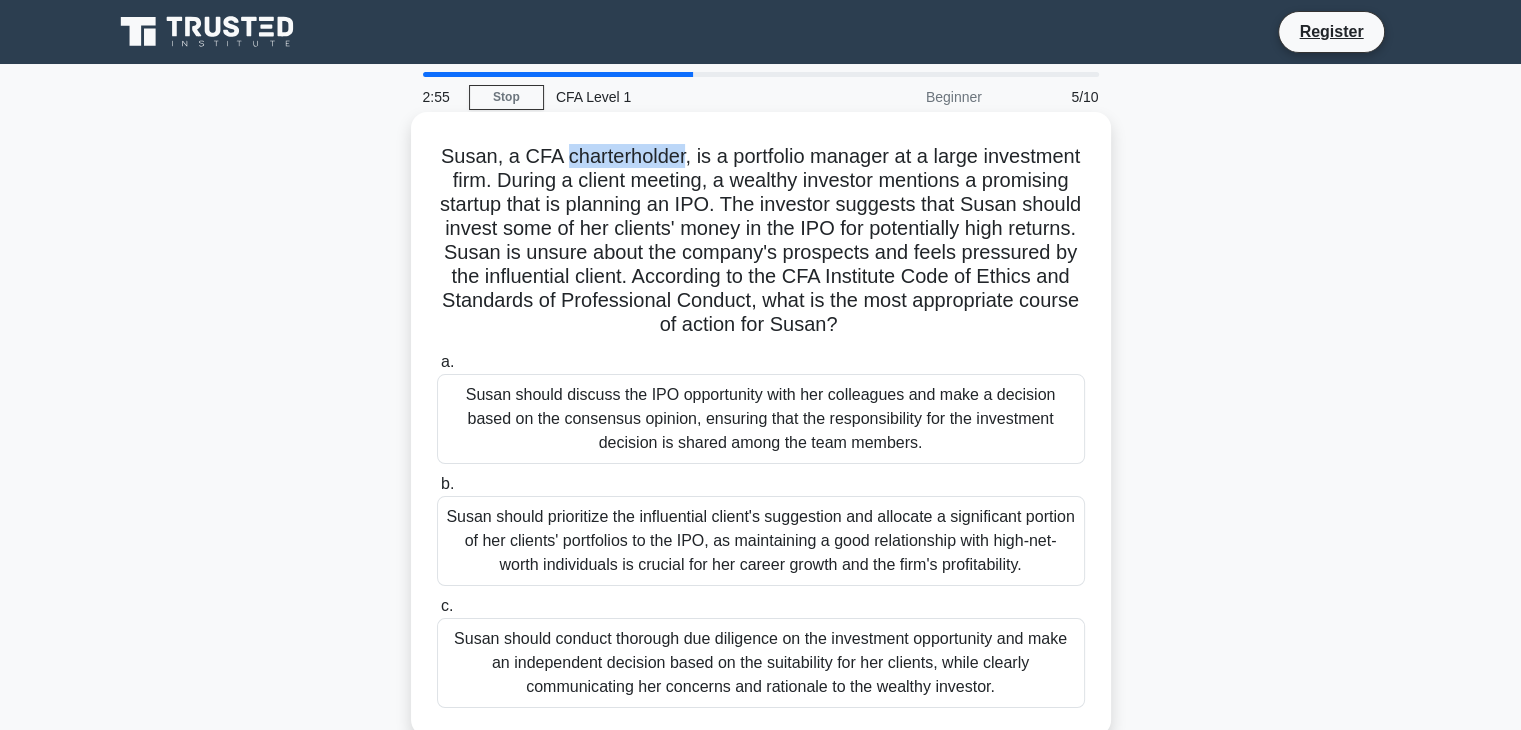 click on "Susan, a CFA charterholder, is a portfolio manager at a large investment firm. During a client meeting, a wealthy investor mentions a promising startup that is planning an IPO. The investor suggests that Susan should invest some of her clients' money in the IPO for potentially high returns. Susan is unsure about the company's prospects and feels pressured by the influential client. According to the CFA Institute Code of Ethics and Standards of Professional Conduct, what is the most appropriate course of action for Susan?
.spinner_0XTQ{transform-origin:center;animation:spinner_y6GP .75s linear infinite}@keyframes spinner_y6GP{100%{transform:rotate(360deg)}}" at bounding box center (761, 241) 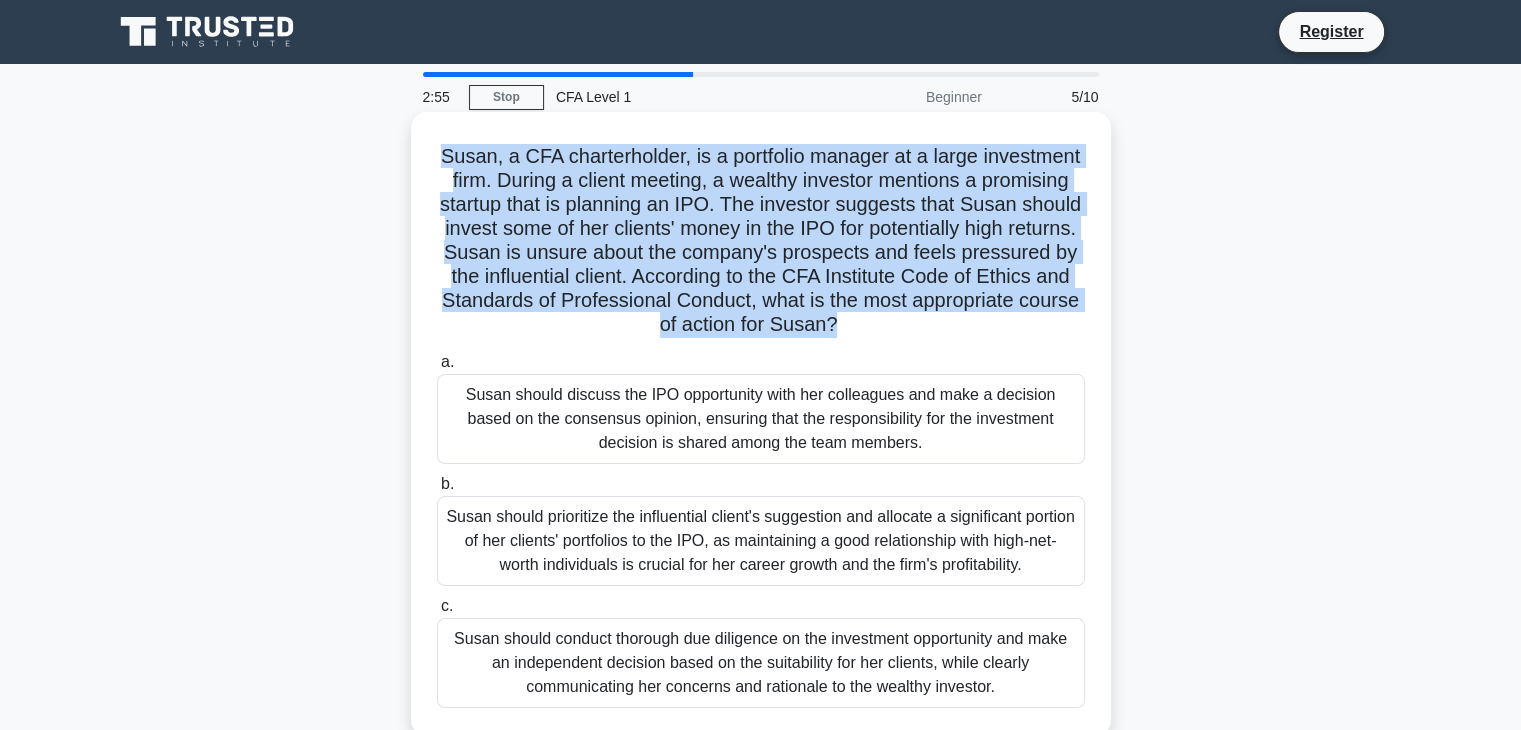 click on "Susan, a CFA charterholder, is a portfolio manager at a large investment firm. During a client meeting, a wealthy investor mentions a promising startup that is planning an IPO. The investor suggests that Susan should invest some of her clients' money in the IPO for potentially high returns. Susan is unsure about the company's prospects and feels pressured by the influential client. According to the CFA Institute Code of Ethics and Standards of Professional Conduct, what is the most appropriate course of action for Susan?
.spinner_0XTQ{transform-origin:center;animation:spinner_y6GP .75s linear infinite}@keyframes spinner_y6GP{100%{transform:rotate(360deg)}}" at bounding box center (761, 241) 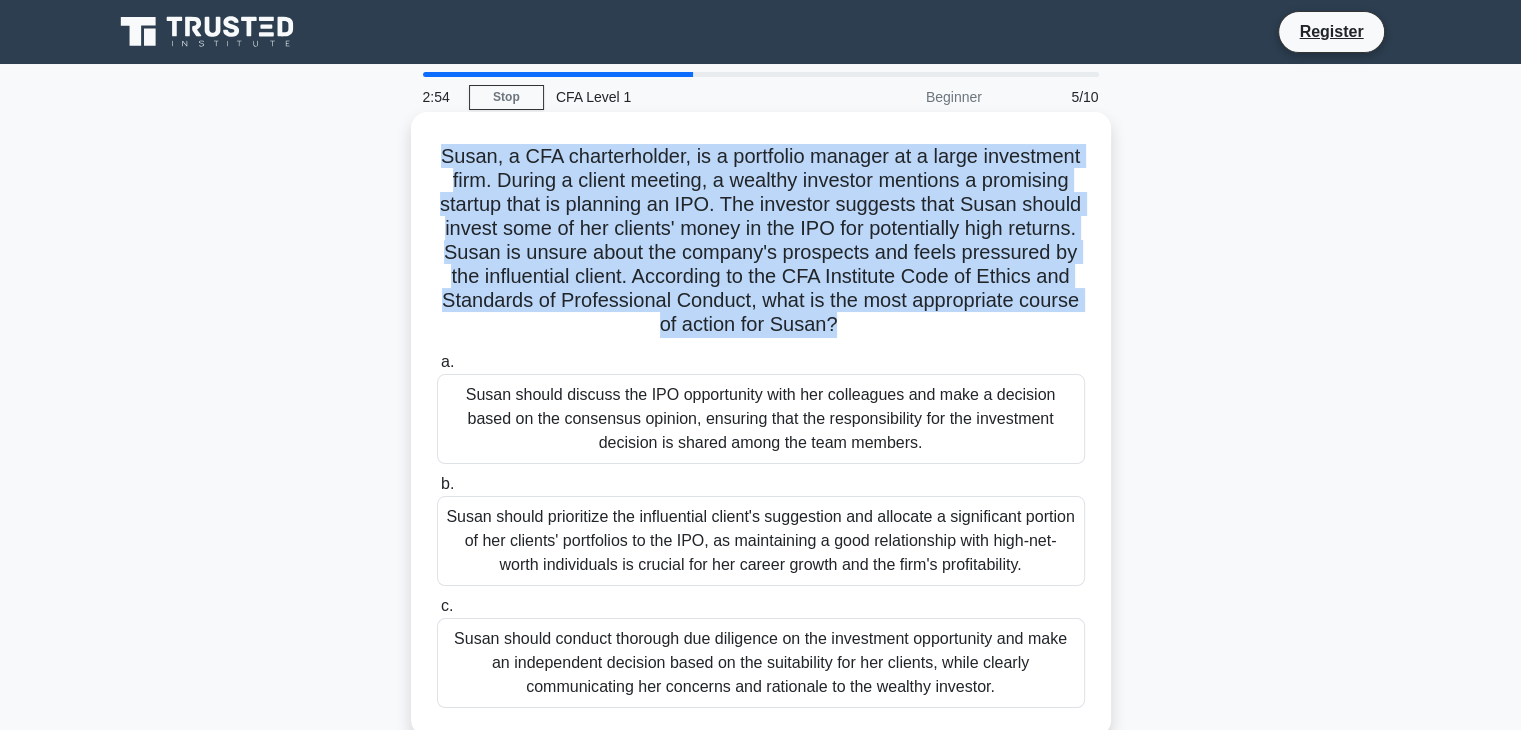 click on "Susan, a CFA charterholder, is a portfolio manager at a large investment firm. During a client meeting, a wealthy investor mentions a promising startup that is planning an IPO. The investor suggests that Susan should invest some of her clients' money in the IPO for potentially high returns. Susan is unsure about the company's prospects and feels pressured by the influential client. According to the CFA Institute Code of Ethics and Standards of Professional Conduct, what is the most appropriate course of action for Susan?
.spinner_0XTQ{transform-origin:center;animation:spinner_y6GP .75s linear infinite}@keyframes spinner_y6GP{100%{transform:rotate(360deg)}}" at bounding box center (761, 241) 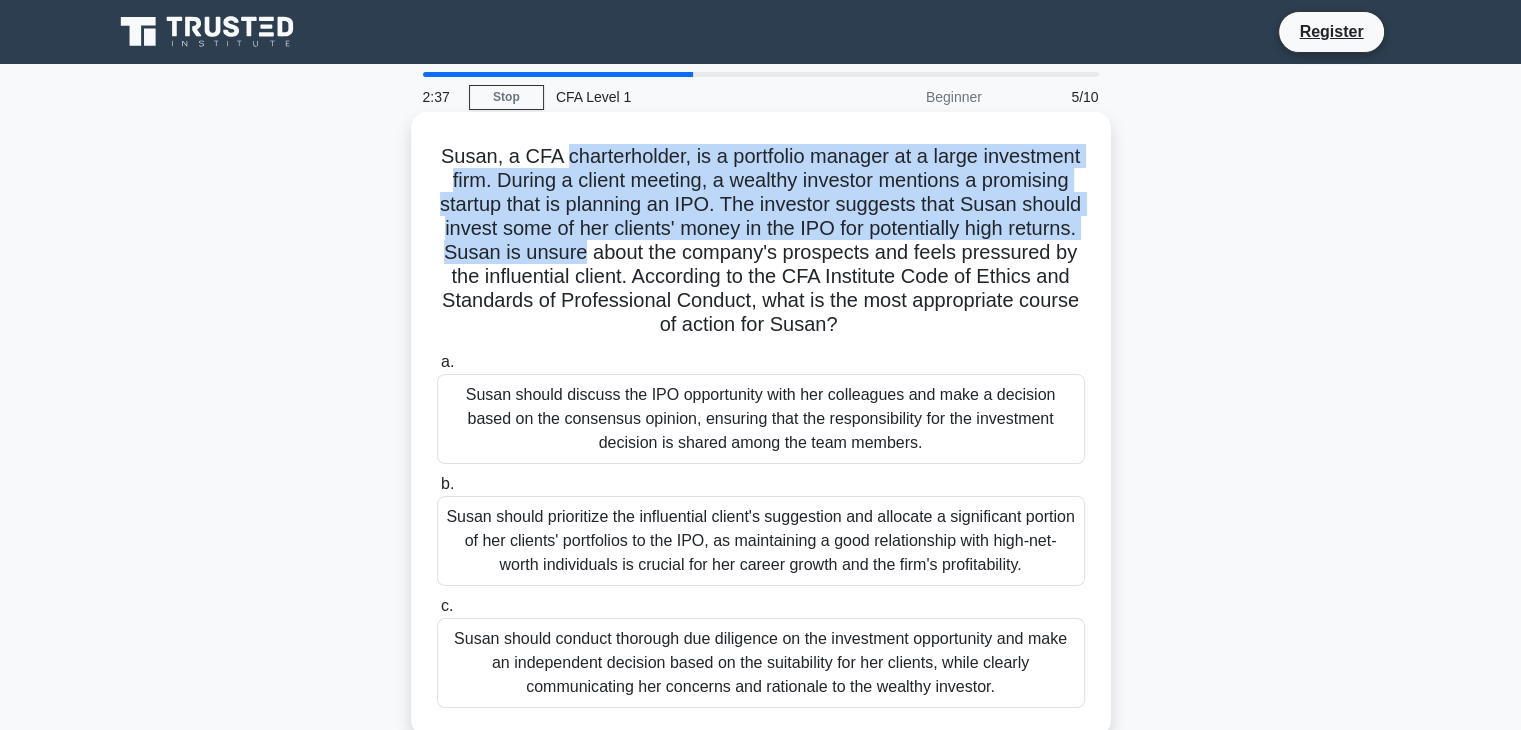 drag, startPoint x: 649, startPoint y: 157, endPoint x: 669, endPoint y: 248, distance: 93.17188 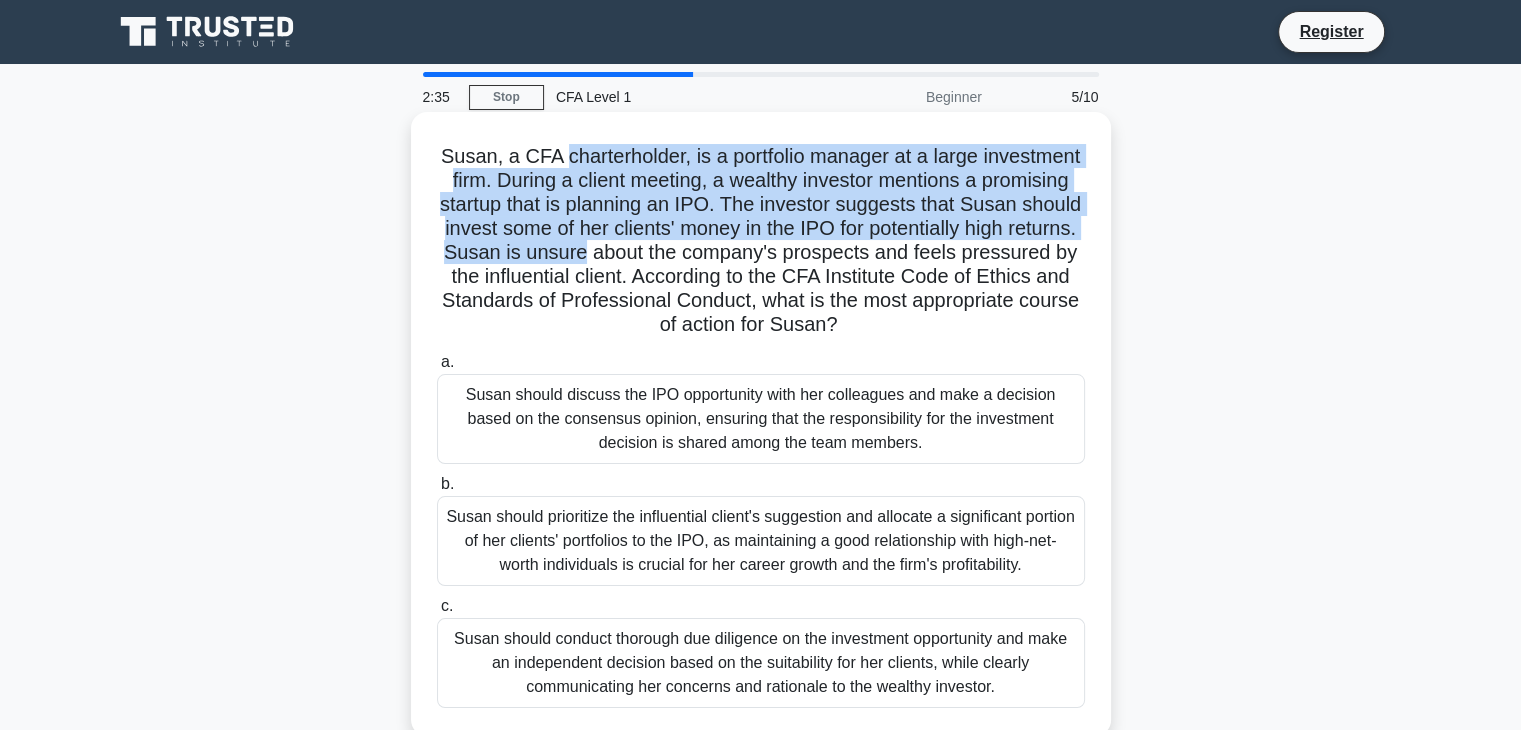 click on "Susan, a CFA charterholder, is a portfolio manager at a large investment firm. During a client meeting, a wealthy investor mentions a promising startup that is planning an IPO. The investor suggests that Susan should invest some of her clients' money in the IPO for potentially high returns. Susan is unsure about the company's prospects and feels pressured by the influential client. According to the CFA Institute Code of Ethics and Standards of Professional Conduct, what is the most appropriate course of action for Susan?
.spinner_0XTQ{transform-origin:center;animation:spinner_y6GP .75s linear infinite}@keyframes spinner_y6GP{100%{transform:rotate(360deg)}}" at bounding box center (761, 241) 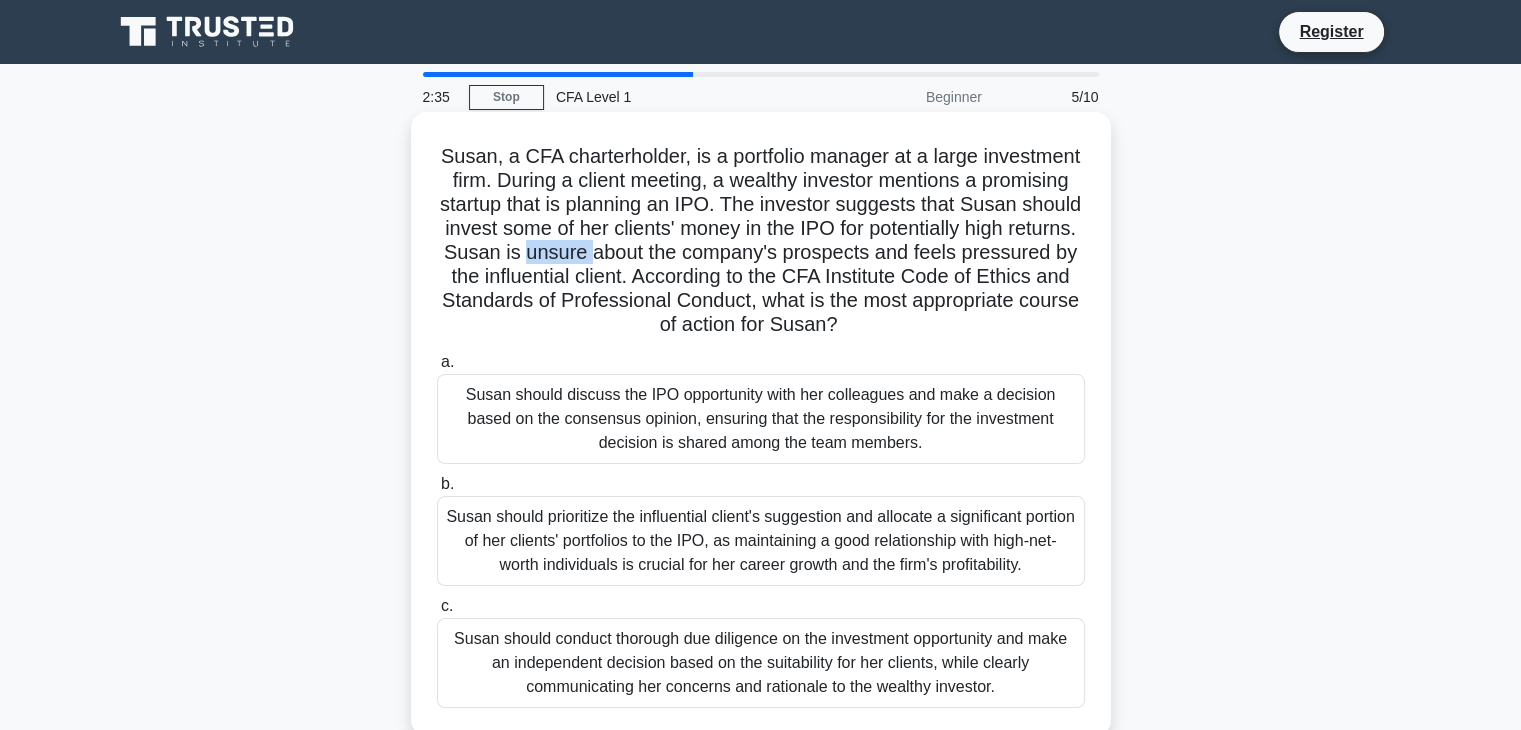 click on "Susan, a CFA charterholder, is a portfolio manager at a large investment firm. During a client meeting, a wealthy investor mentions a promising startup that is planning an IPO. The investor suggests that Susan should invest some of her clients' money in the IPO for potentially high returns. Susan is unsure about the company's prospects and feels pressured by the influential client. According to the CFA Institute Code of Ethics and Standards of Professional Conduct, what is the most appropriate course of action for Susan?
.spinner_0XTQ{transform-origin:center;animation:spinner_y6GP .75s linear infinite}@keyframes spinner_y6GP{100%{transform:rotate(360deg)}}" at bounding box center (761, 241) 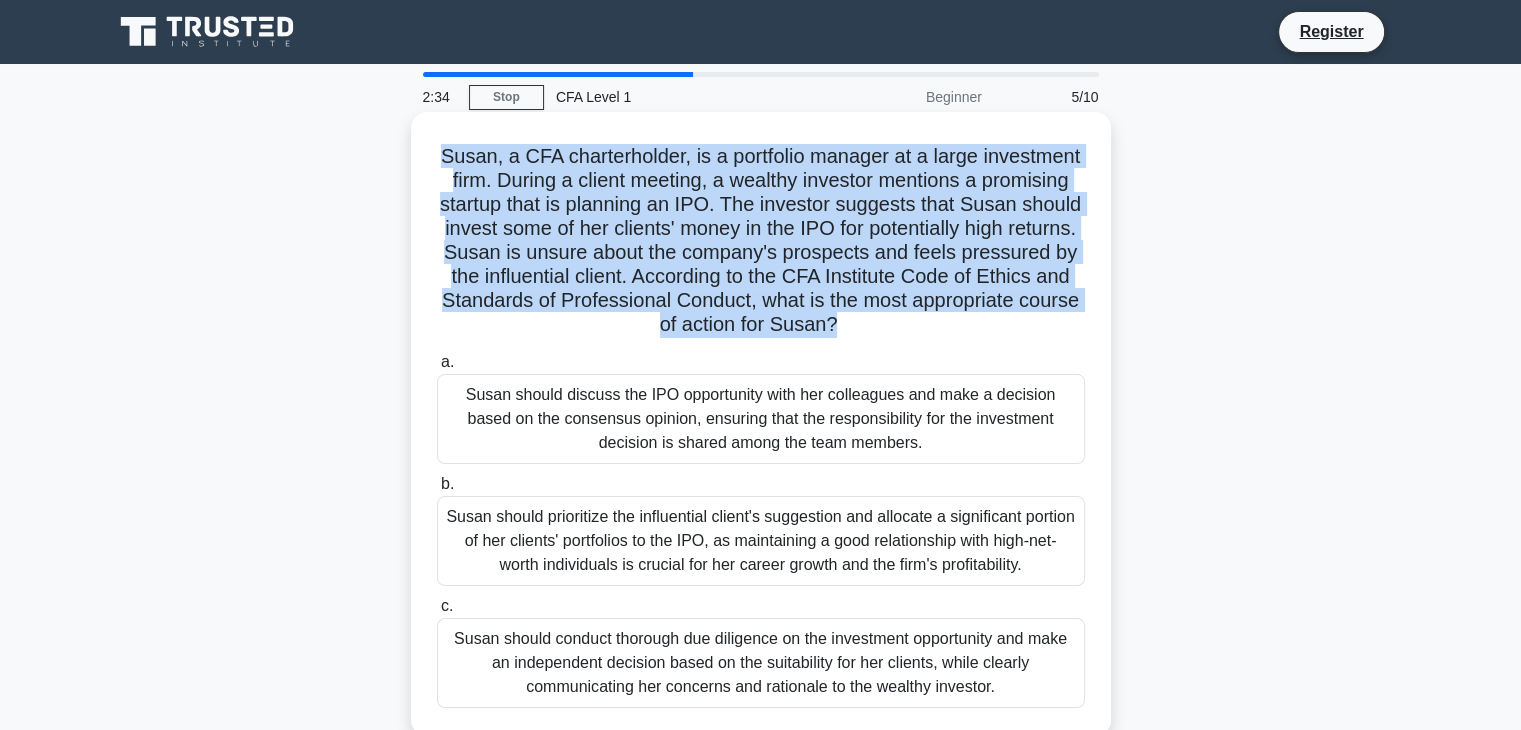click on "Susan, a CFA charterholder, is a portfolio manager at a large investment firm. During a client meeting, a wealthy investor mentions a promising startup that is planning an IPO. The investor suggests that Susan should invest some of her clients' money in the IPO for potentially high returns. Susan is unsure about the company's prospects and feels pressured by the influential client. According to the CFA Institute Code of Ethics and Standards of Professional Conduct, what is the most appropriate course of action for Susan?
.spinner_0XTQ{transform-origin:center;animation:spinner_y6GP .75s linear infinite}@keyframes spinner_y6GP{100%{transform:rotate(360deg)}}" at bounding box center [761, 241] 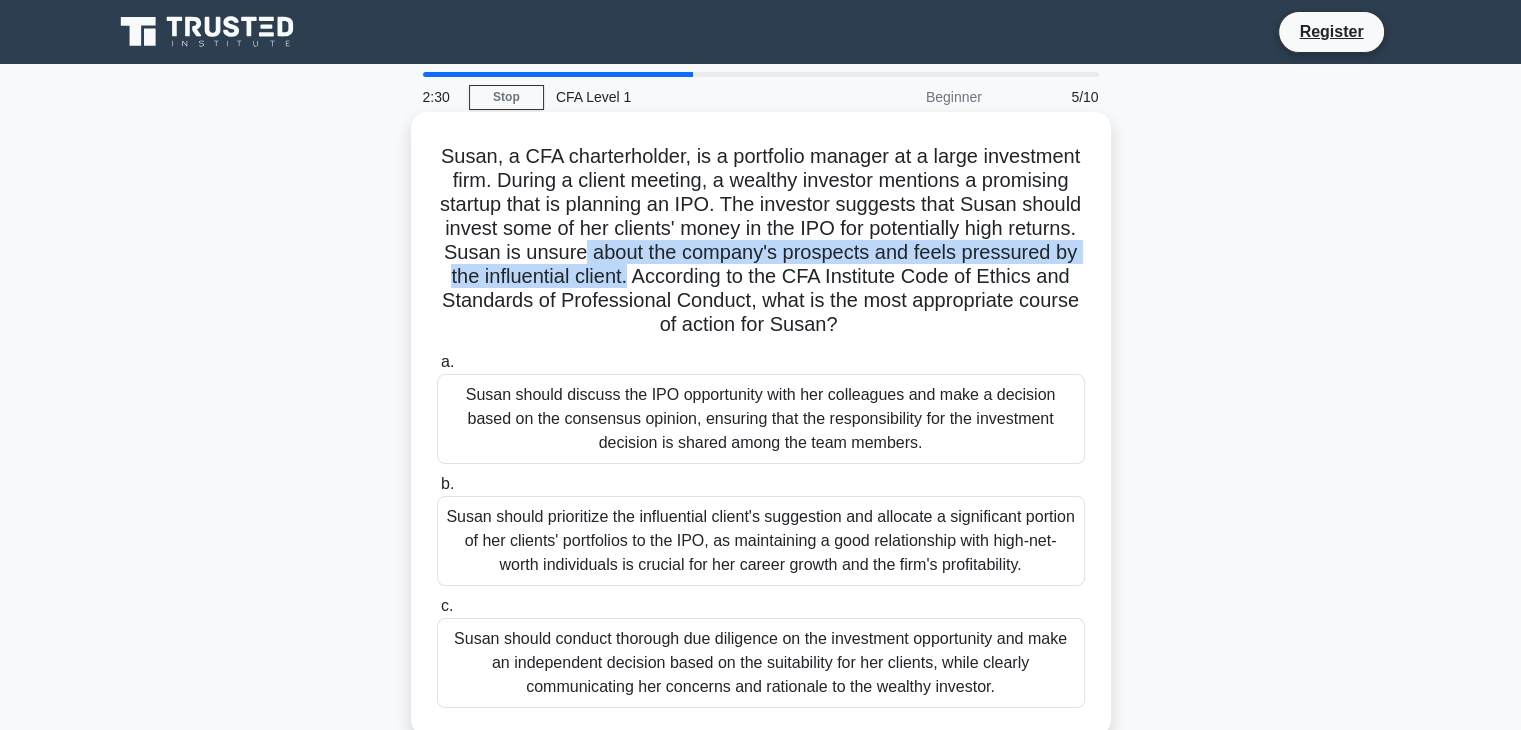 drag, startPoint x: 675, startPoint y: 253, endPoint x: 740, endPoint y: 271, distance: 67.44627 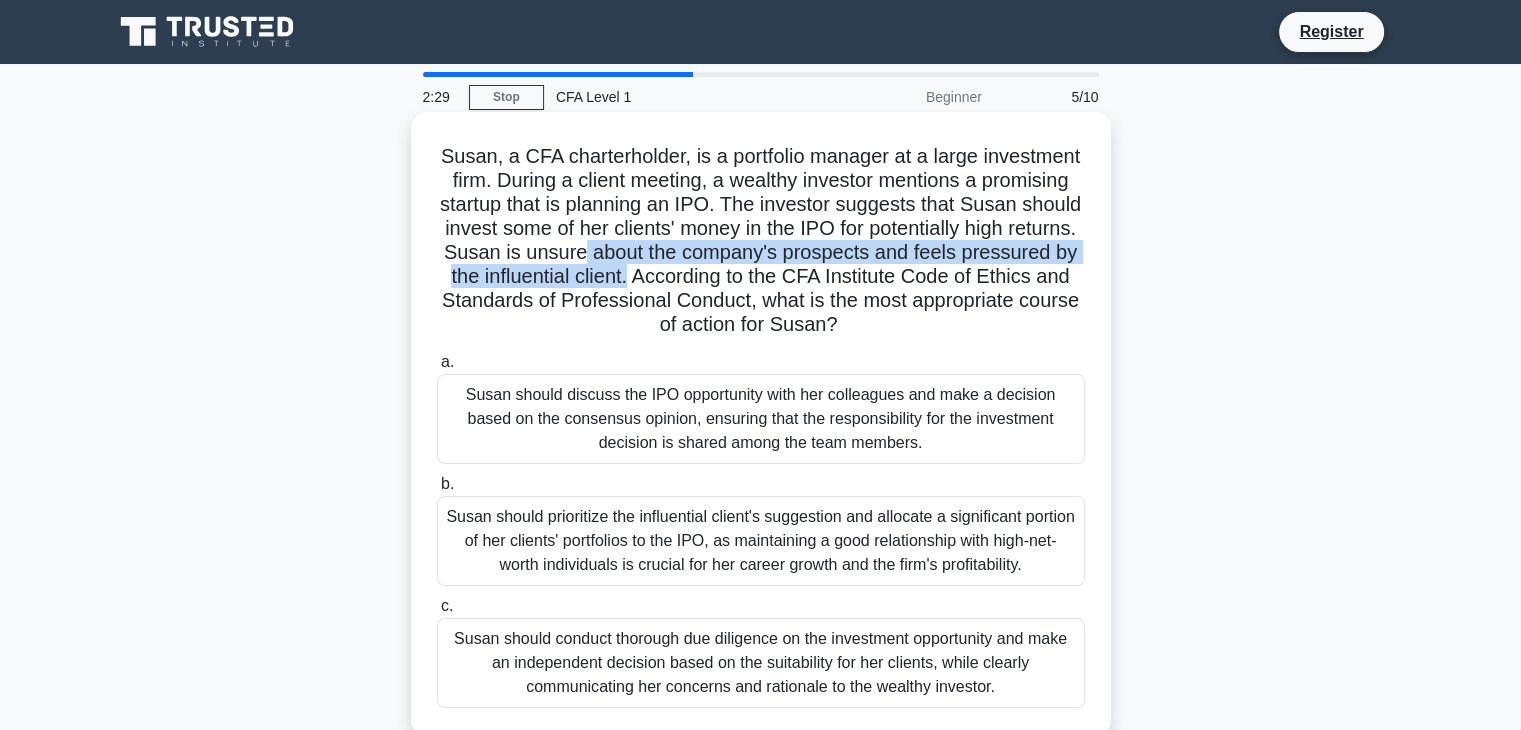 click on "Susan, a CFA charterholder, is a portfolio manager at a large investment firm. During a client meeting, a wealthy investor mentions a promising startup that is planning an IPO. The investor suggests that Susan should invest some of her clients' money in the IPO for potentially high returns. Susan is unsure about the company's prospects and feels pressured by the influential client. According to the CFA Institute Code of Ethics and Standards of Professional Conduct, what is the most appropriate course of action for Susan?
.spinner_0XTQ{transform-origin:center;animation:spinner_y6GP .75s linear infinite}@keyframes spinner_y6GP{100%{transform:rotate(360deg)}}" at bounding box center (761, 241) 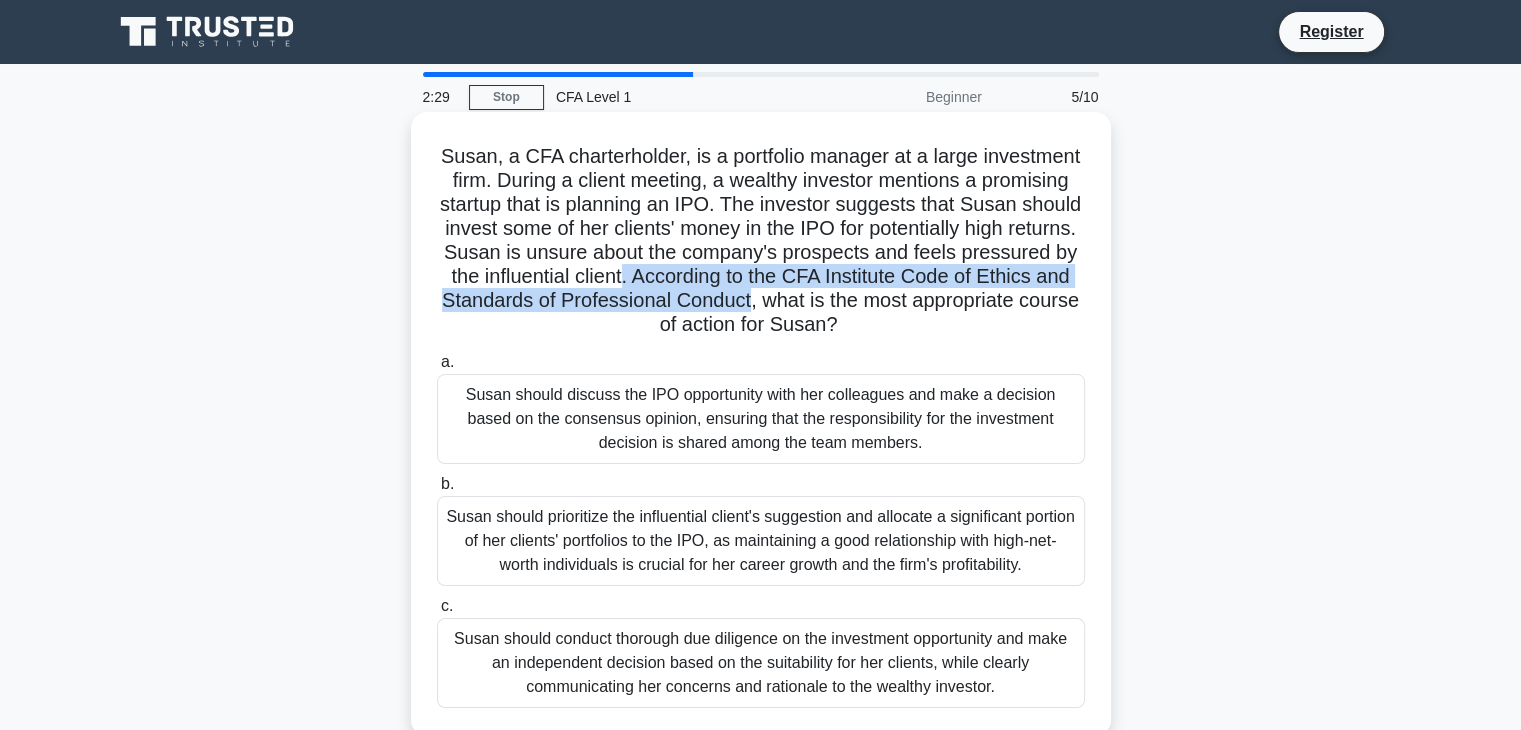 drag, startPoint x: 740, startPoint y: 271, endPoint x: 842, endPoint y: 316, distance: 111.48543 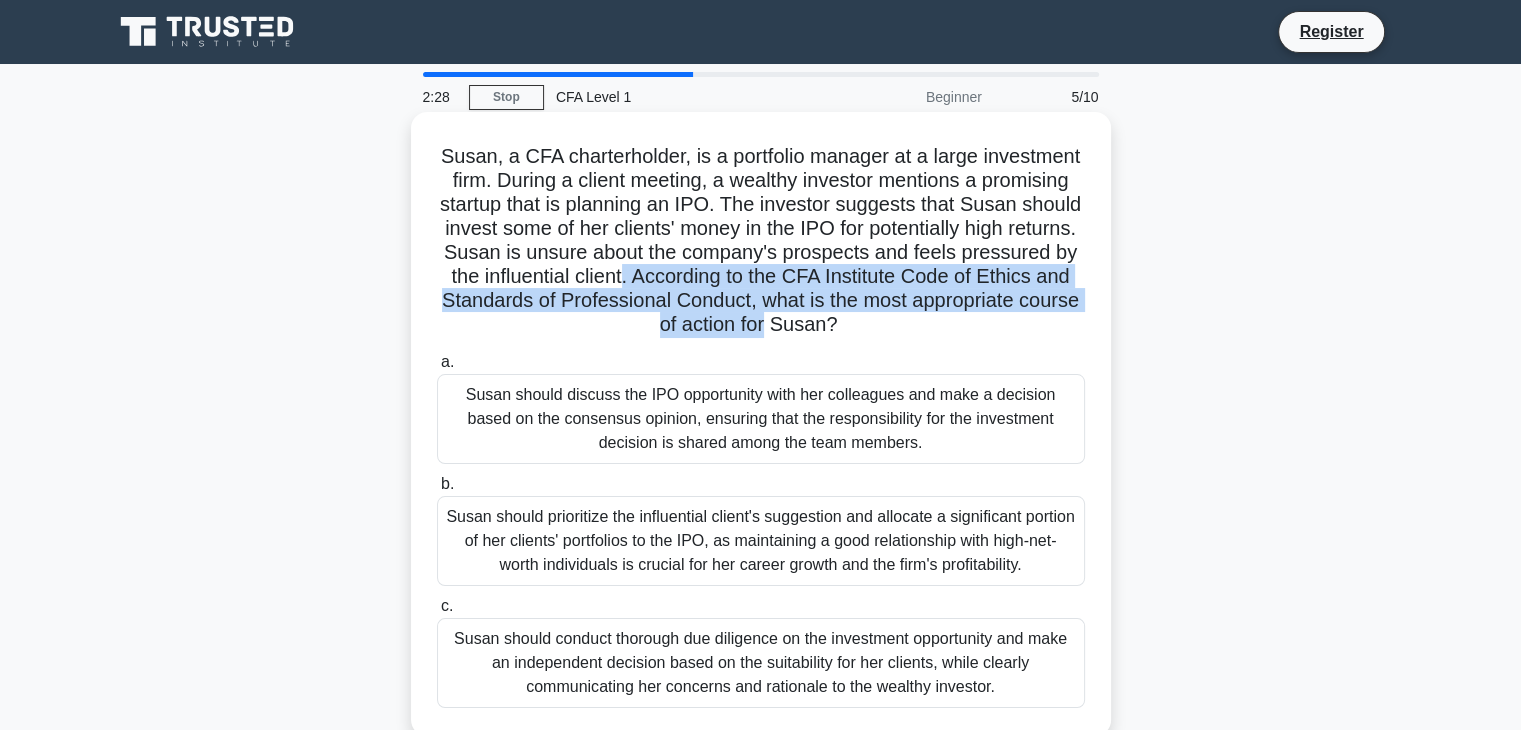 click on "Susan, a CFA charterholder, is a portfolio manager at a large investment firm. During a client meeting, a wealthy investor mentions a promising startup that is planning an IPO. The investor suggests that Susan should invest some of her clients' money in the IPO for potentially high returns. Susan is unsure about the company's prospects and feels pressured by the influential client. According to the CFA Institute Code of Ethics and Standards of Professional Conduct, what is the most appropriate course of action for Susan?
.spinner_0XTQ{transform-origin:center;animation:spinner_y6GP .75s linear infinite}@keyframes spinner_y6GP{100%{transform:rotate(360deg)}}" at bounding box center [761, 241] 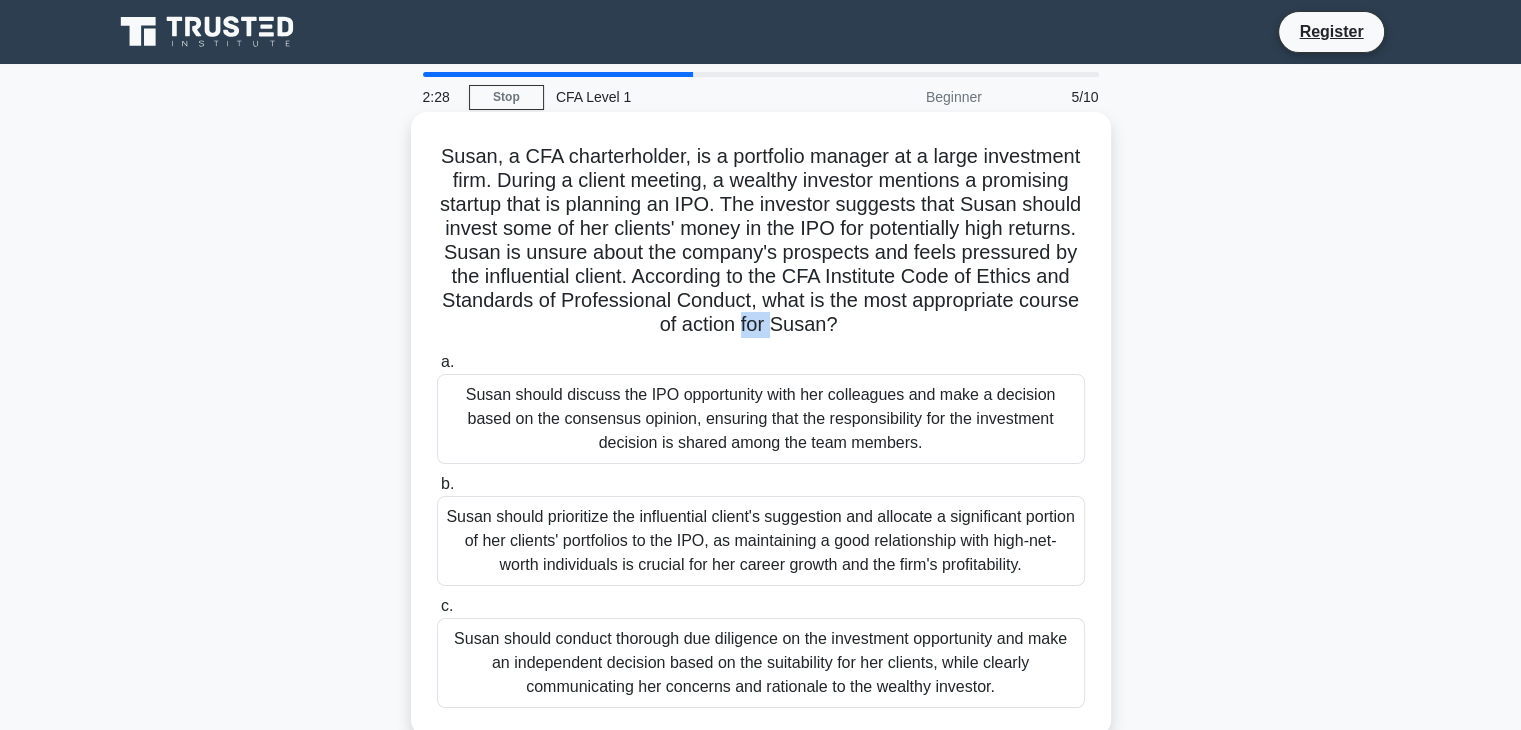 click on "Susan, a CFA charterholder, is a portfolio manager at a large investment firm. During a client meeting, a wealthy investor mentions a promising startup that is planning an IPO. The investor suggests that Susan should invest some of her clients' money in the IPO for potentially high returns. Susan is unsure about the company's prospects and feels pressured by the influential client. According to the CFA Institute Code of Ethics and Standards of Professional Conduct, what is the most appropriate course of action for Susan?
.spinner_0XTQ{transform-origin:center;animation:spinner_y6GP .75s linear infinite}@keyframes spinner_y6GP{100%{transform:rotate(360deg)}}" at bounding box center [761, 241] 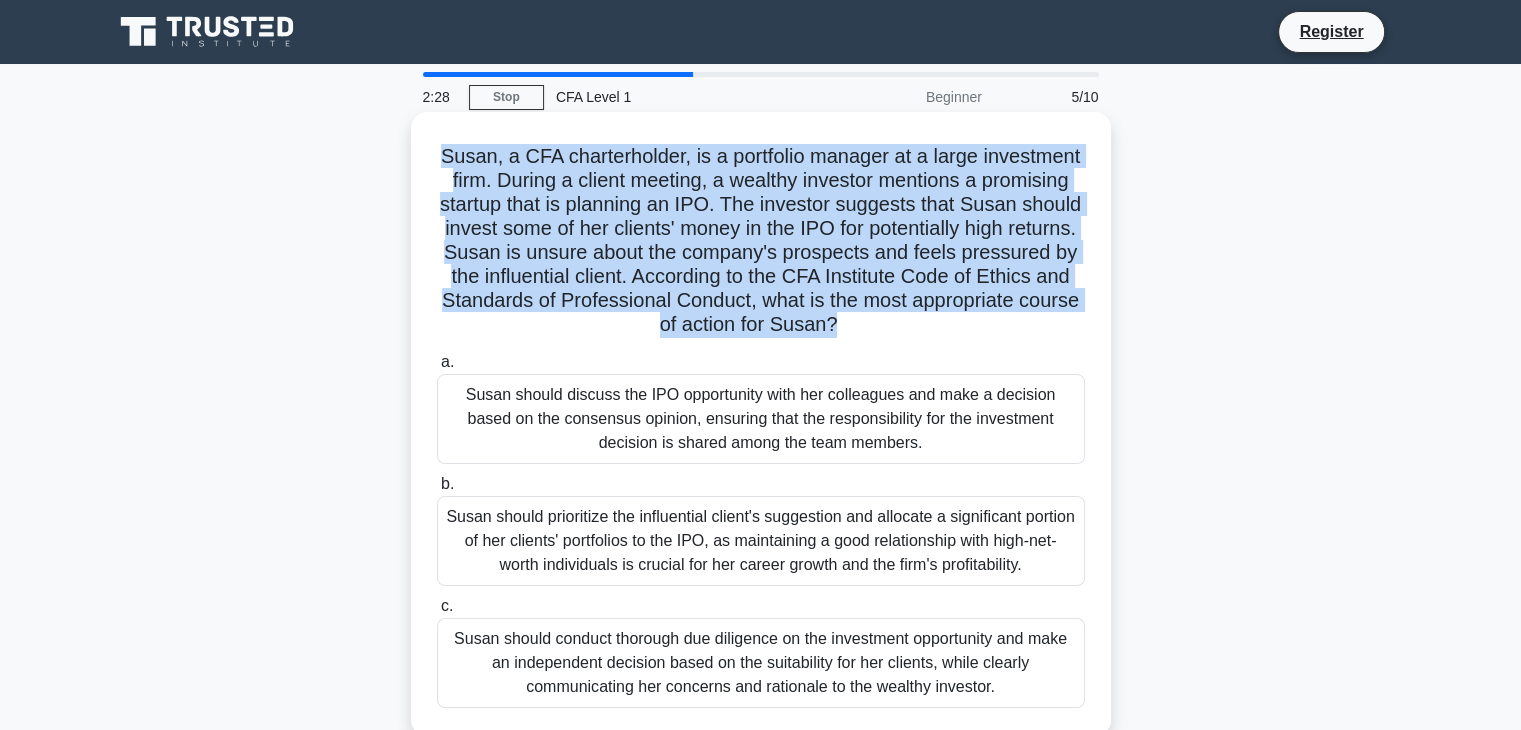 click on "Susan, a CFA charterholder, is a portfolio manager at a large investment firm. During a client meeting, a wealthy investor mentions a promising startup that is planning an IPO. The investor suggests that Susan should invest some of her clients' money in the IPO for potentially high returns. Susan is unsure about the company's prospects and feels pressured by the influential client. According to the CFA Institute Code of Ethics and Standards of Professional Conduct, what is the most appropriate course of action for Susan?
.spinner_0XTQ{transform-origin:center;animation:spinner_y6GP .75s linear infinite}@keyframes spinner_y6GP{100%{transform:rotate(360deg)}}" at bounding box center [761, 241] 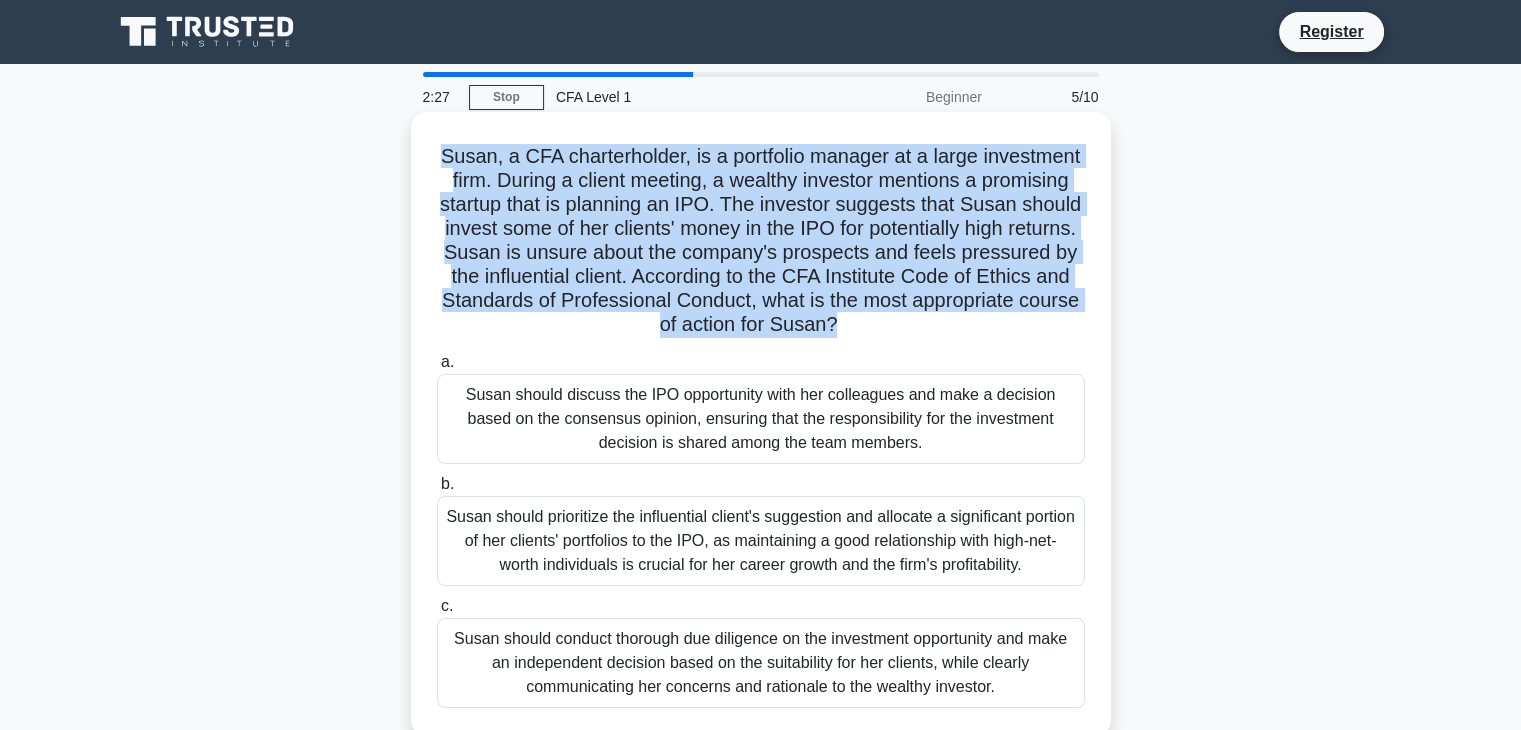 click on "Susan, a CFA charterholder, is a portfolio manager at a large investment firm. During a client meeting, a wealthy investor mentions a promising startup that is planning an IPO. The investor suggests that Susan should invest some of her clients' money in the IPO for potentially high returns. Susan is unsure about the company's prospects and feels pressured by the influential client. According to the CFA Institute Code of Ethics and Standards of Professional Conduct, what is the most appropriate course of action for Susan?
.spinner_0XTQ{transform-origin:center;animation:spinner_y6GP .75s linear infinite}@keyframes spinner_y6GP{100%{transform:rotate(360deg)}}" at bounding box center (761, 241) 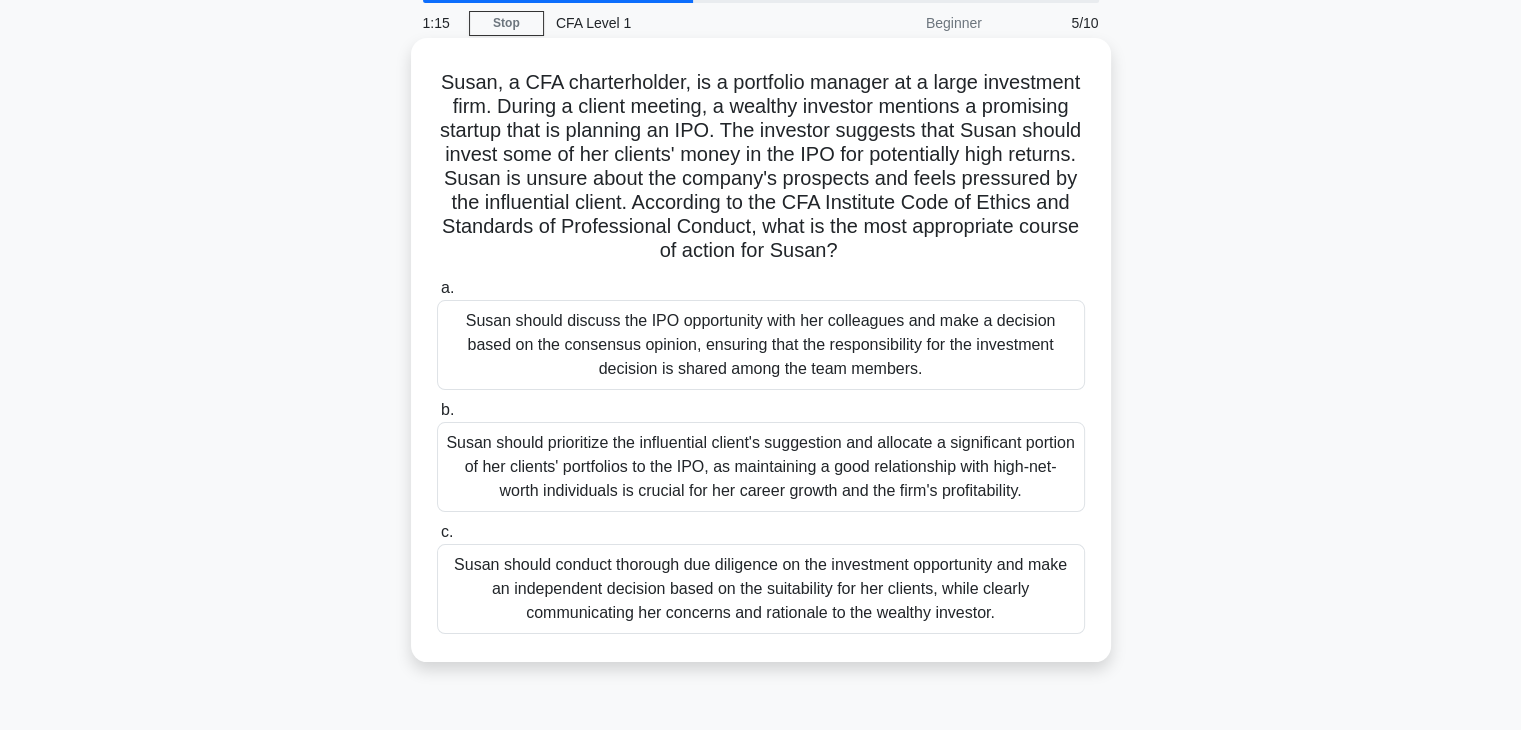 scroll, scrollTop: 75, scrollLeft: 0, axis: vertical 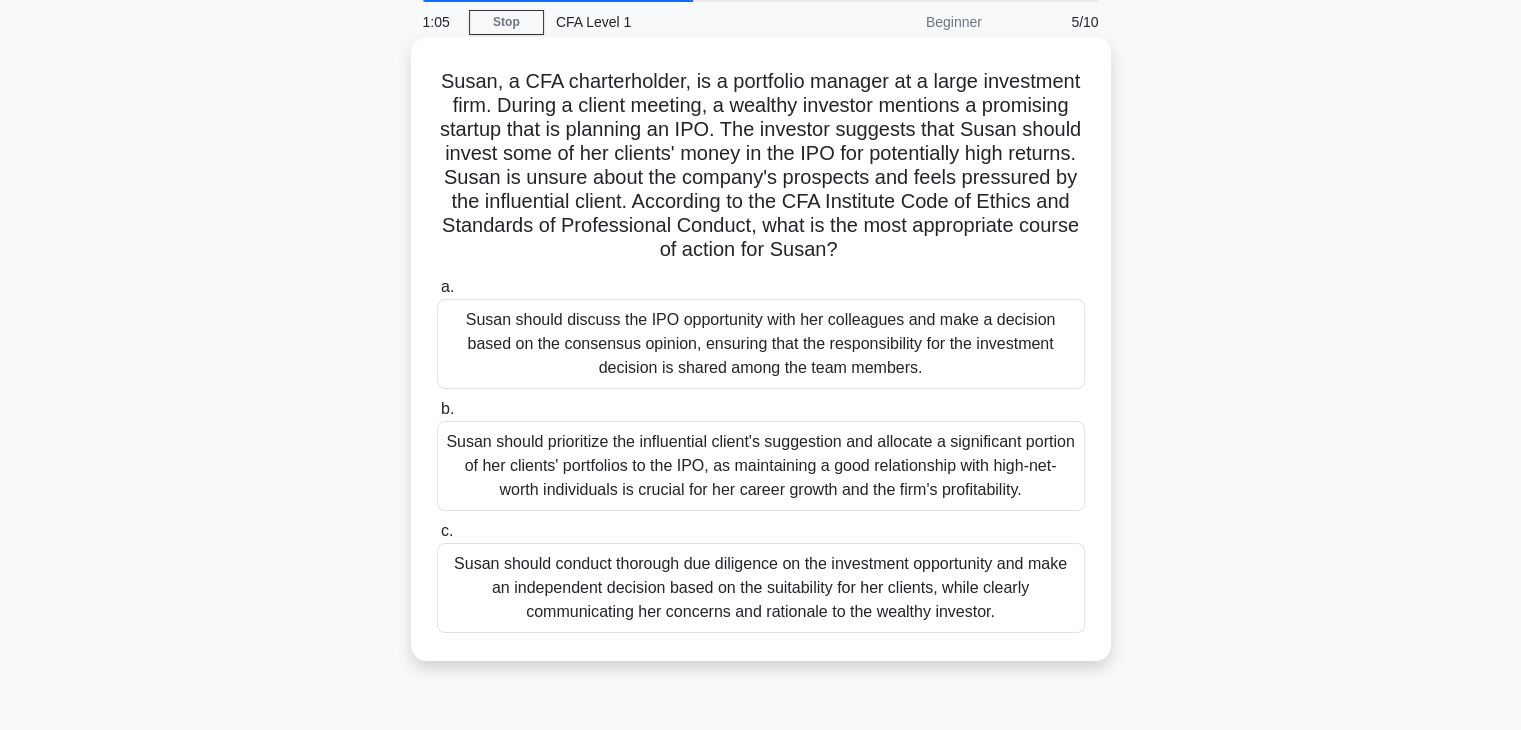 click on "Susan should conduct thorough due diligence on the investment opportunity and make an independent decision based on the suitability for her clients, while clearly communicating her concerns and rationale to the wealthy investor." at bounding box center (761, 588) 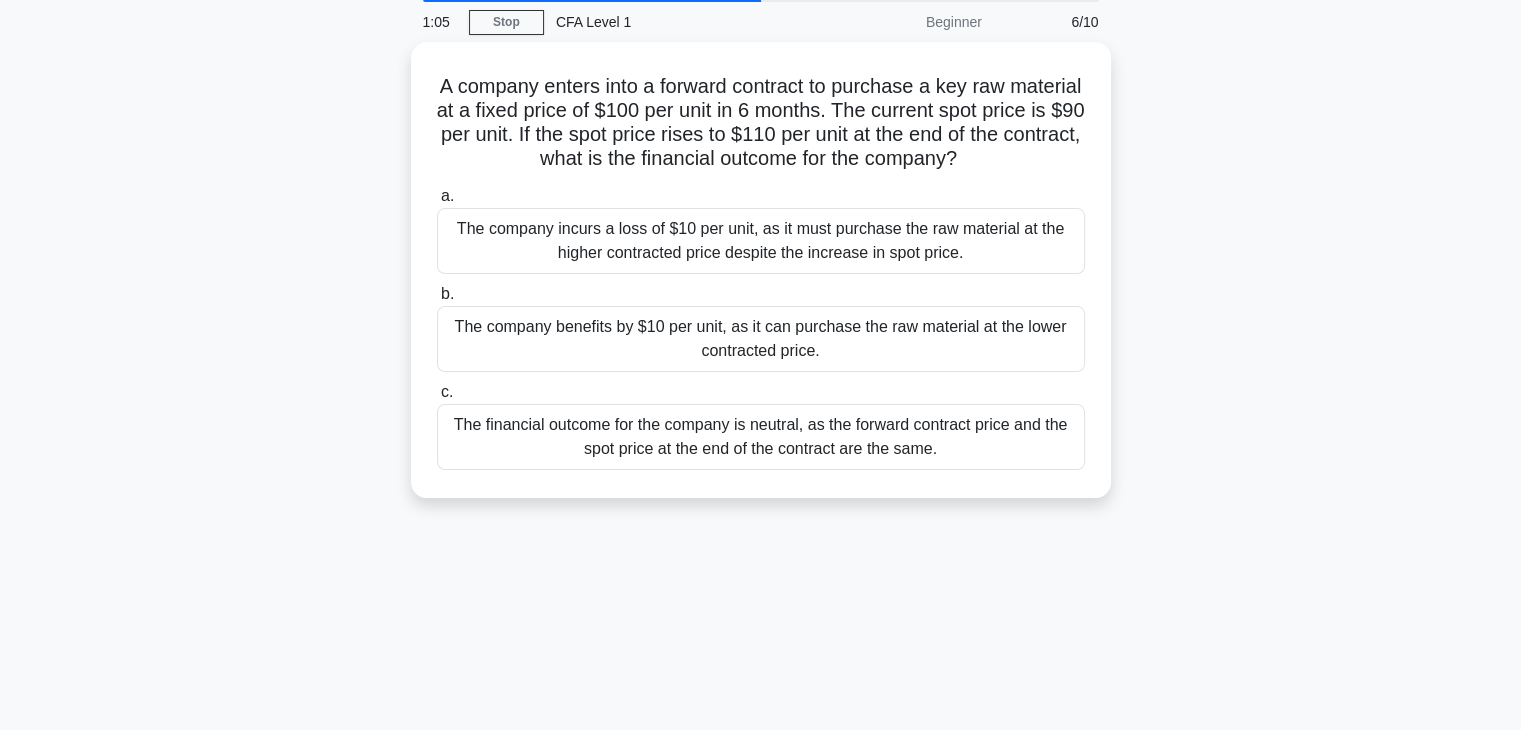 scroll, scrollTop: 0, scrollLeft: 0, axis: both 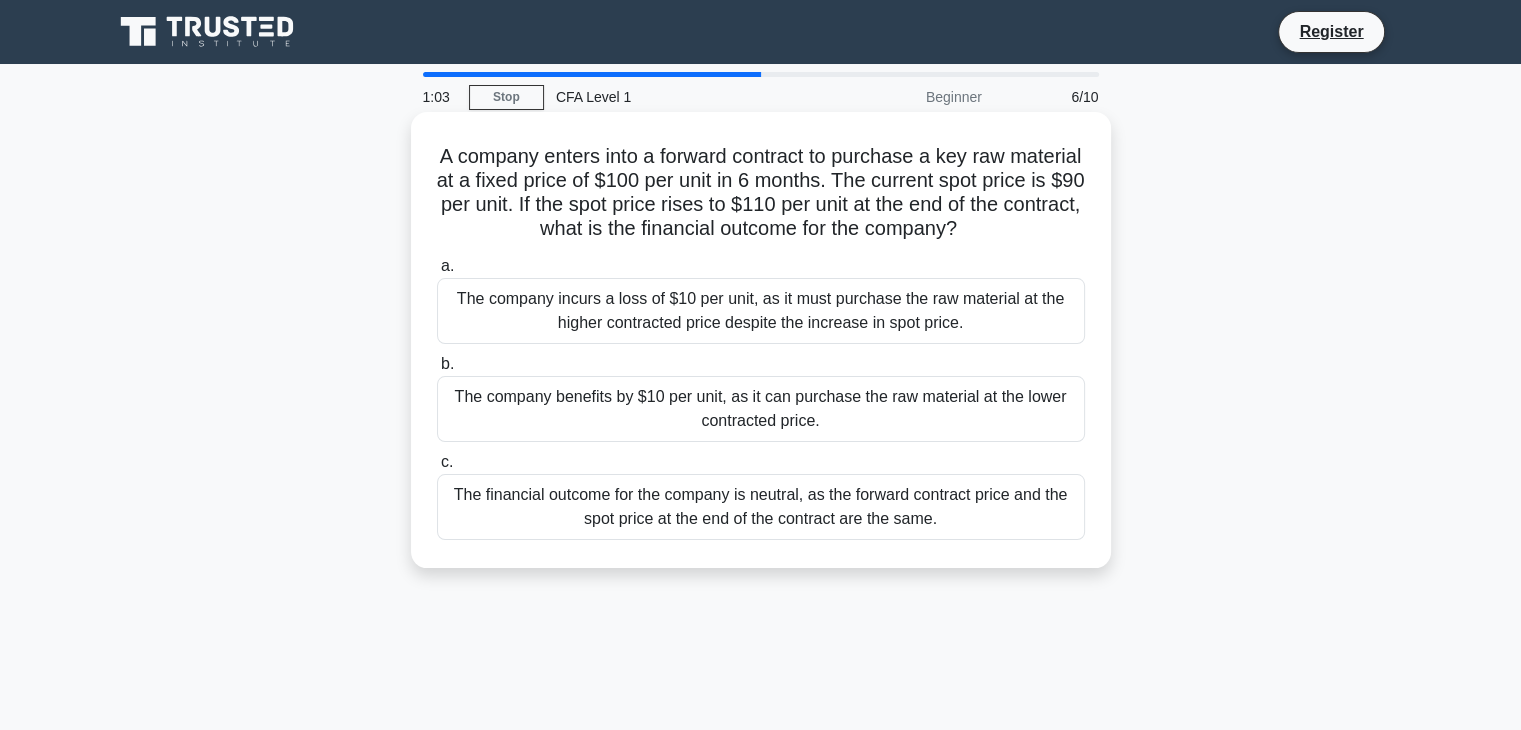 click on "A company enters into a forward contract to purchase a key raw material at a fixed price of $100 per unit in 6 months. The current spot price is $90 per unit. If the spot price rises to $110 per unit at the end of the contract, what is the financial outcome for the company?
.spinner_0XTQ{transform-origin:center;animation:spinner_y6GP .75s linear infinite}@keyframes spinner_y6GP{100%{transform:rotate(360deg)}}" at bounding box center [761, 193] 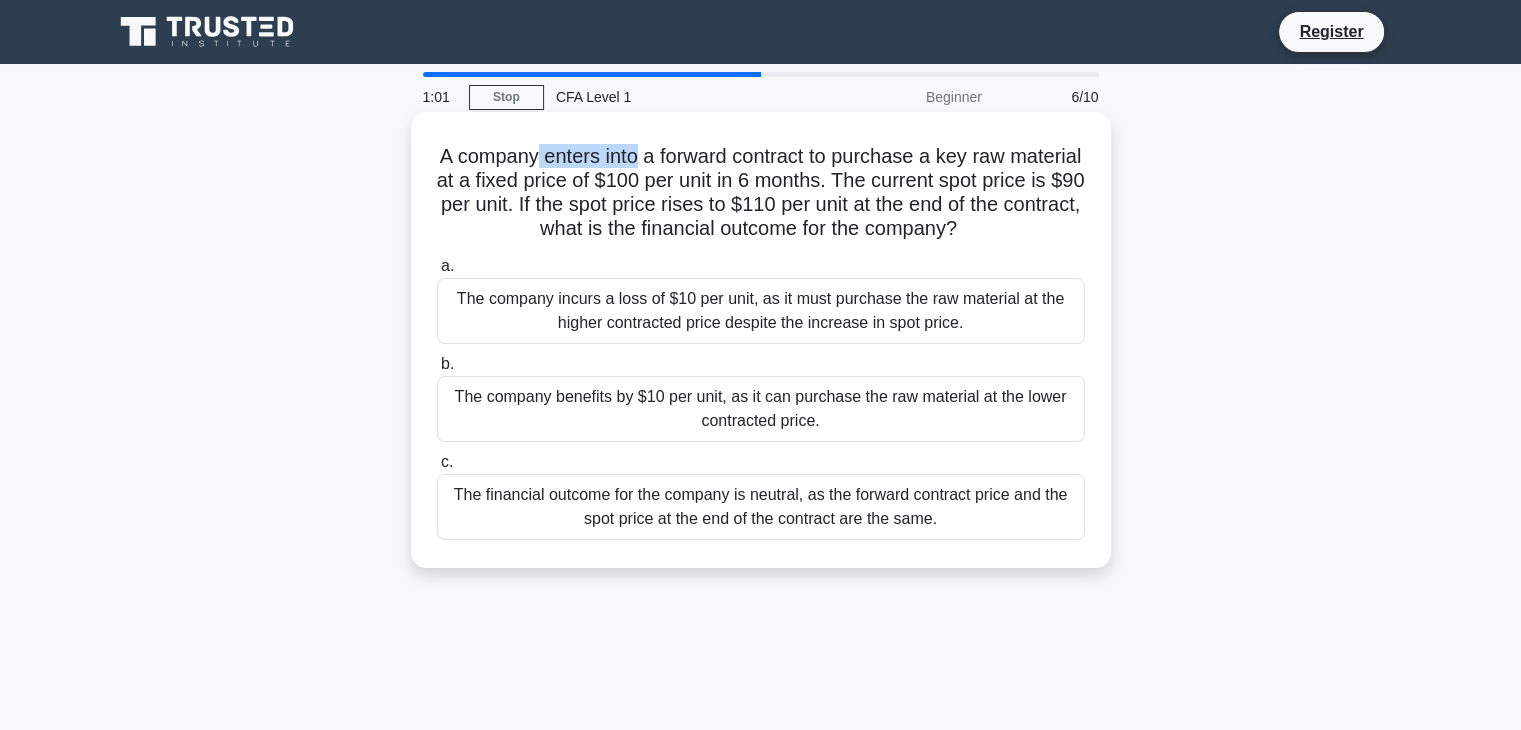 drag, startPoint x: 667, startPoint y: 166, endPoint x: 568, endPoint y: 158, distance: 99.32271 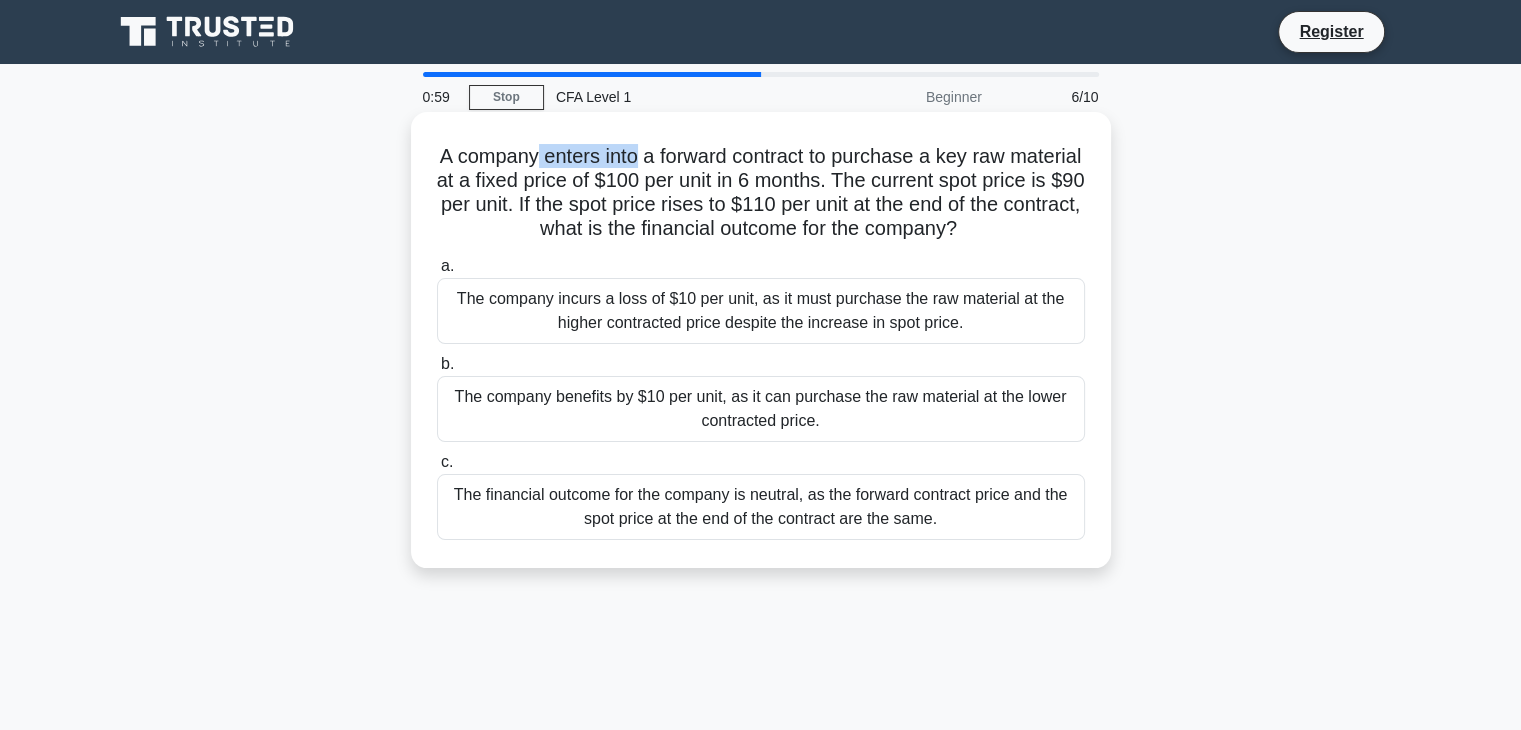 drag, startPoint x: 568, startPoint y: 158, endPoint x: 646, endPoint y: 157, distance: 78.00641 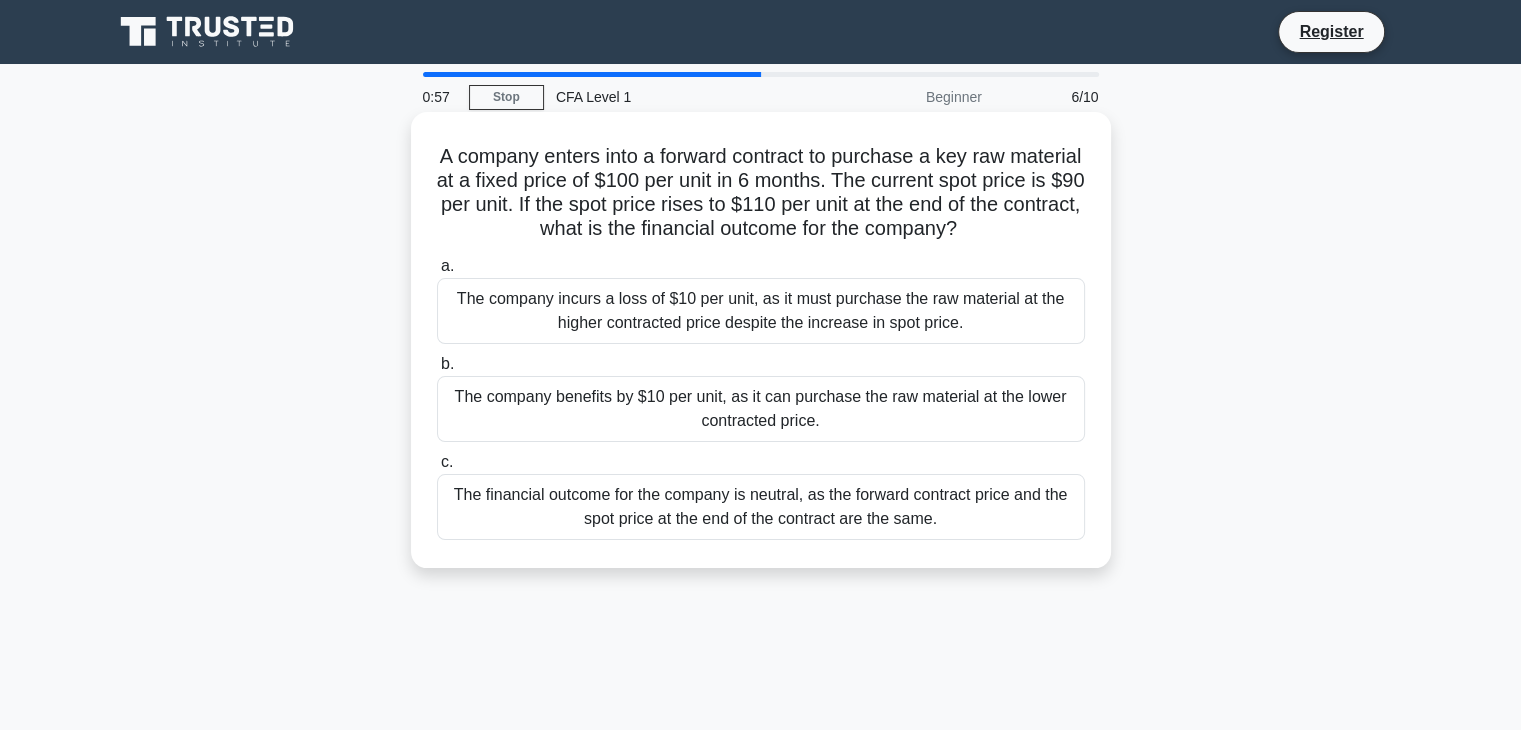 click on "A company enters into a forward contract to purchase a key raw material at a fixed price of $100 per unit in 6 months. The current spot price is $90 per unit. If the spot price rises to $110 per unit at the end of the contract, what is the financial outcome for the company?
.spinner_0XTQ{transform-origin:center;animation:spinner_y6GP .75s linear infinite}@keyframes spinner_y6GP{100%{transform:rotate(360deg)}}" at bounding box center (761, 193) 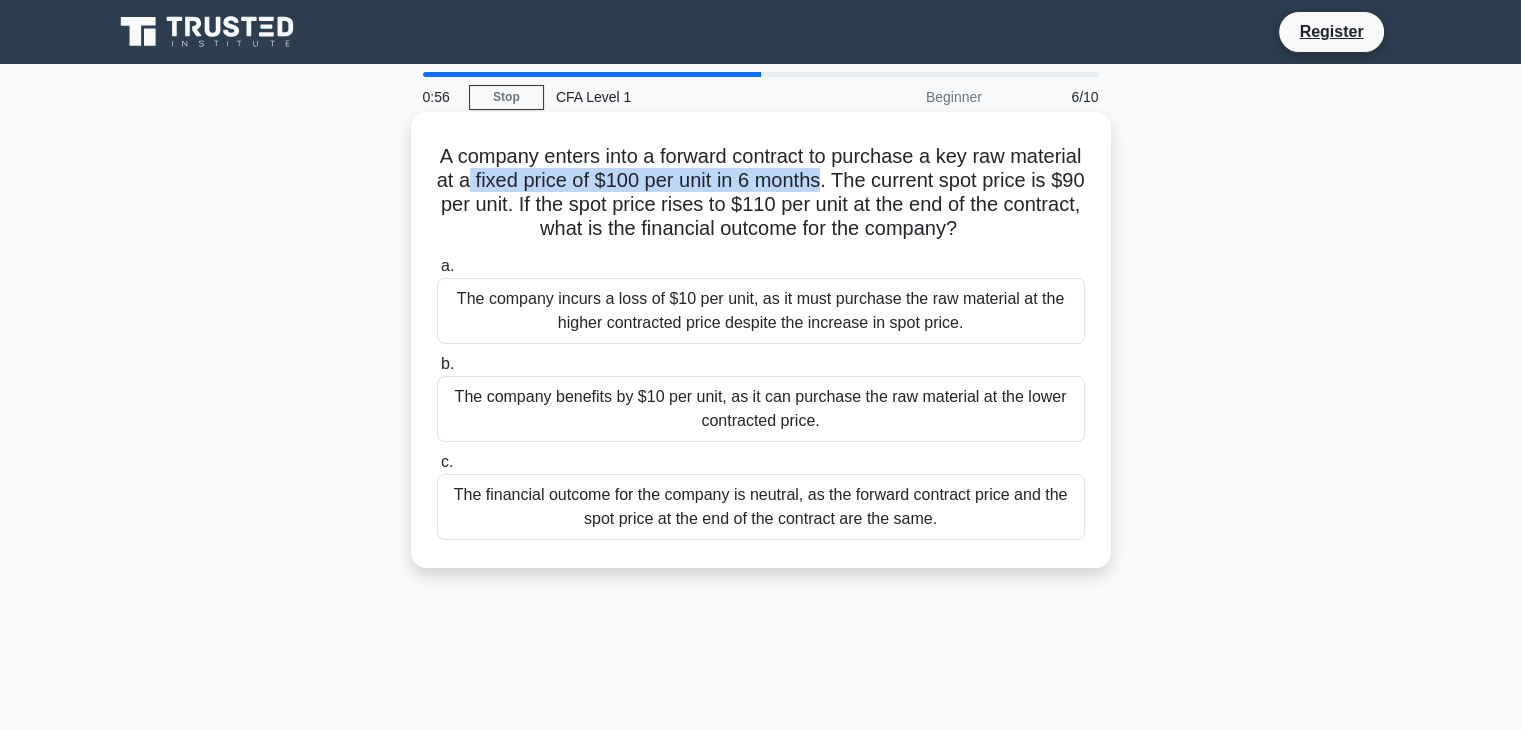 drag, startPoint x: 904, startPoint y: 183, endPoint x: 558, endPoint y: 175, distance: 346.09247 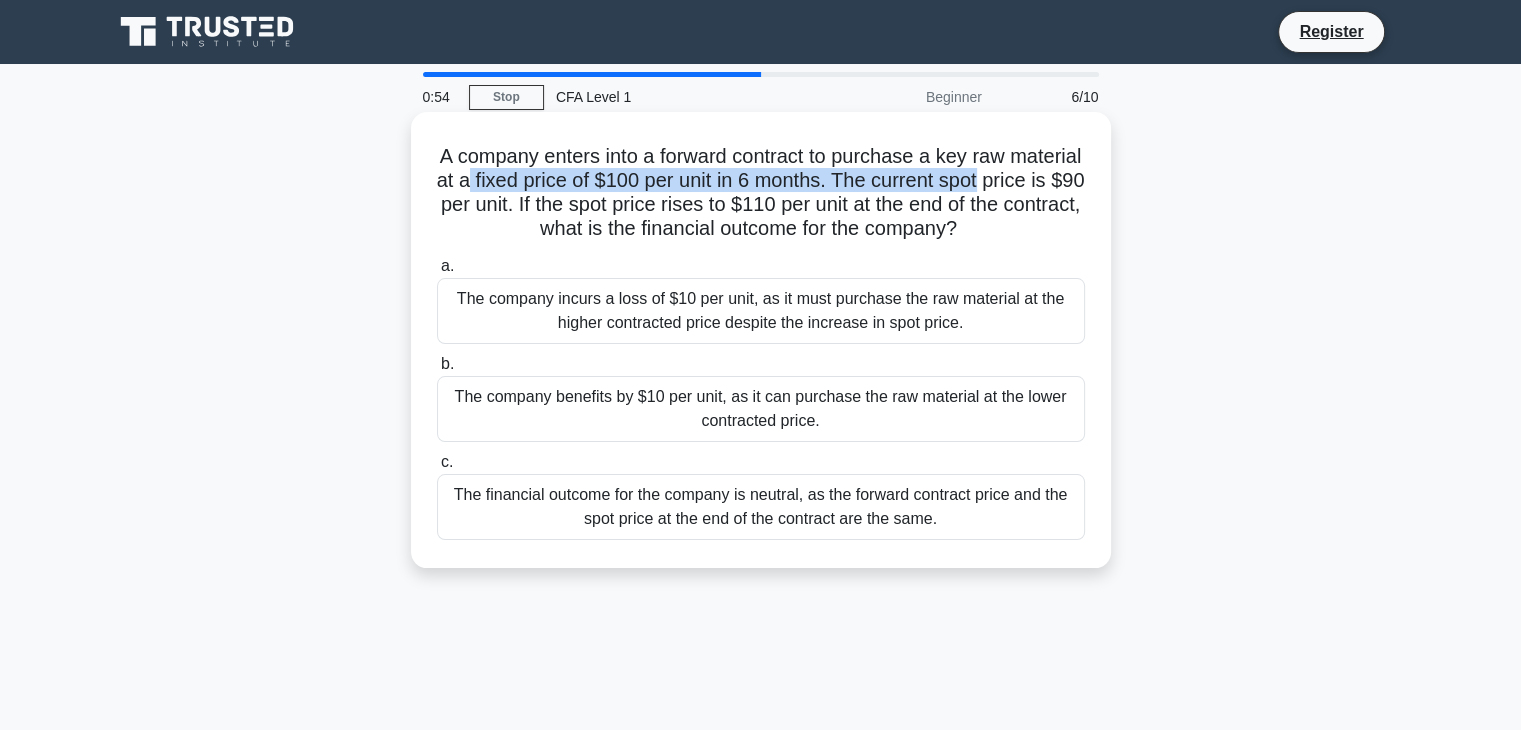 drag, startPoint x: 558, startPoint y: 175, endPoint x: 1044, endPoint y: 190, distance: 486.2314 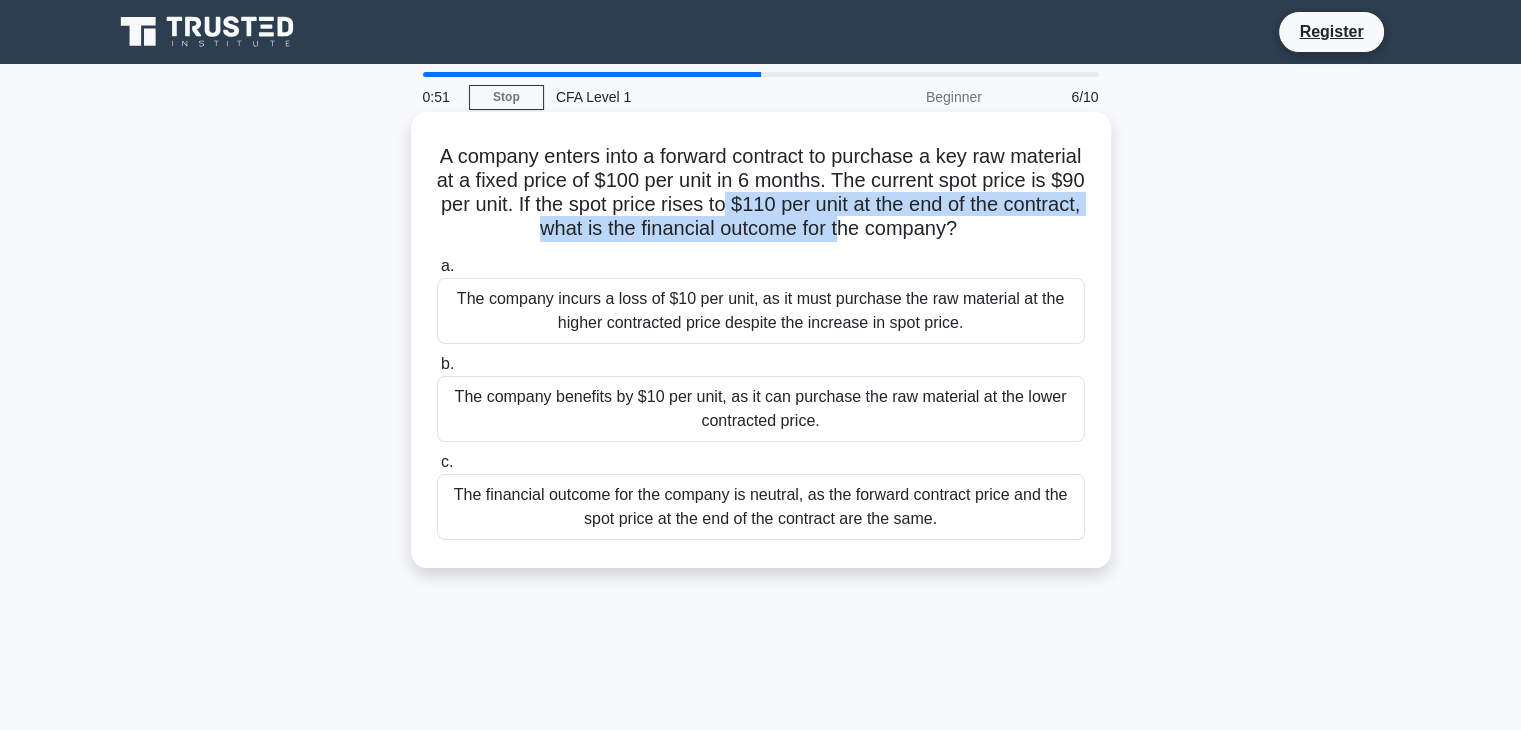 drag, startPoint x: 840, startPoint y: 199, endPoint x: 918, endPoint y: 228, distance: 83.21658 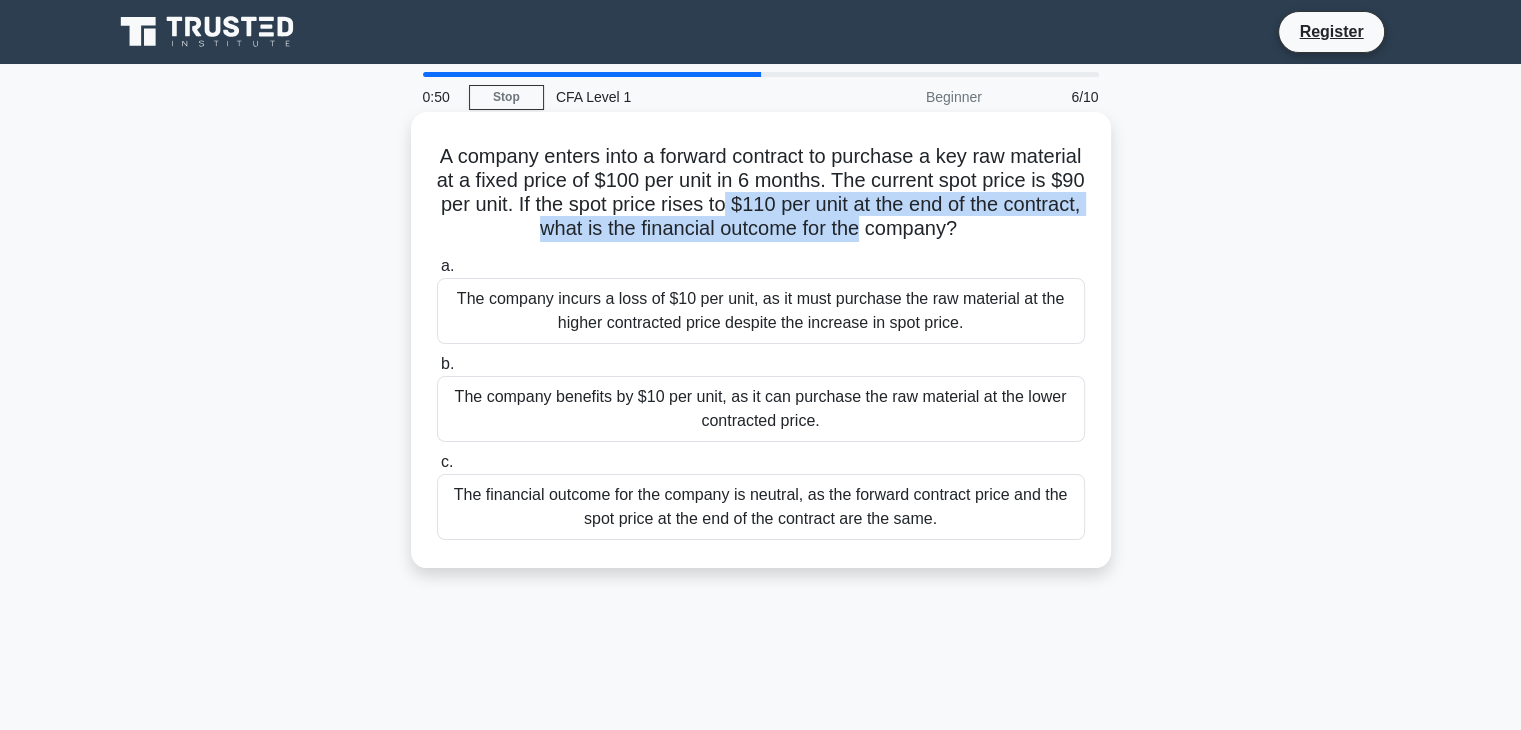 click on "A company enters into a forward contract to purchase a key raw material at a fixed price of $100 per unit in 6 months. The current spot price is $90 per unit. If the spot price rises to $110 per unit at the end of the contract, what is the financial outcome for the company?
.spinner_0XTQ{transform-origin:center;animation:spinner_y6GP .75s linear infinite}@keyframes spinner_y6GP{100%{transform:rotate(360deg)}}" at bounding box center (761, 193) 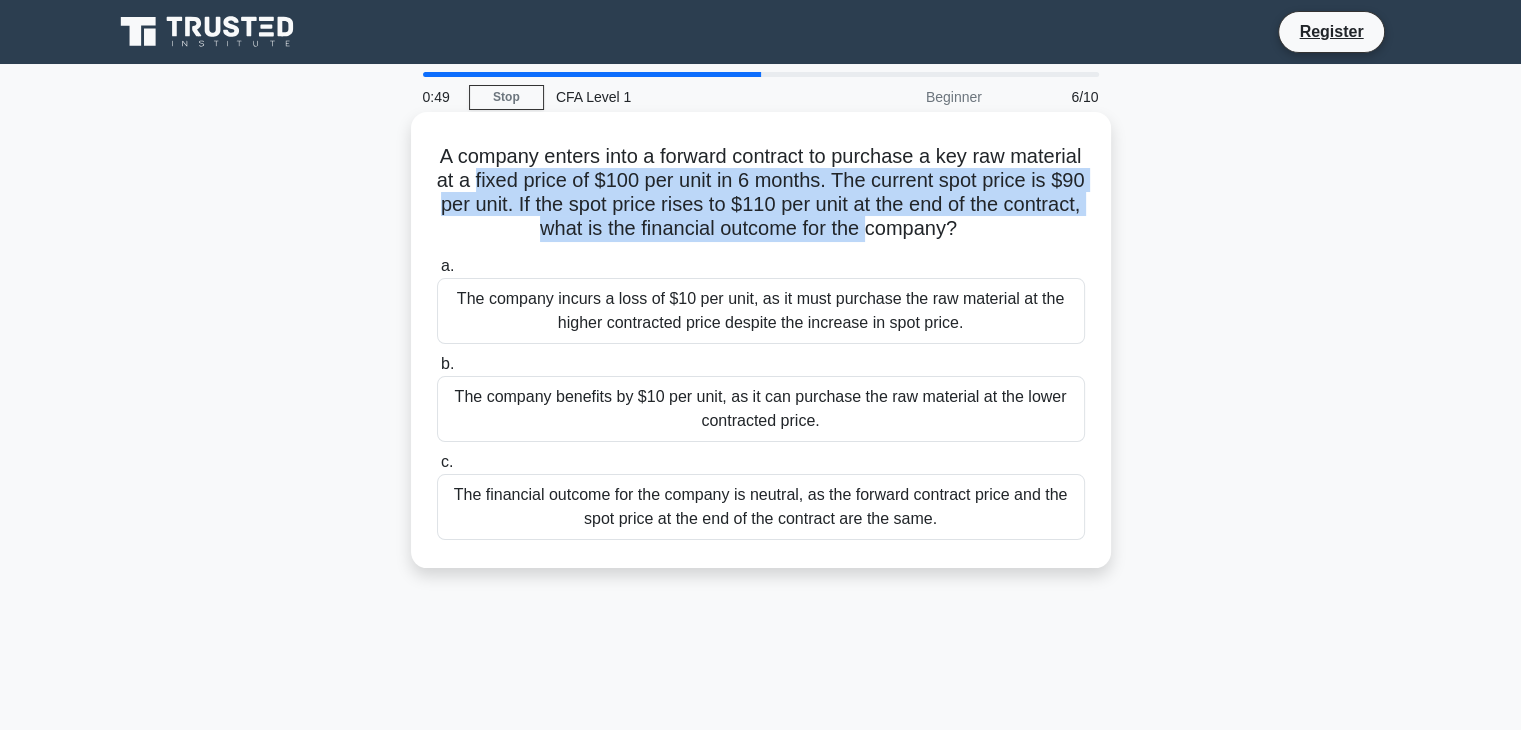 drag, startPoint x: 918, startPoint y: 228, endPoint x: 591, endPoint y: 175, distance: 331.26727 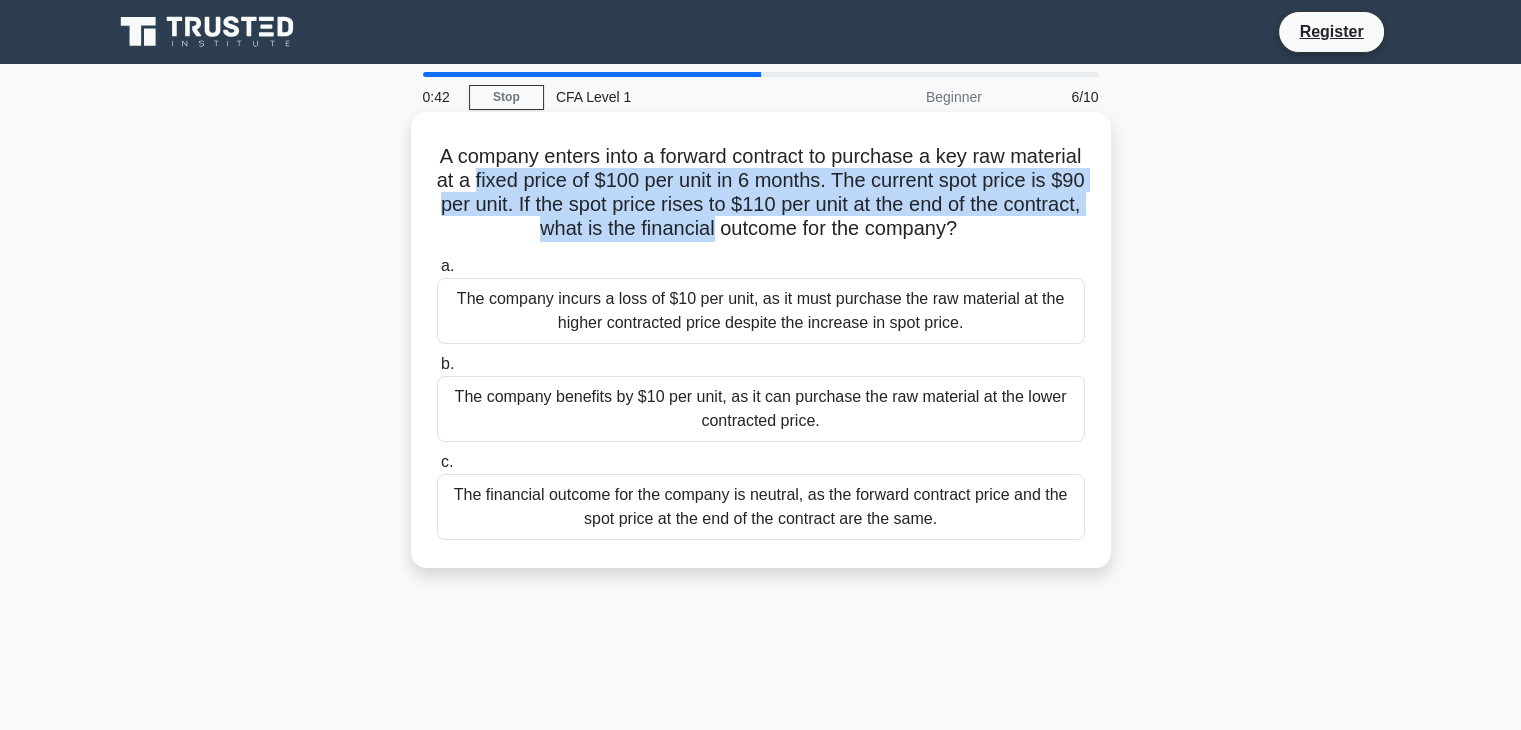 drag, startPoint x: 591, startPoint y: 175, endPoint x: 706, endPoint y: 218, distance: 122.77622 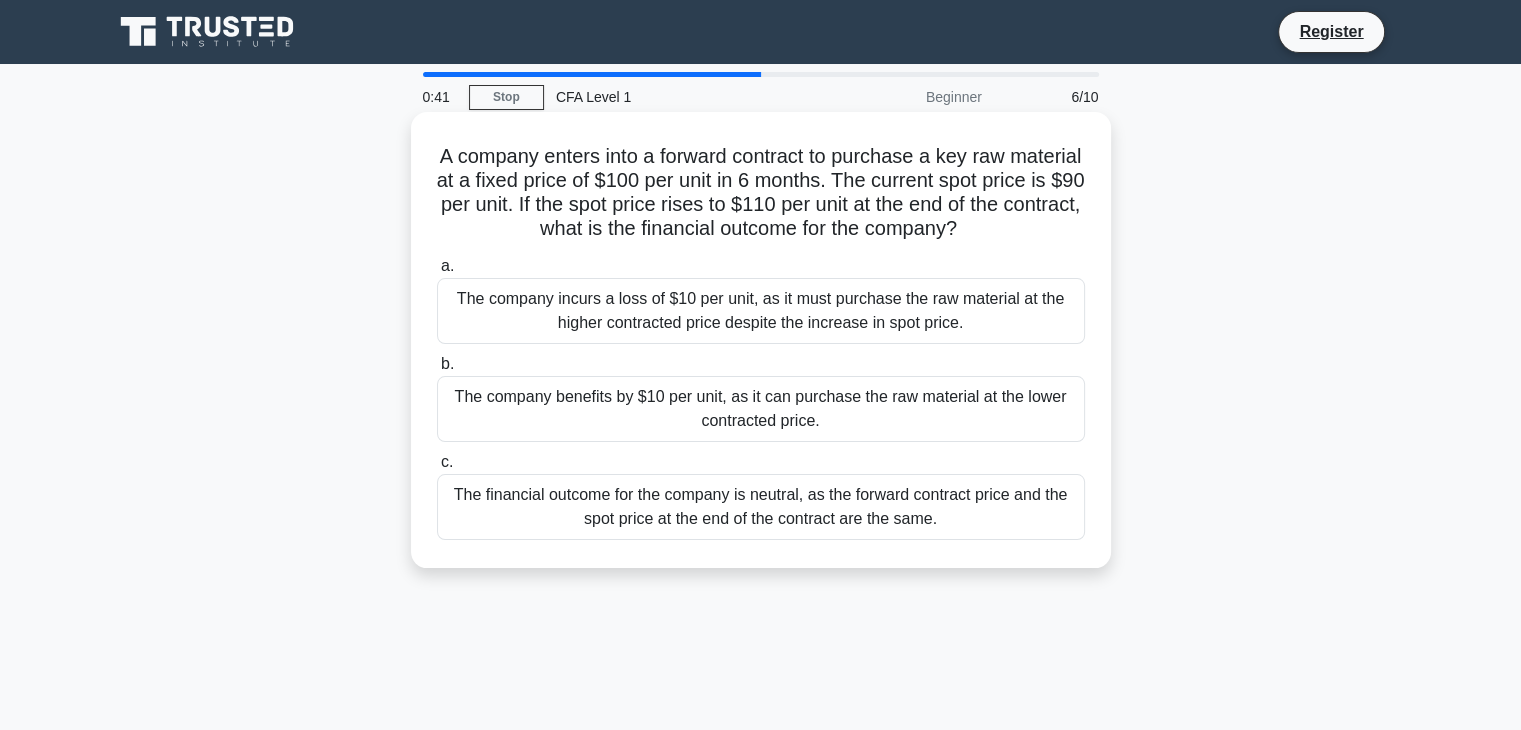 click on "A company enters into a forward contract to purchase a key raw material at a fixed price of $100 per unit in 6 months. The current spot price is $90 per unit. If the spot price rises to $110 per unit at the end of the contract, what is the financial outcome for the company?
.spinner_0XTQ{transform-origin:center;animation:spinner_y6GP .75s linear infinite}@keyframes spinner_y6GP{100%{transform:rotate(360deg)}}" at bounding box center [761, 193] 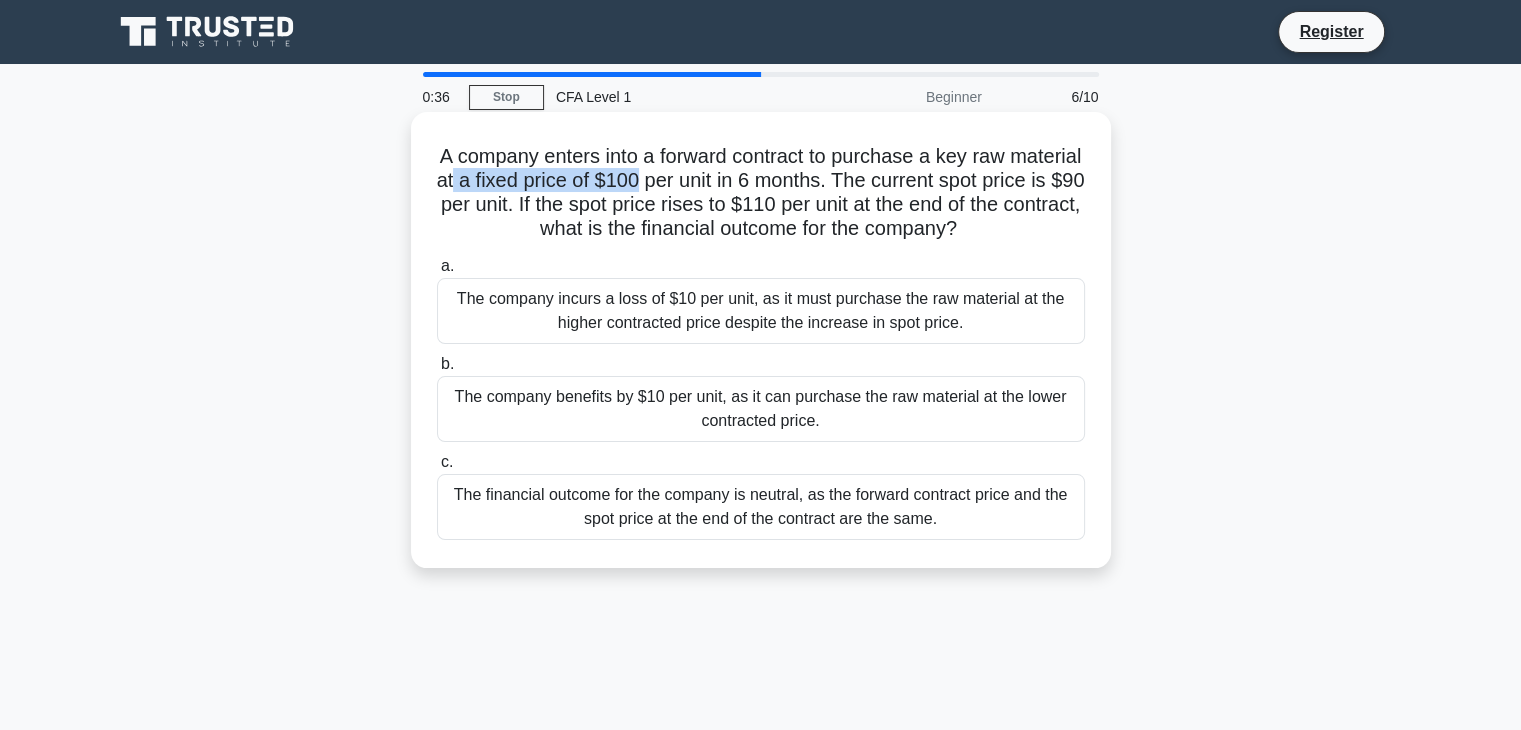 drag, startPoint x: 708, startPoint y: 172, endPoint x: 537, endPoint y: 188, distance: 171.7469 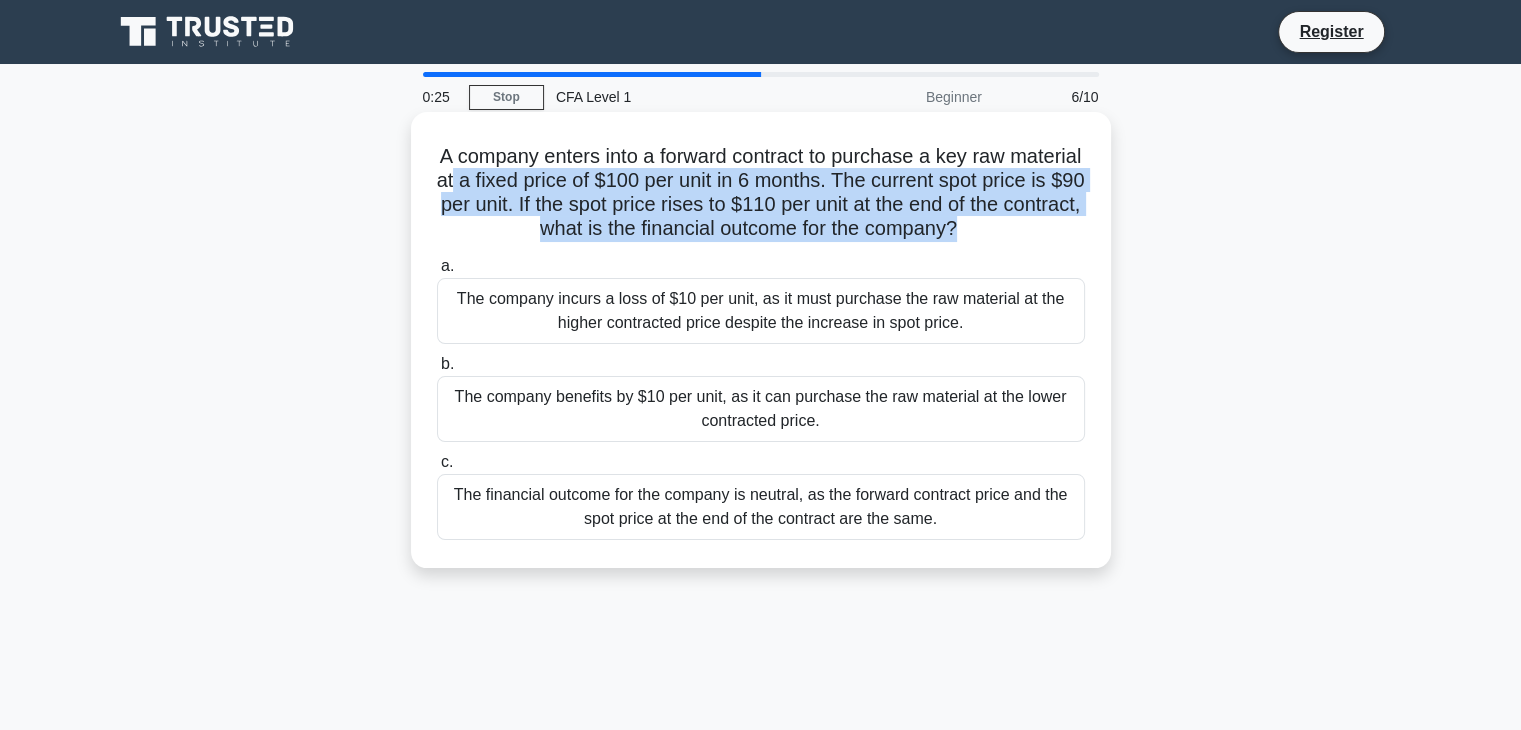 drag, startPoint x: 537, startPoint y: 188, endPoint x: 1026, endPoint y: 225, distance: 490.3978 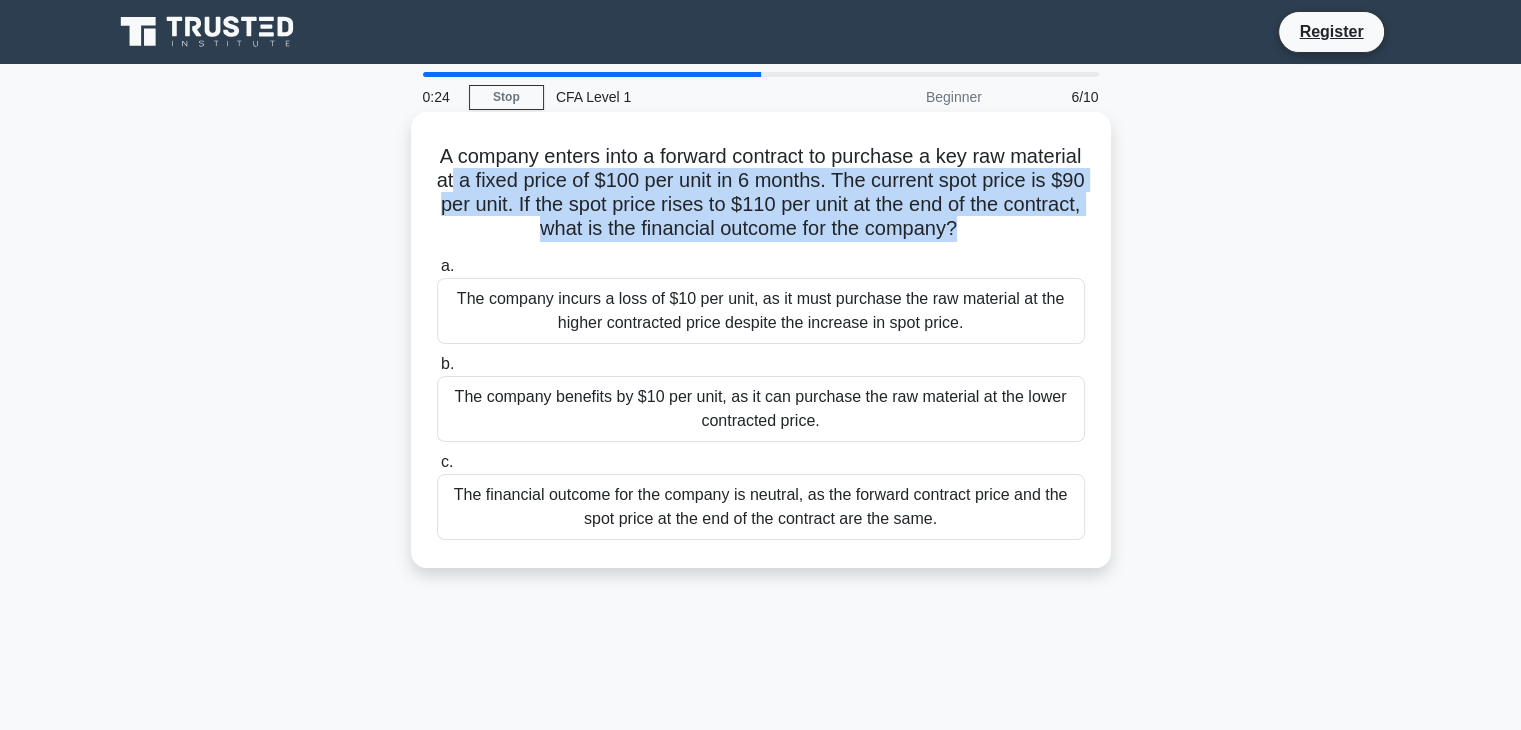 click on ".spinner_0XTQ{transform-origin:center;animation:spinner_y6GP .75s linear infinite}@keyframes spinner_y6GP{100%{transform:rotate(360deg)}}" 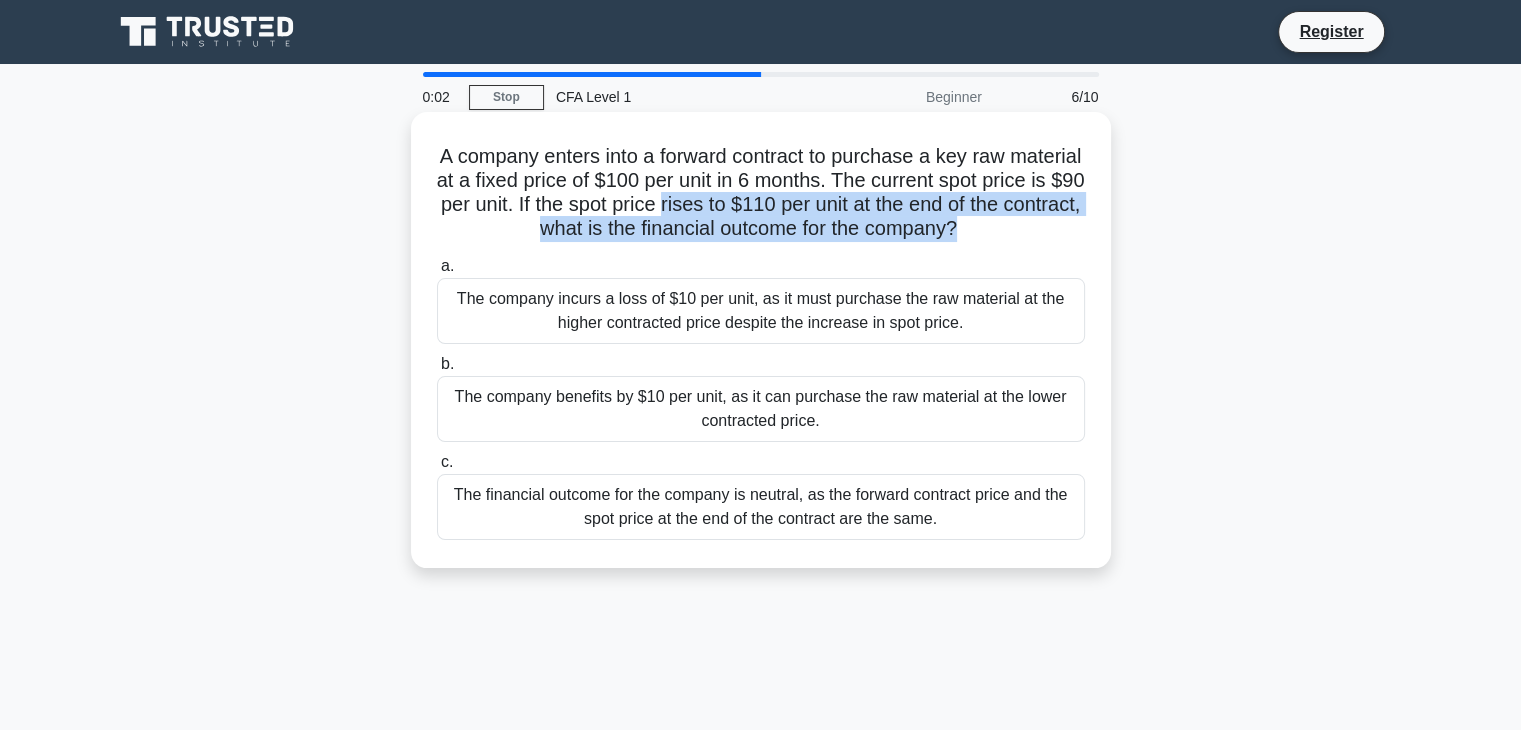 drag, startPoint x: 1026, startPoint y: 225, endPoint x: 793, endPoint y: 208, distance: 233.61935 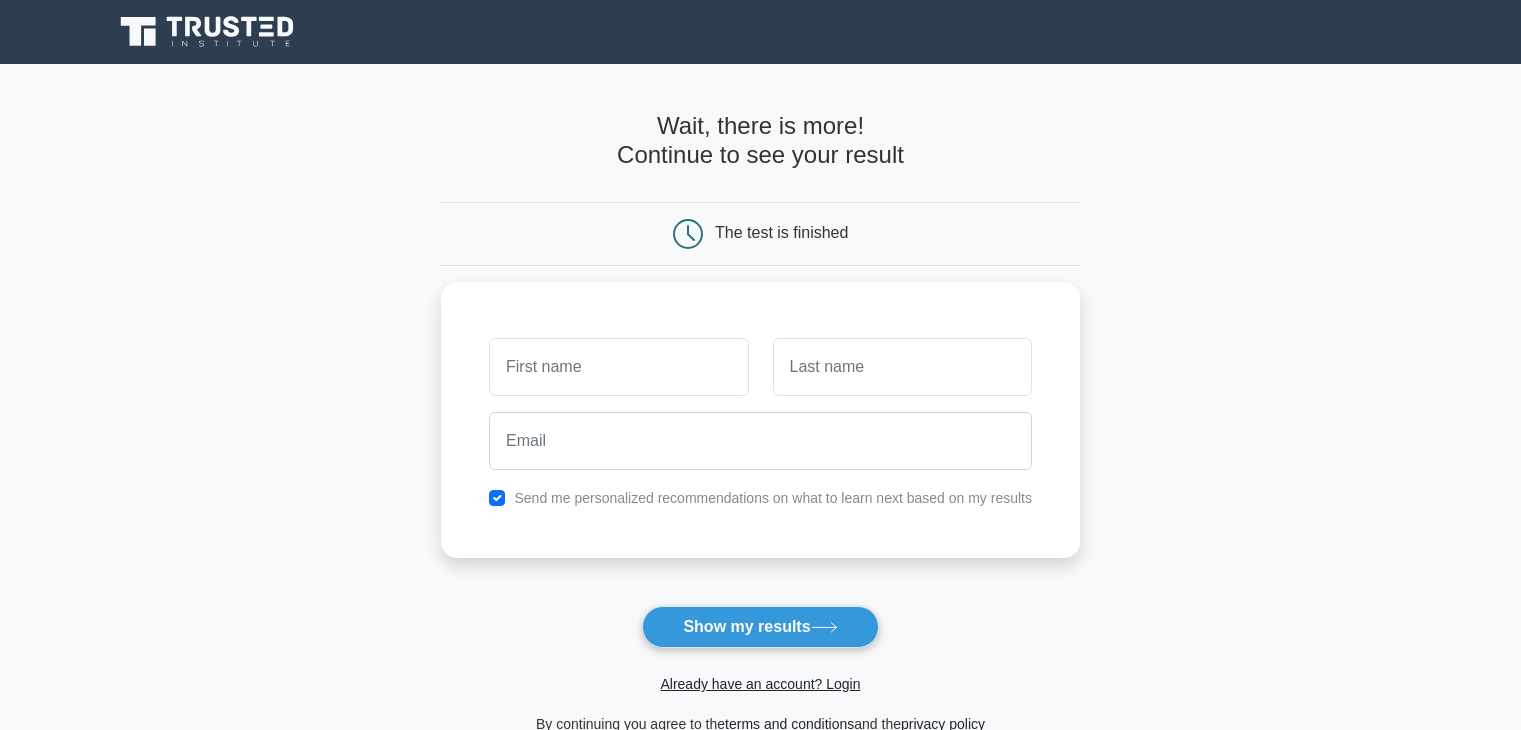 scroll, scrollTop: 0, scrollLeft: 0, axis: both 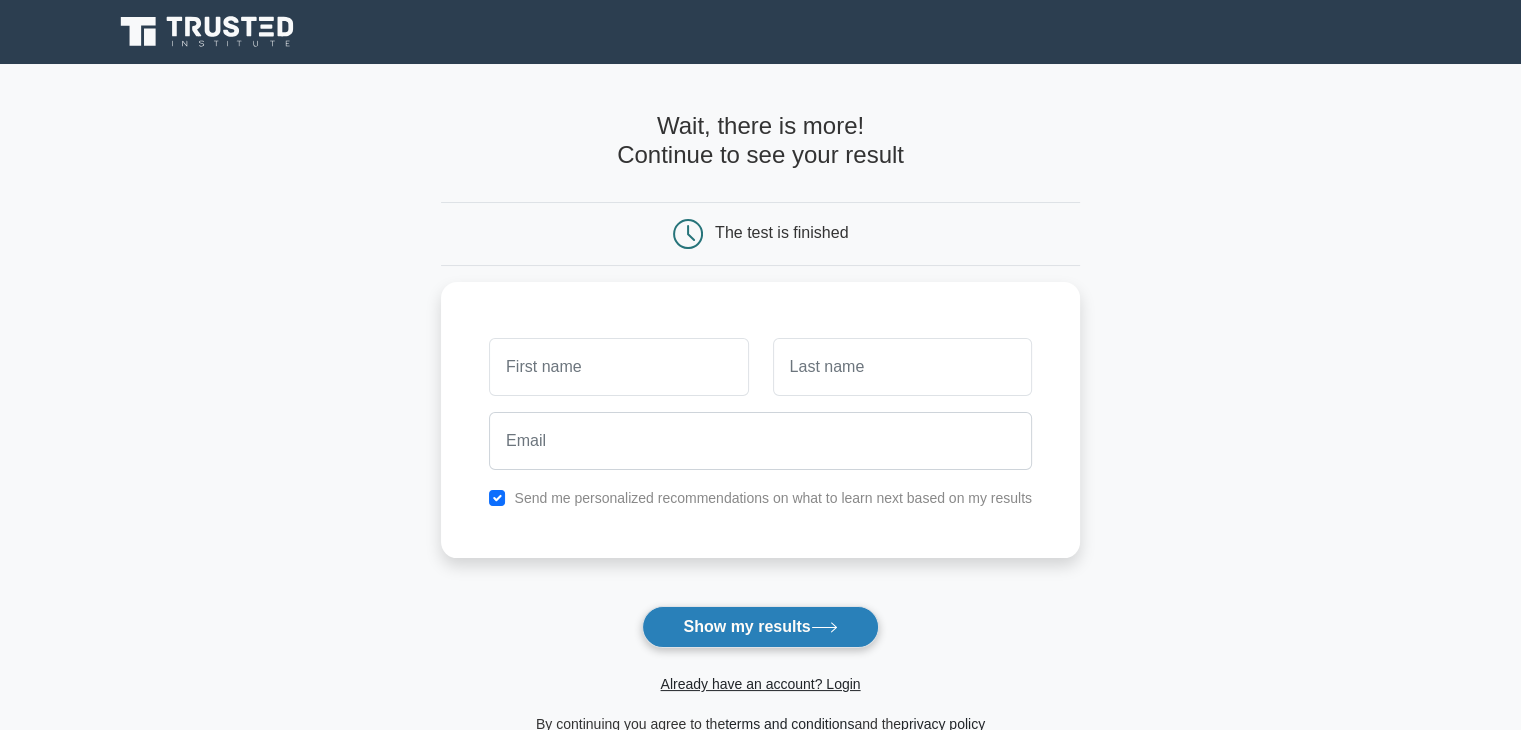 click on "Show my results" at bounding box center (760, 627) 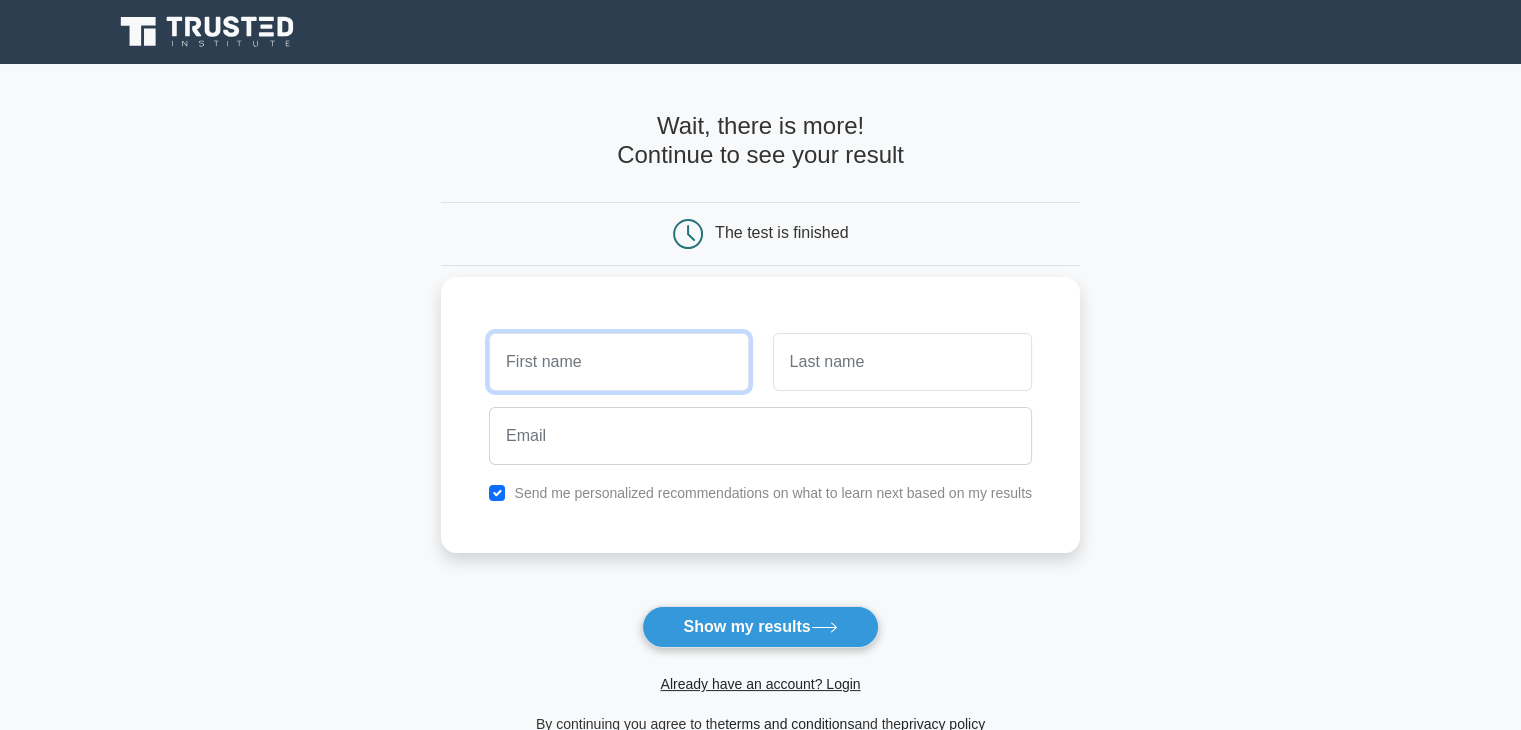 click at bounding box center [618, 362] 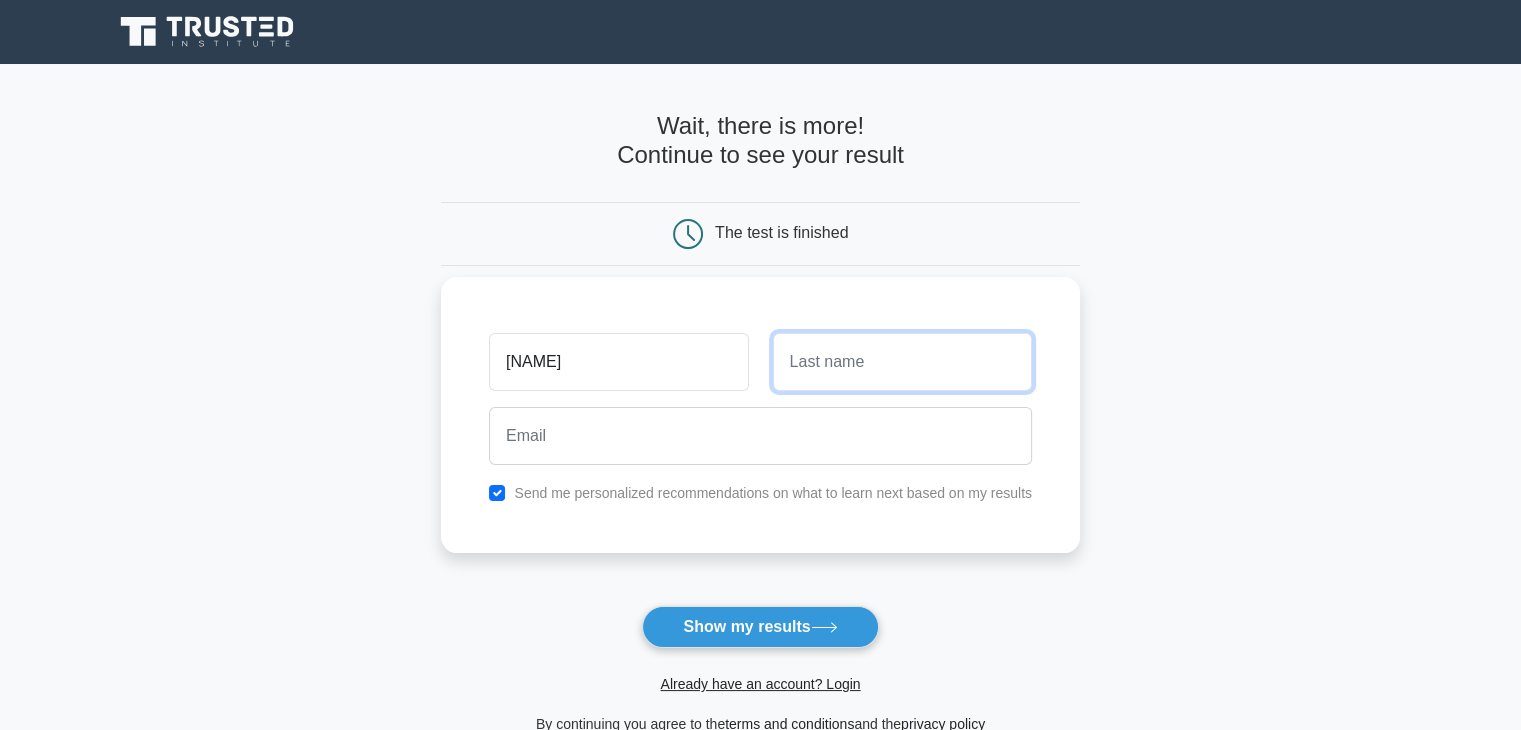 click at bounding box center [902, 362] 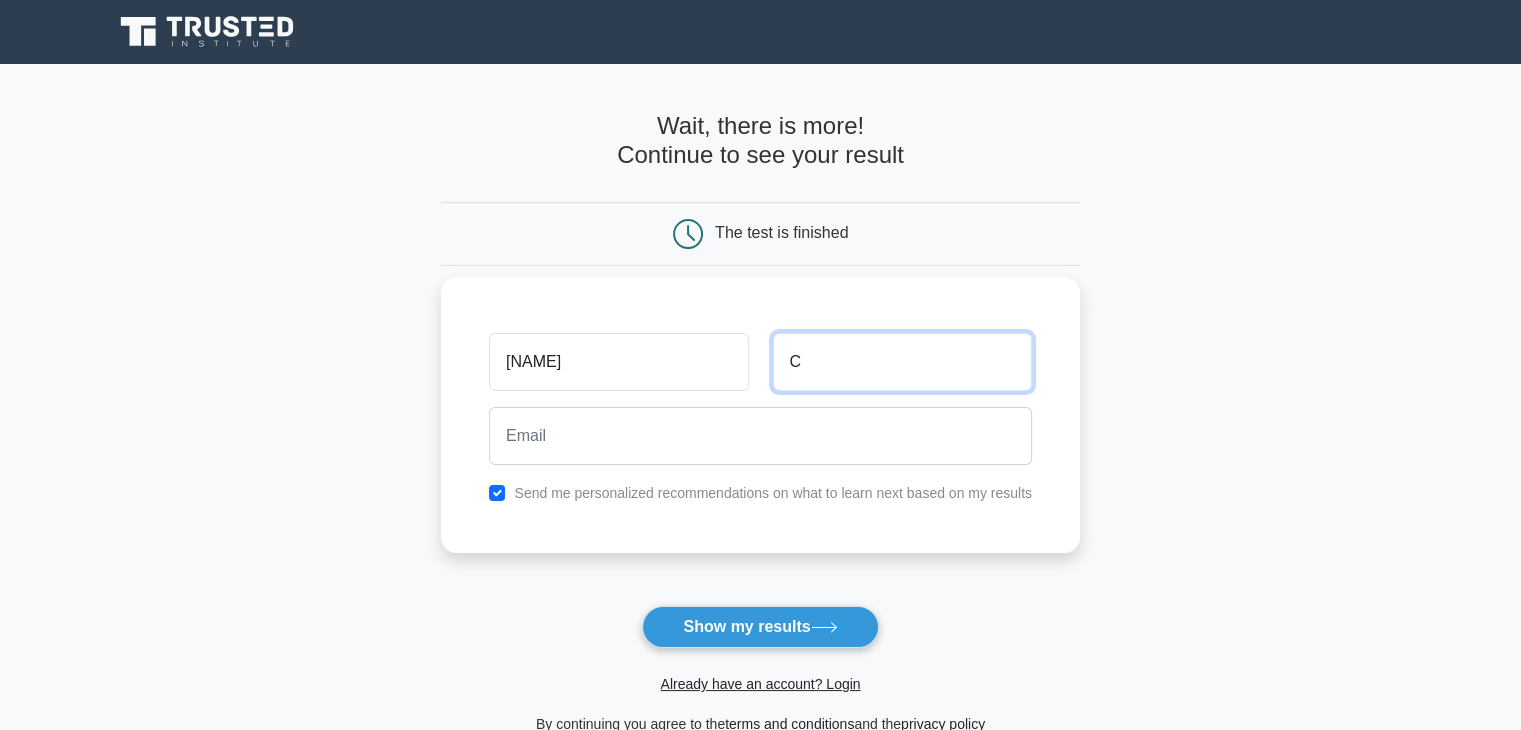 type on "C" 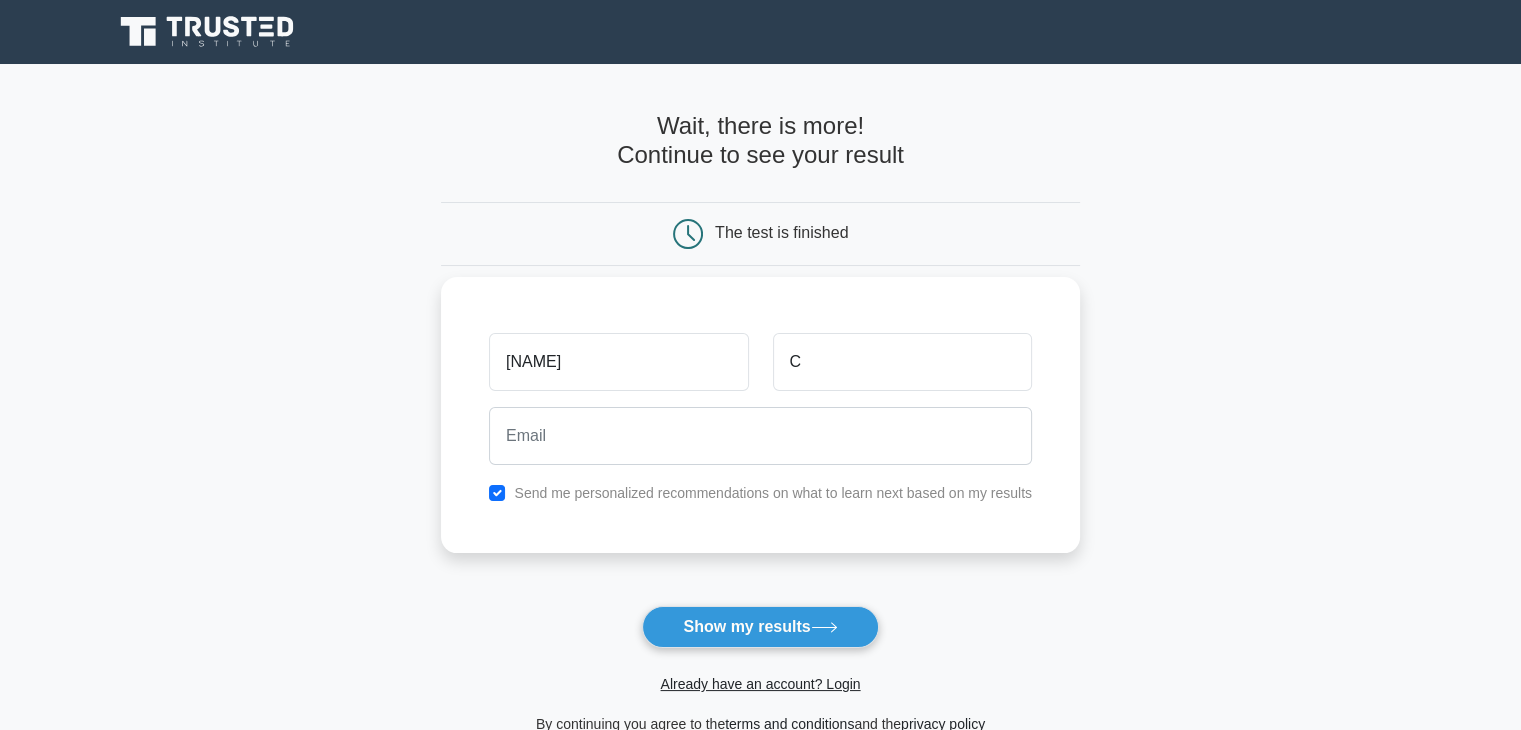 click on "Send me personalized recommendations on what to learn next based on my results" at bounding box center (773, 493) 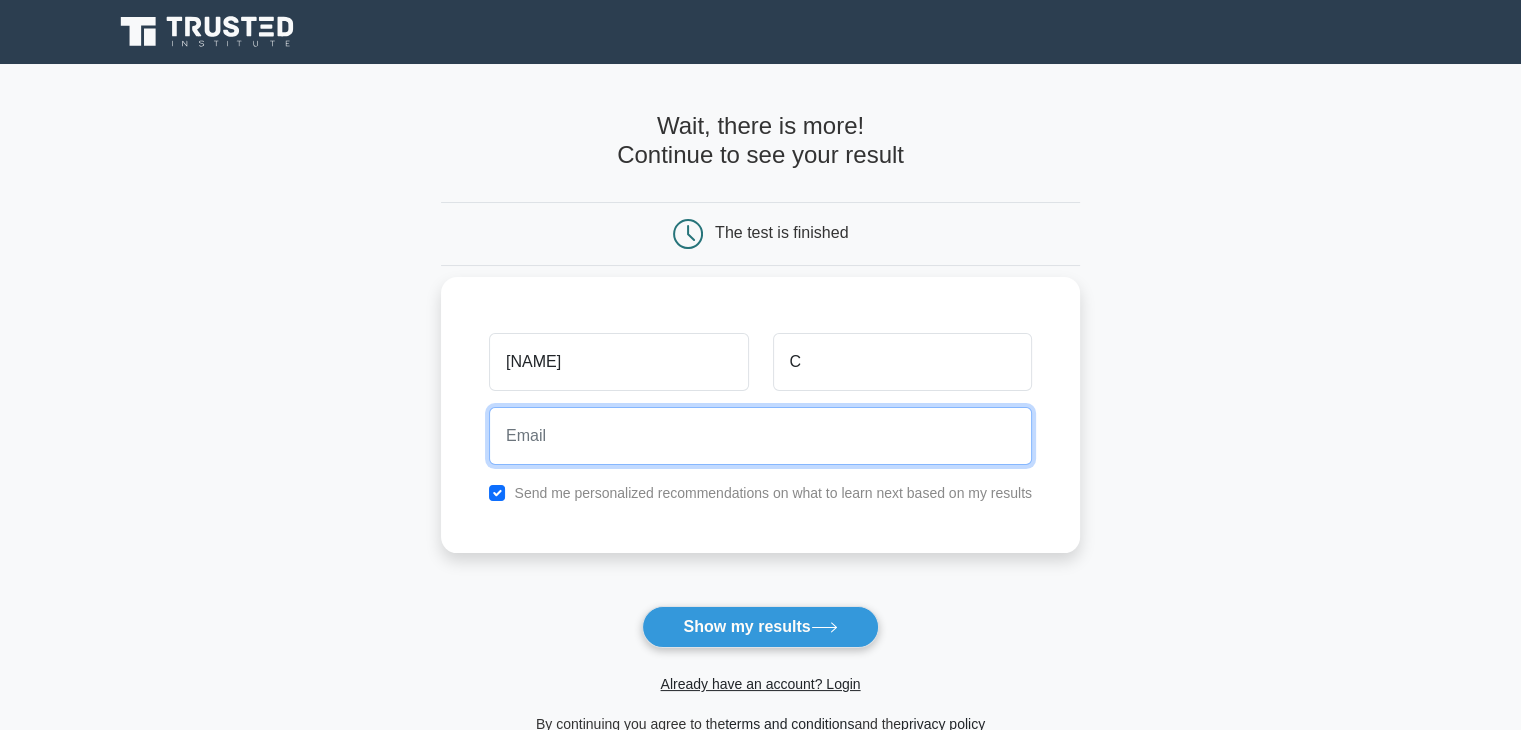 click at bounding box center (760, 436) 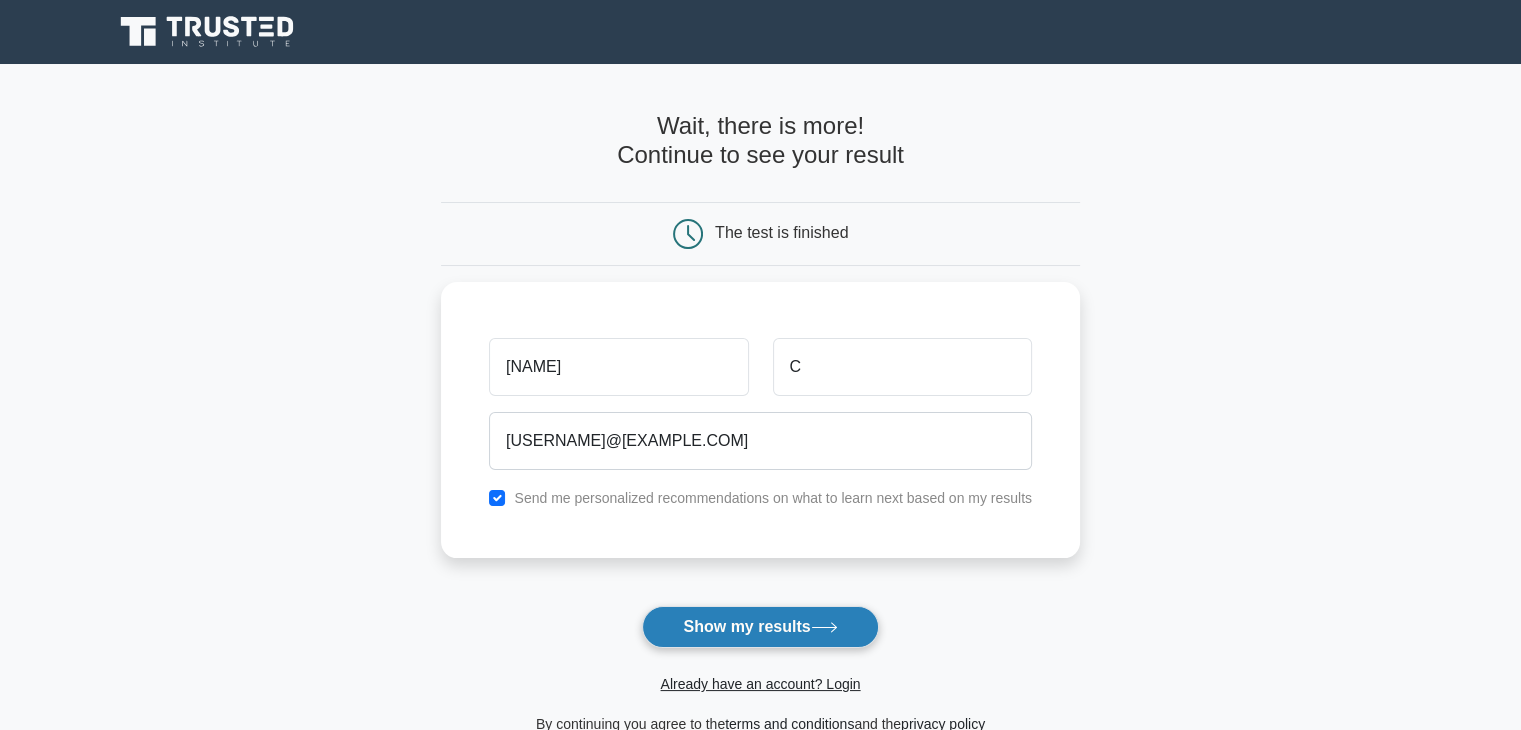 click on "Show my results" at bounding box center (760, 627) 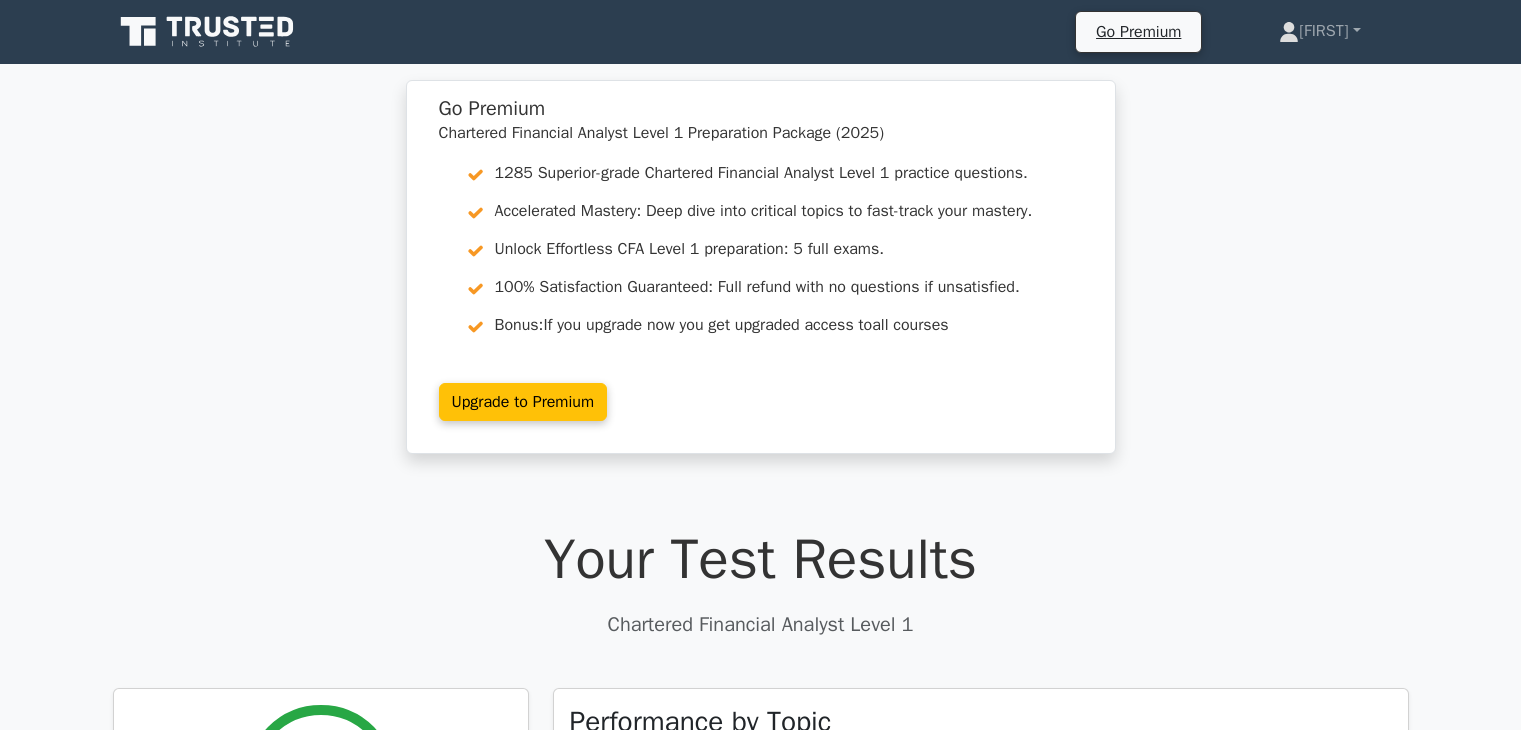 scroll, scrollTop: 0, scrollLeft: 0, axis: both 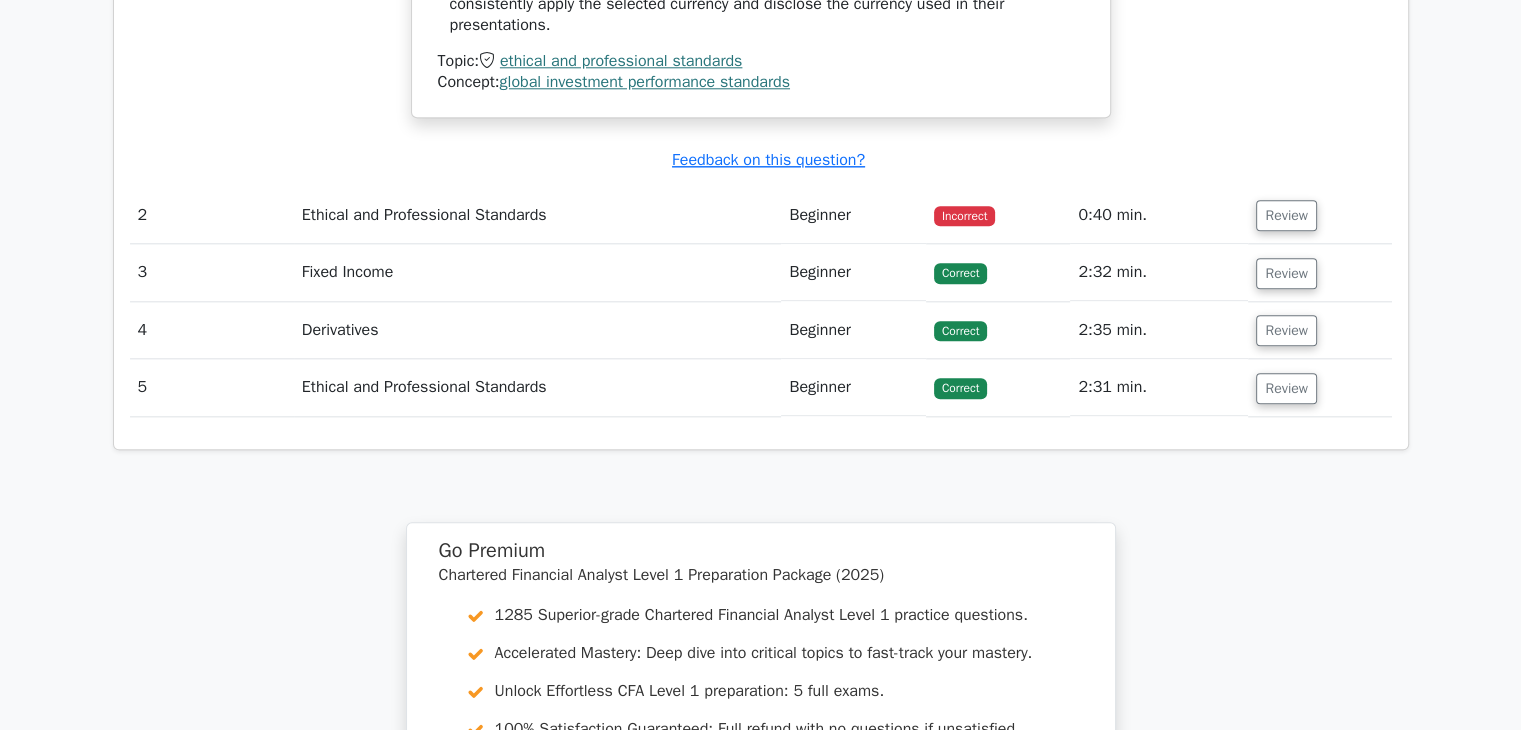 drag, startPoint x: 1535, startPoint y: 156, endPoint x: 1507, endPoint y: 586, distance: 430.91068 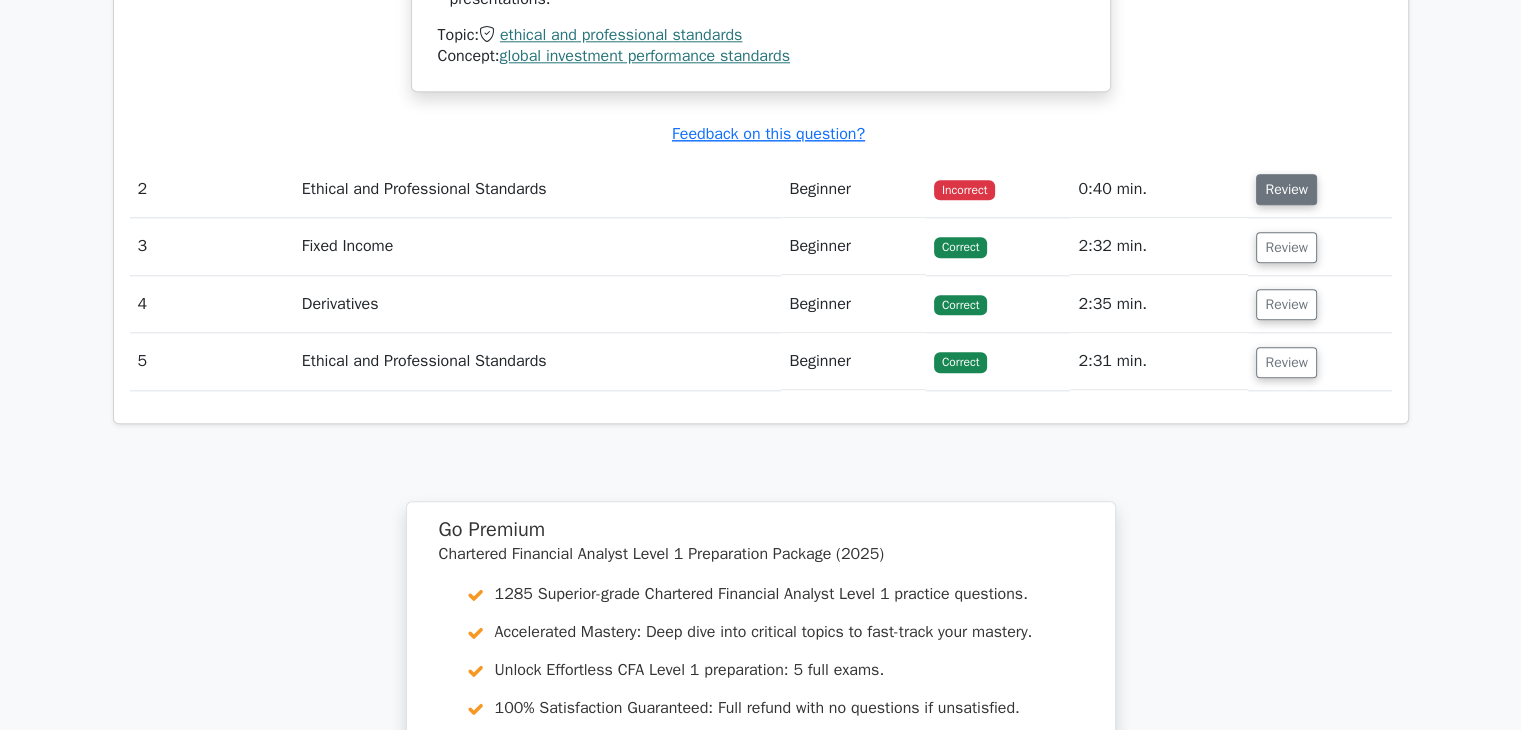 scroll, scrollTop: 2209, scrollLeft: 0, axis: vertical 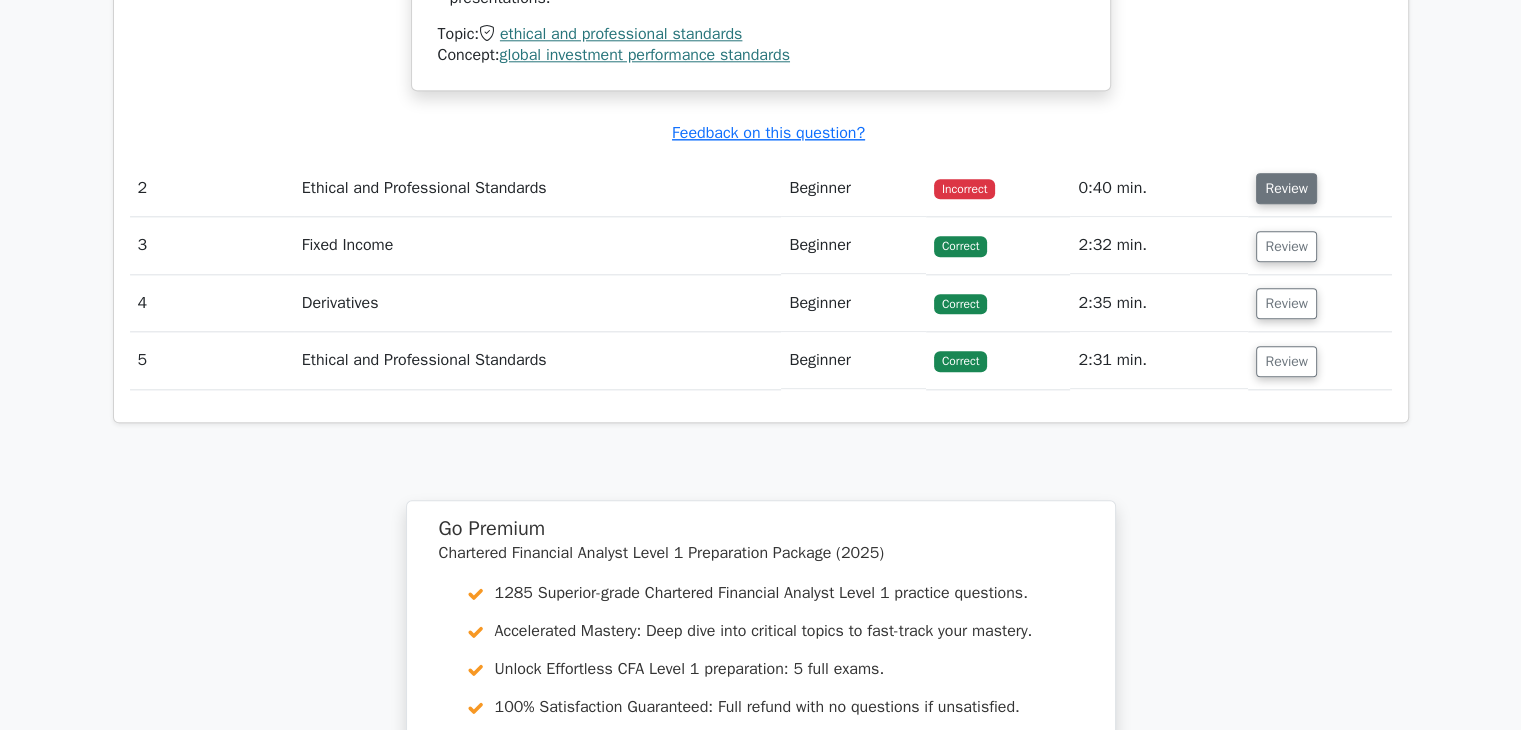 click on "Review" at bounding box center (1286, 188) 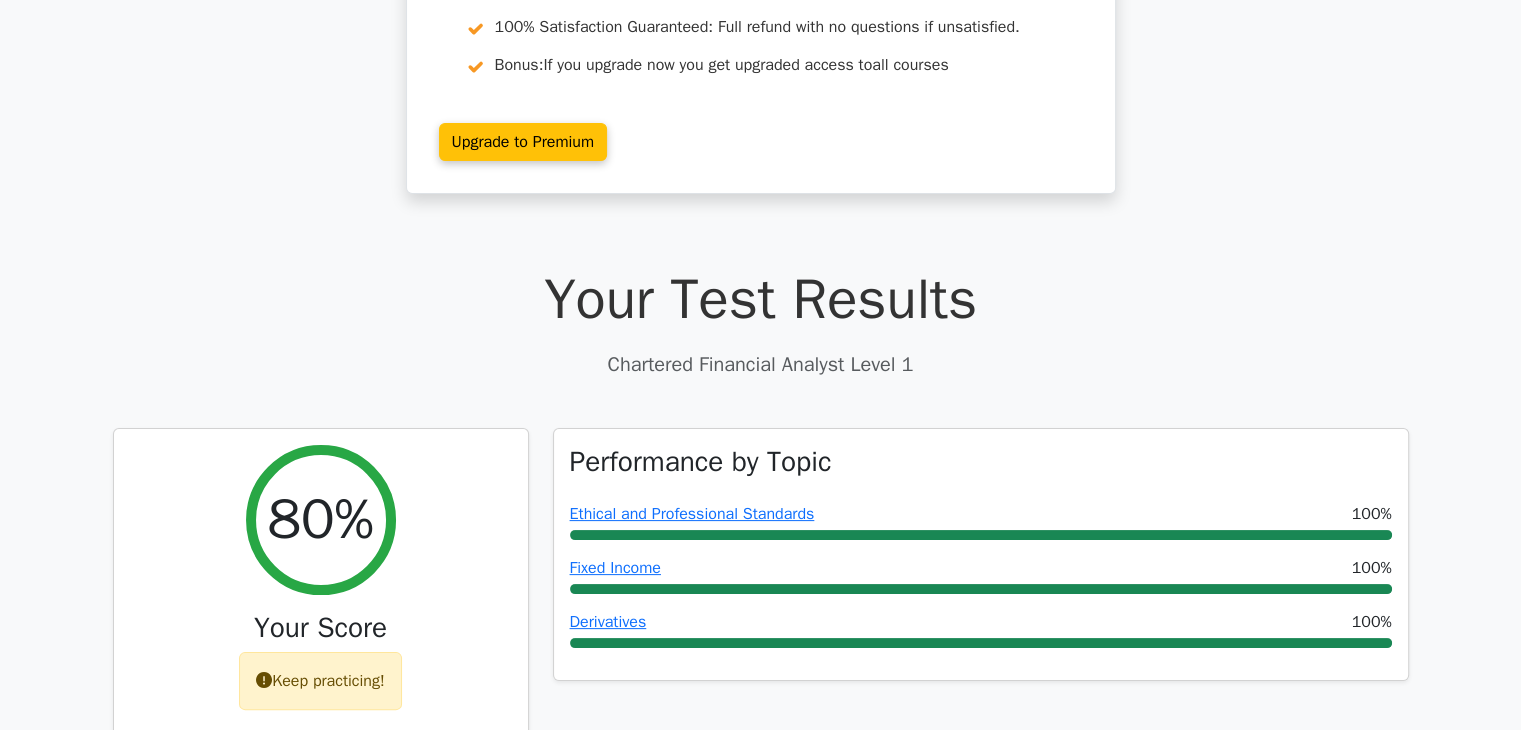 scroll, scrollTop: 0, scrollLeft: 0, axis: both 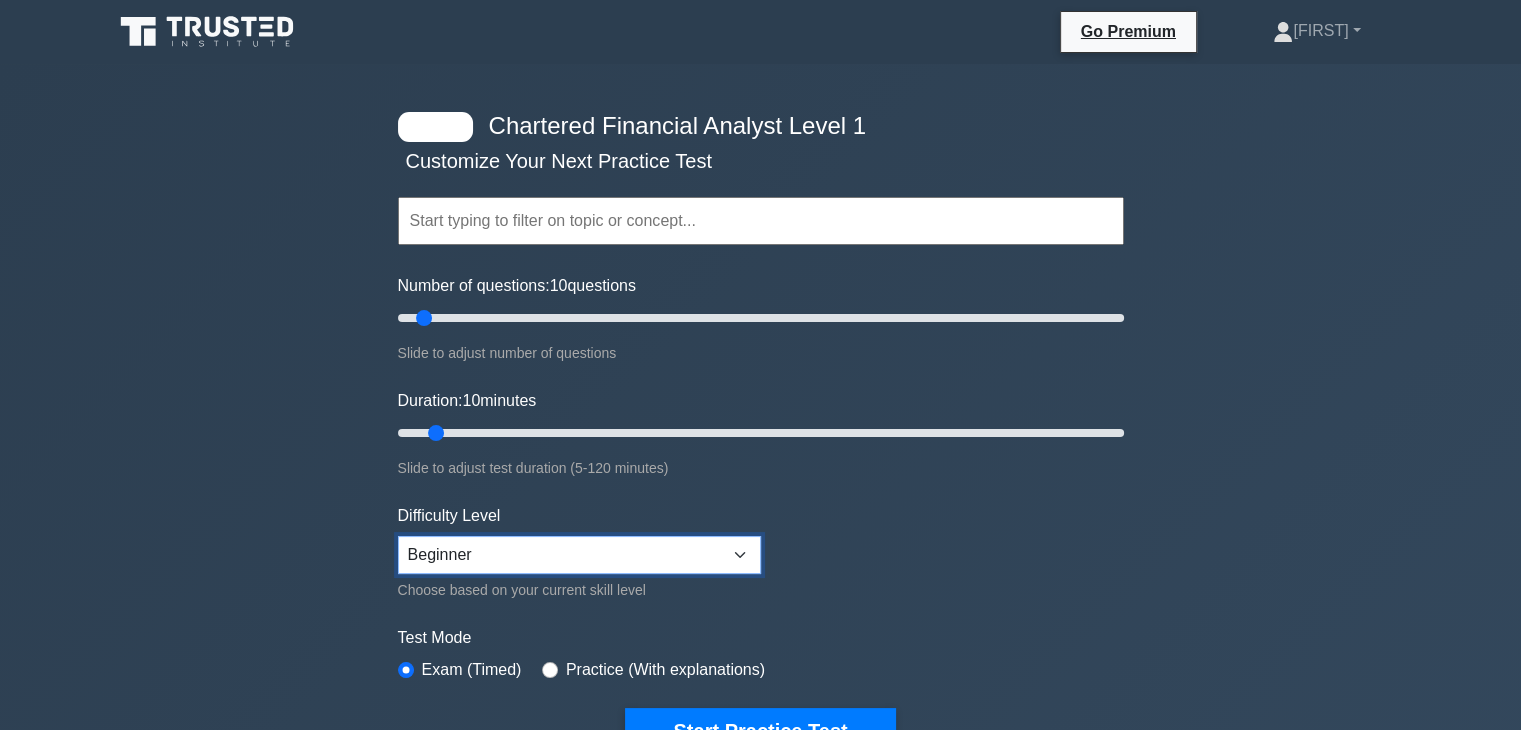 click on "Beginner
Intermediate
Expert" at bounding box center (579, 555) 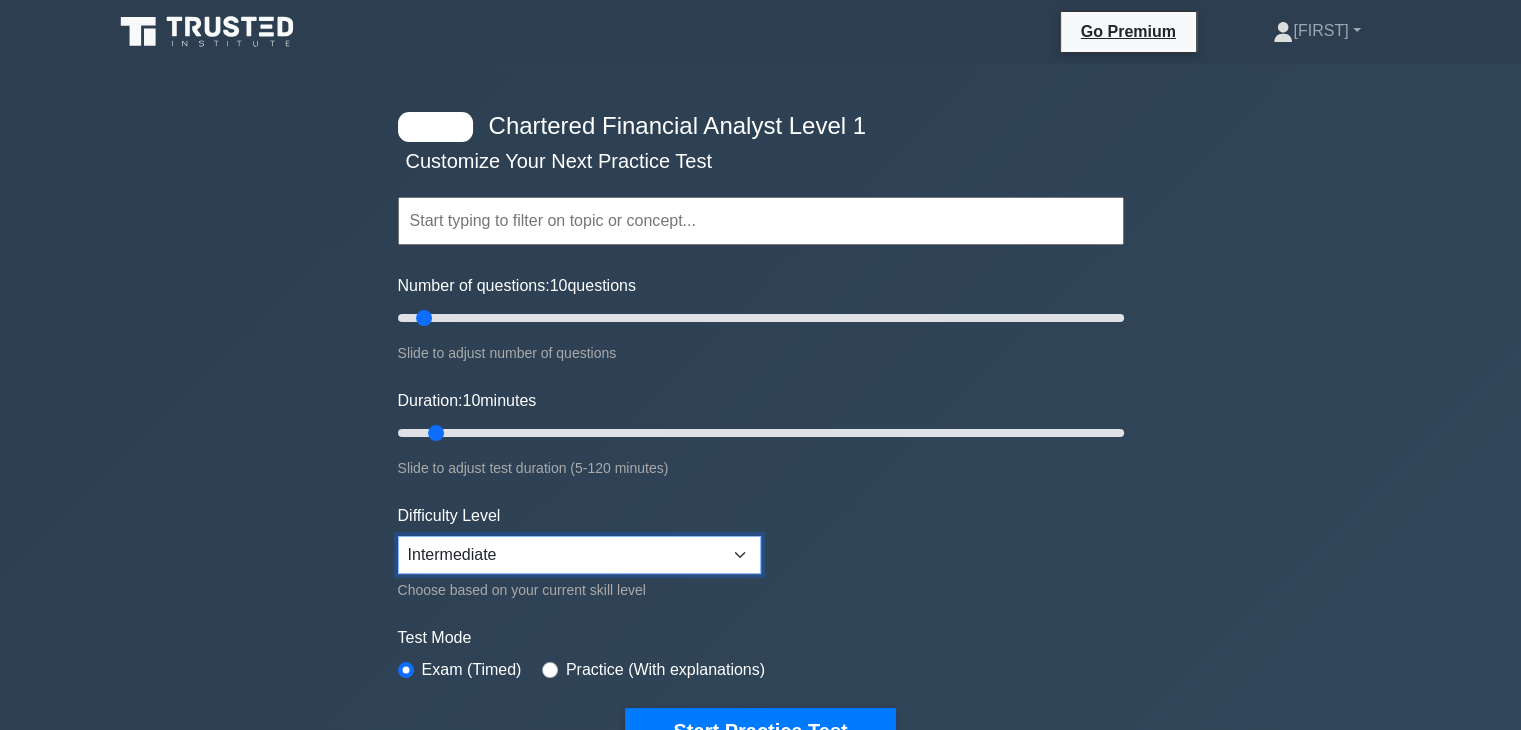 click on "Beginner
Intermediate
Expert" at bounding box center (579, 555) 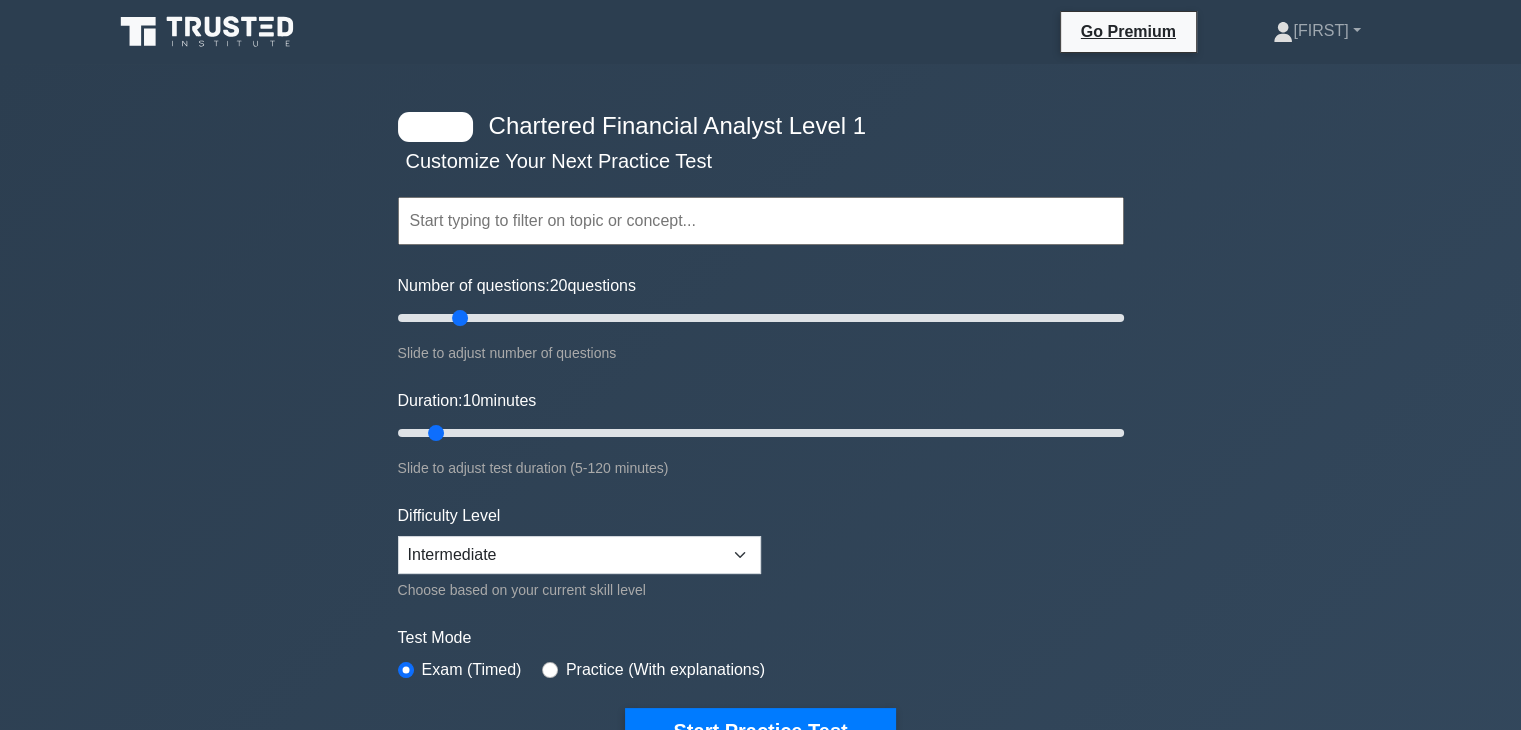 drag, startPoint x: 440, startPoint y: 313, endPoint x: 465, endPoint y: 312, distance: 25.019993 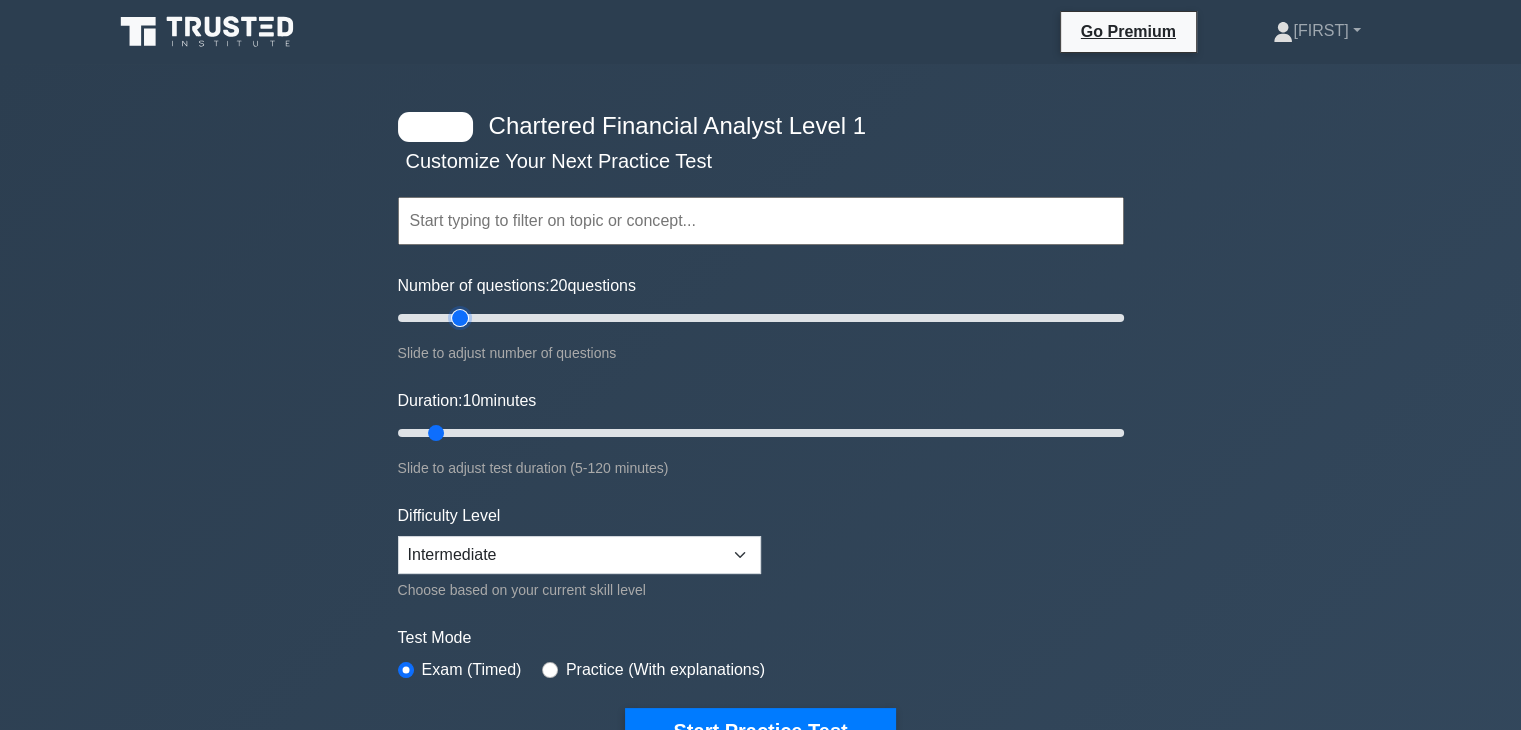 type on "20" 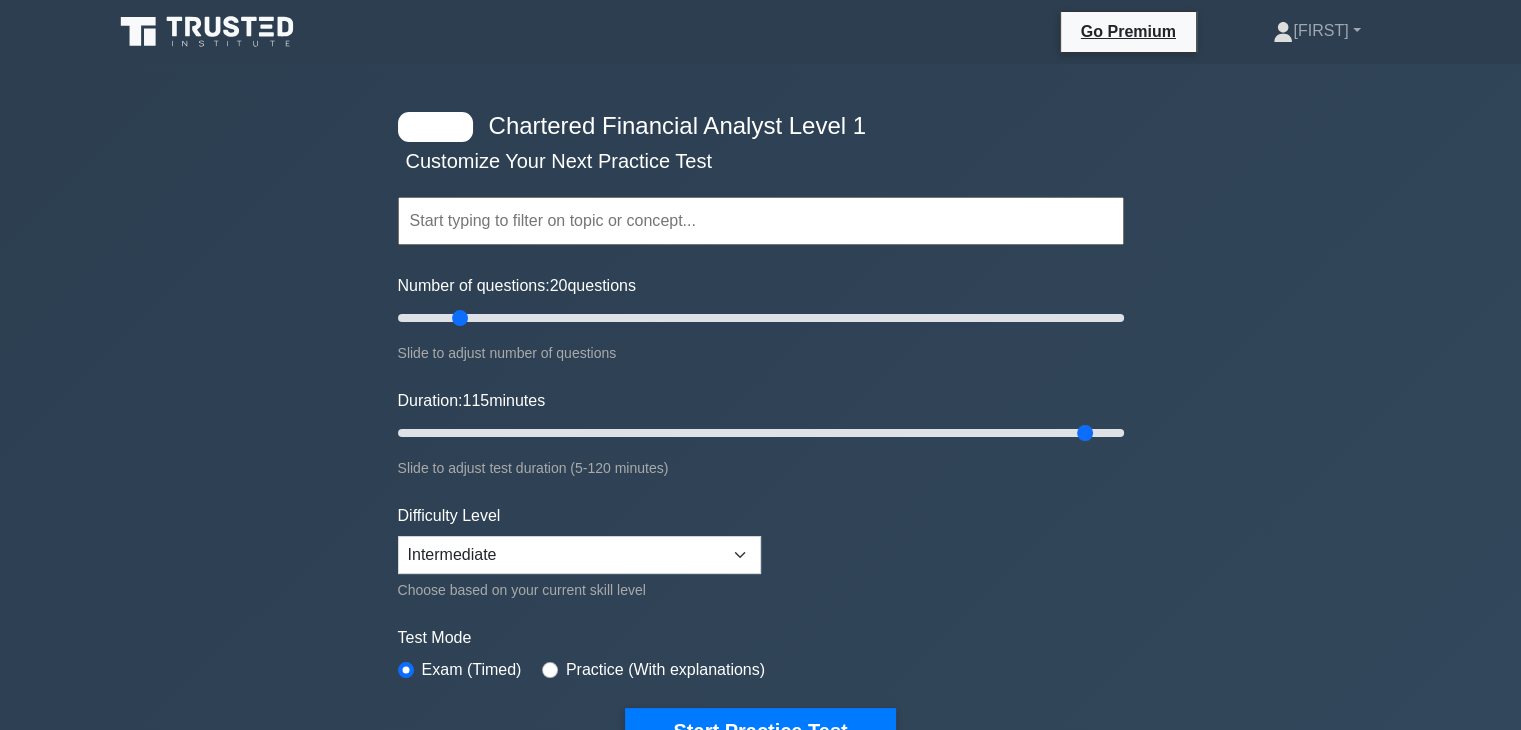 drag, startPoint x: 516, startPoint y: 424, endPoint x: 1079, endPoint y: 440, distance: 563.2273 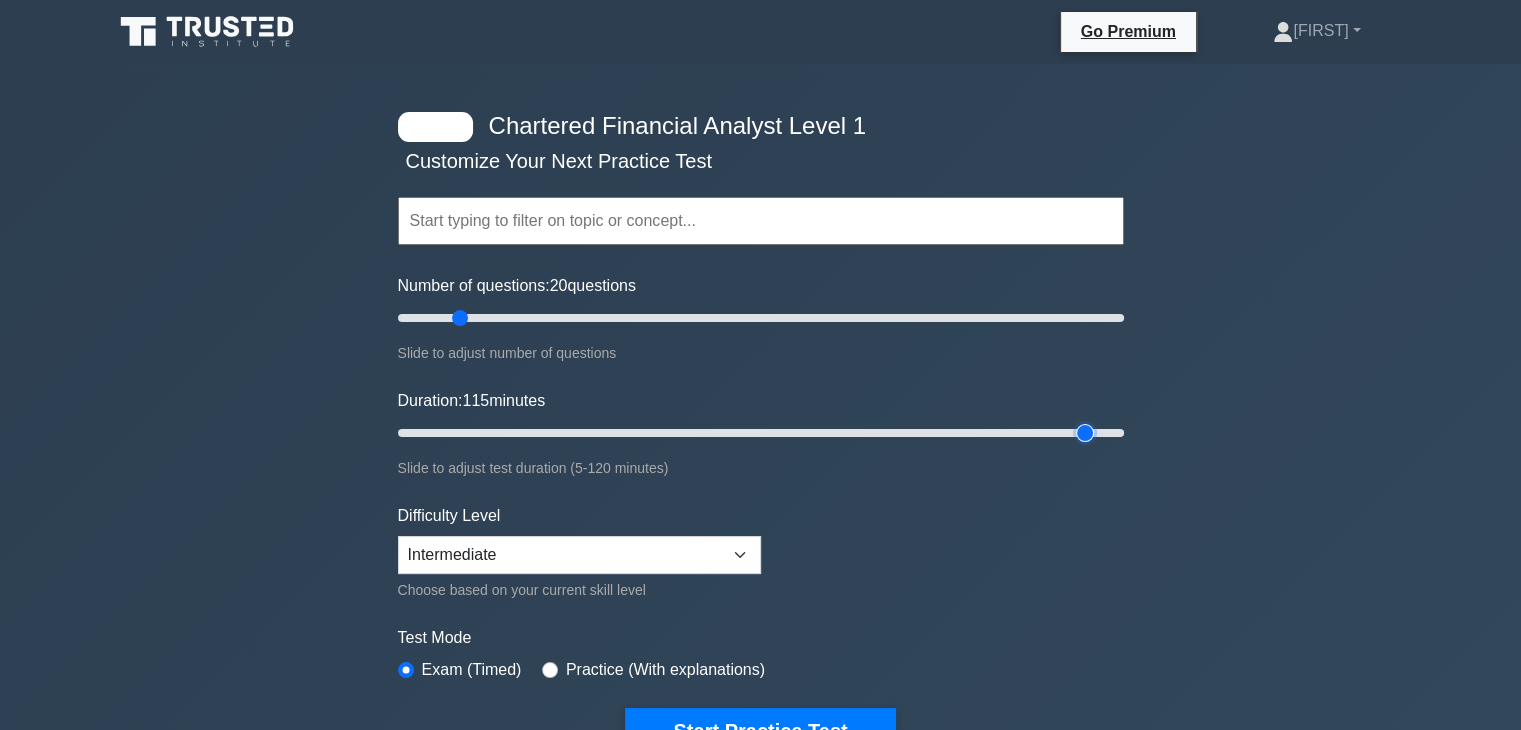 click on "Duration:  115  minutes" at bounding box center [761, 433] 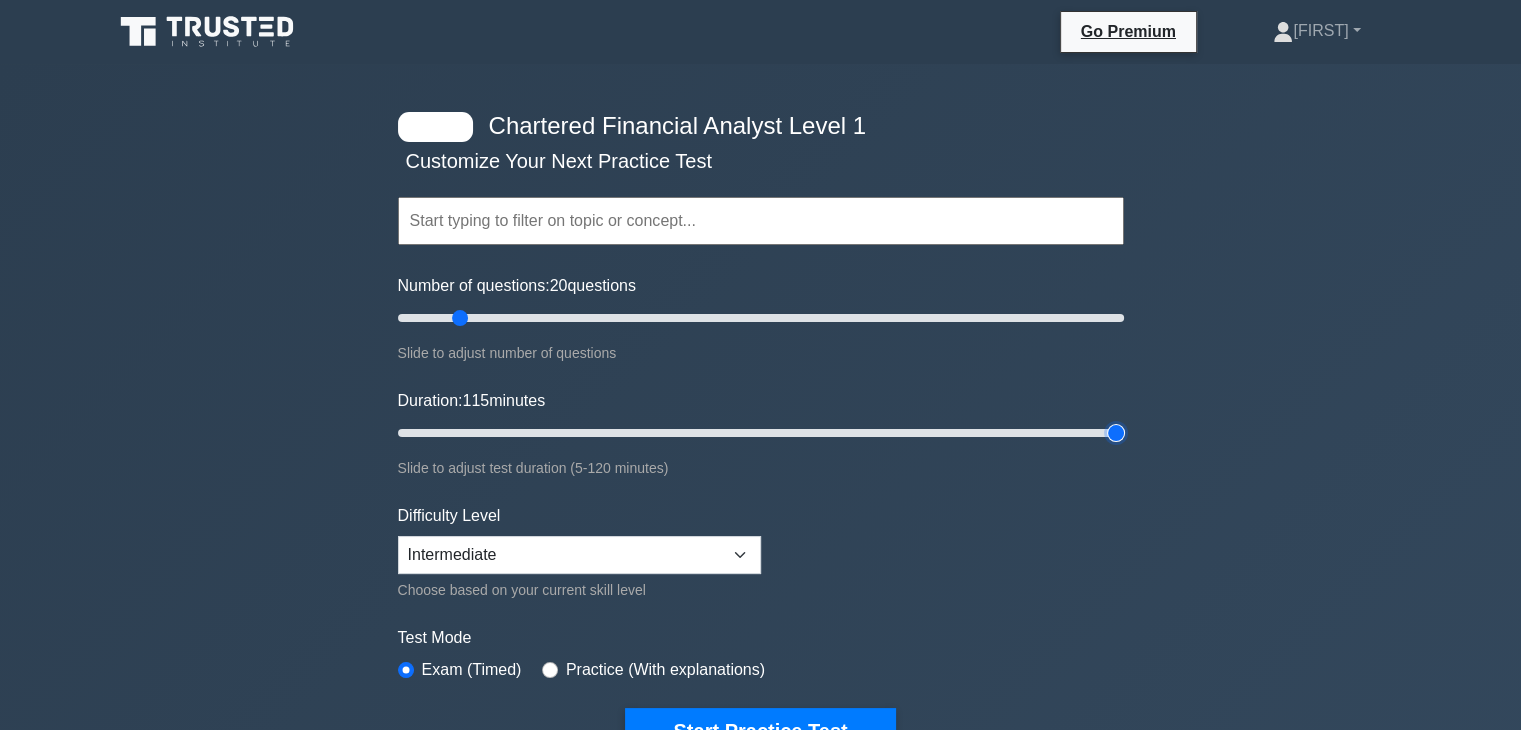 drag, startPoint x: 1080, startPoint y: 429, endPoint x: 1183, endPoint y: 425, distance: 103.077644 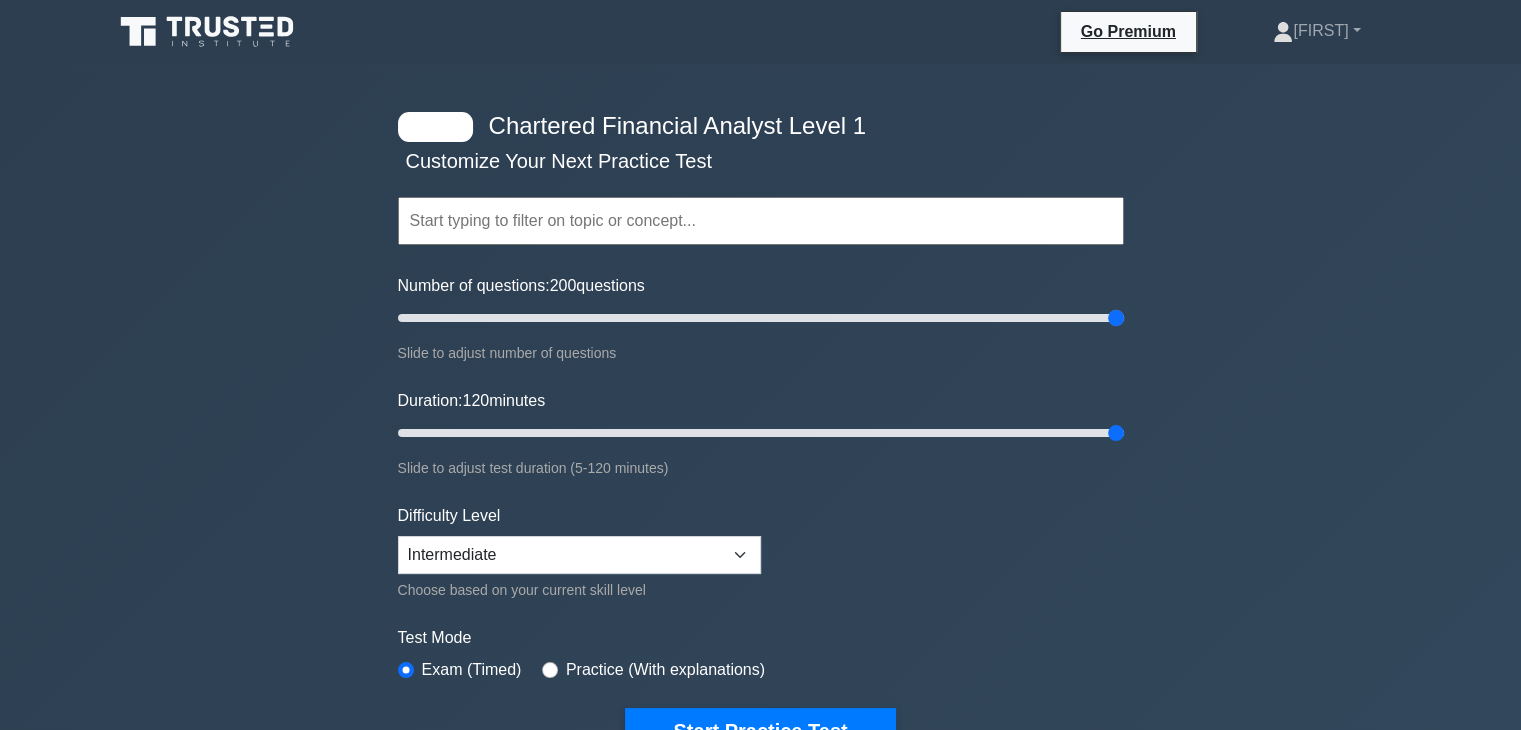 drag, startPoint x: 1095, startPoint y: 317, endPoint x: 1153, endPoint y: 308, distance: 58.694122 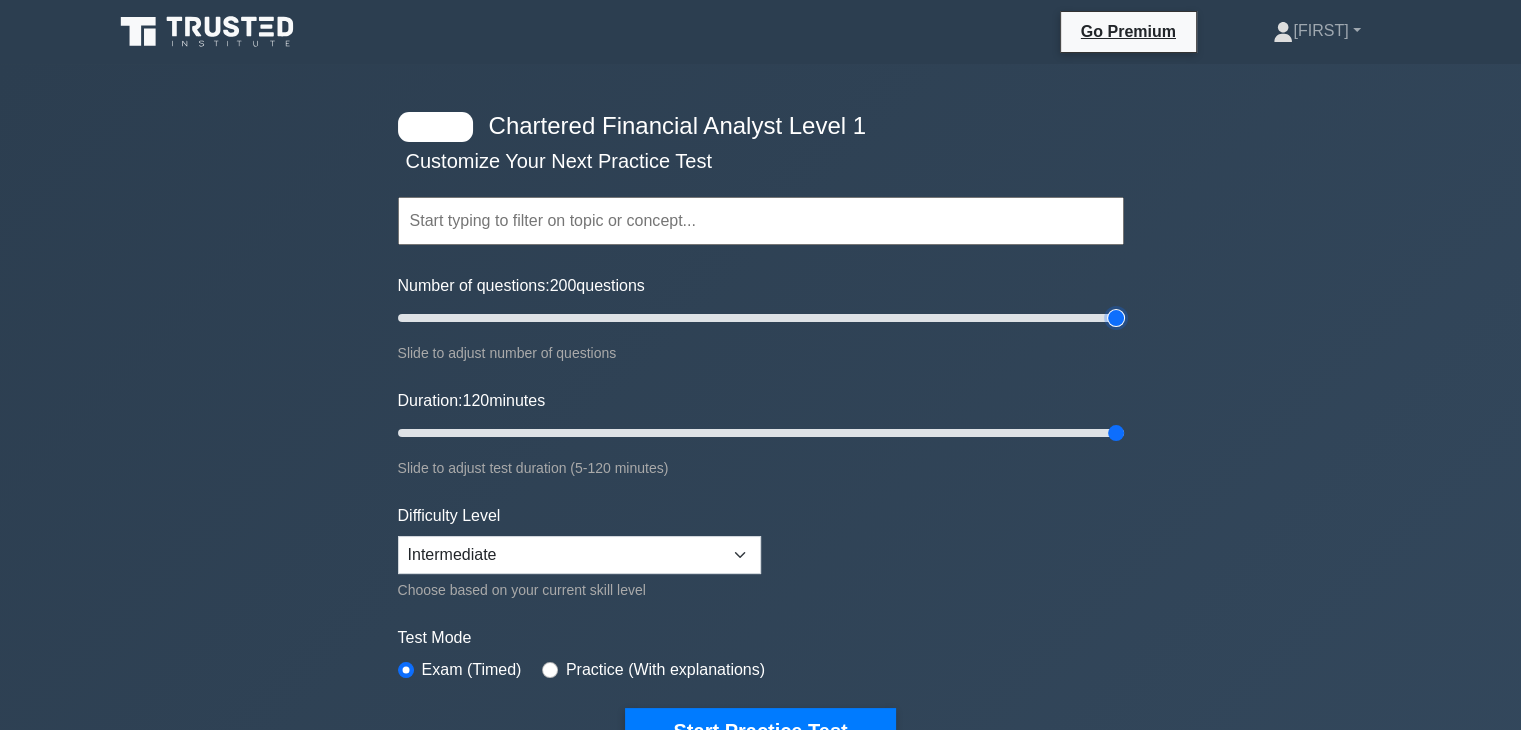 type on "200" 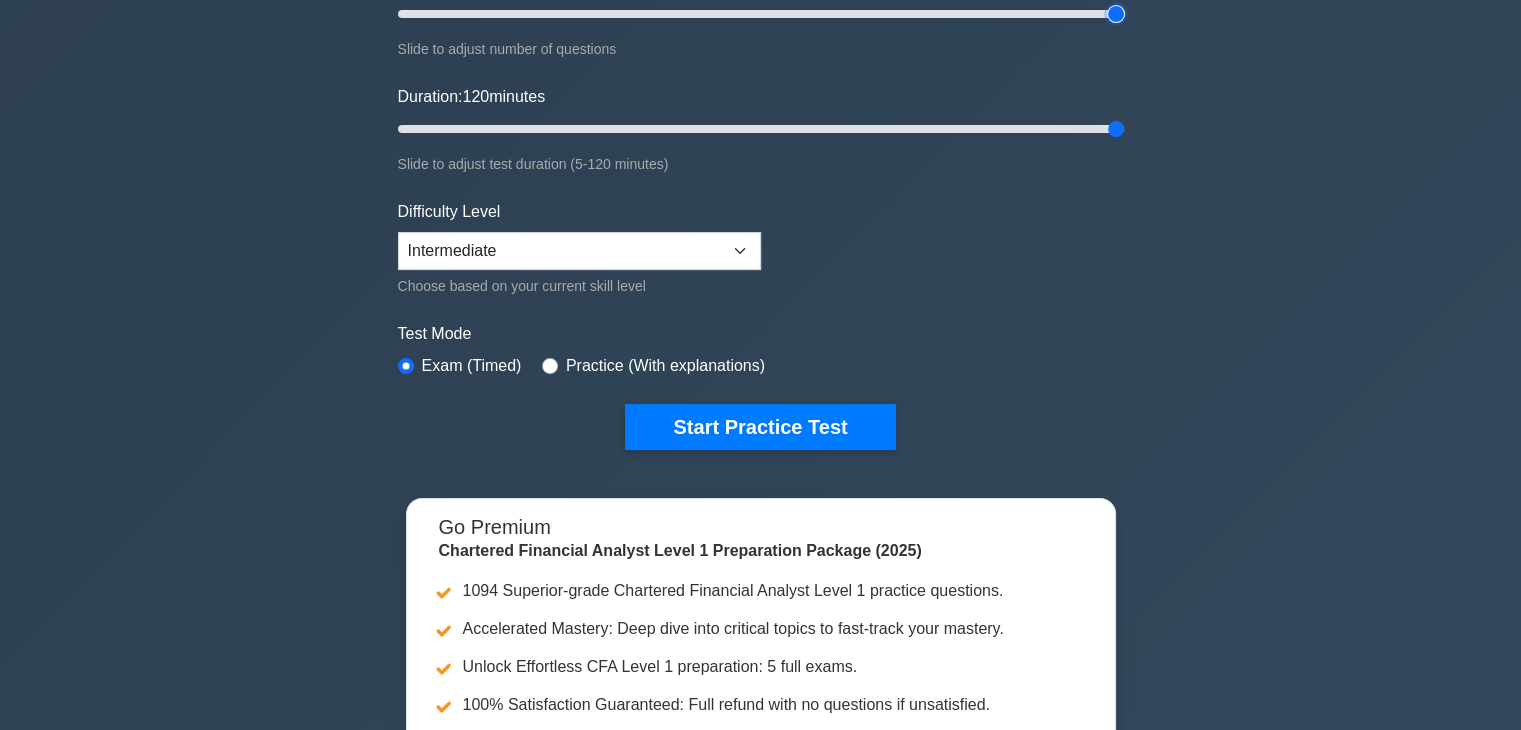 scroll, scrollTop: 315, scrollLeft: 0, axis: vertical 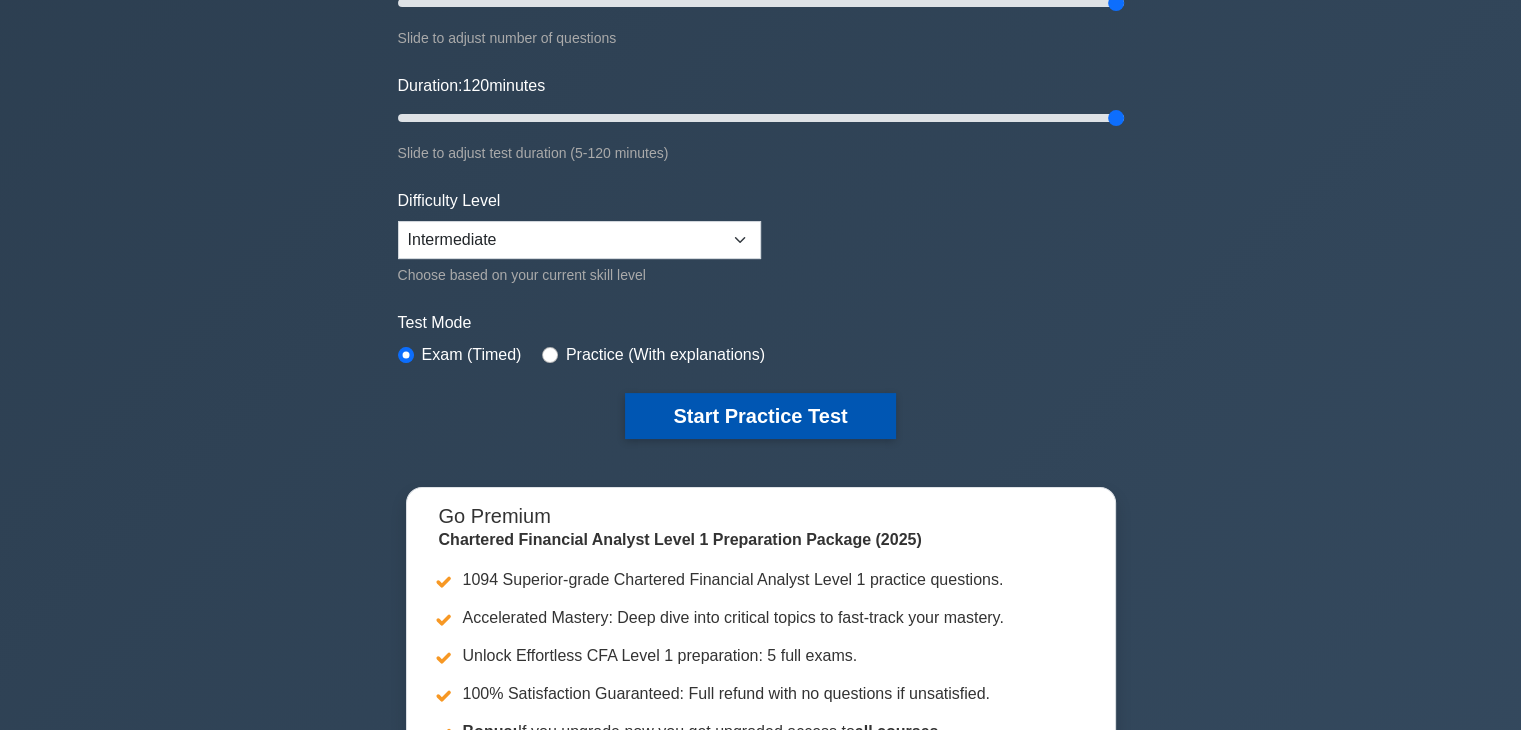click on "Start Practice Test" at bounding box center [760, 416] 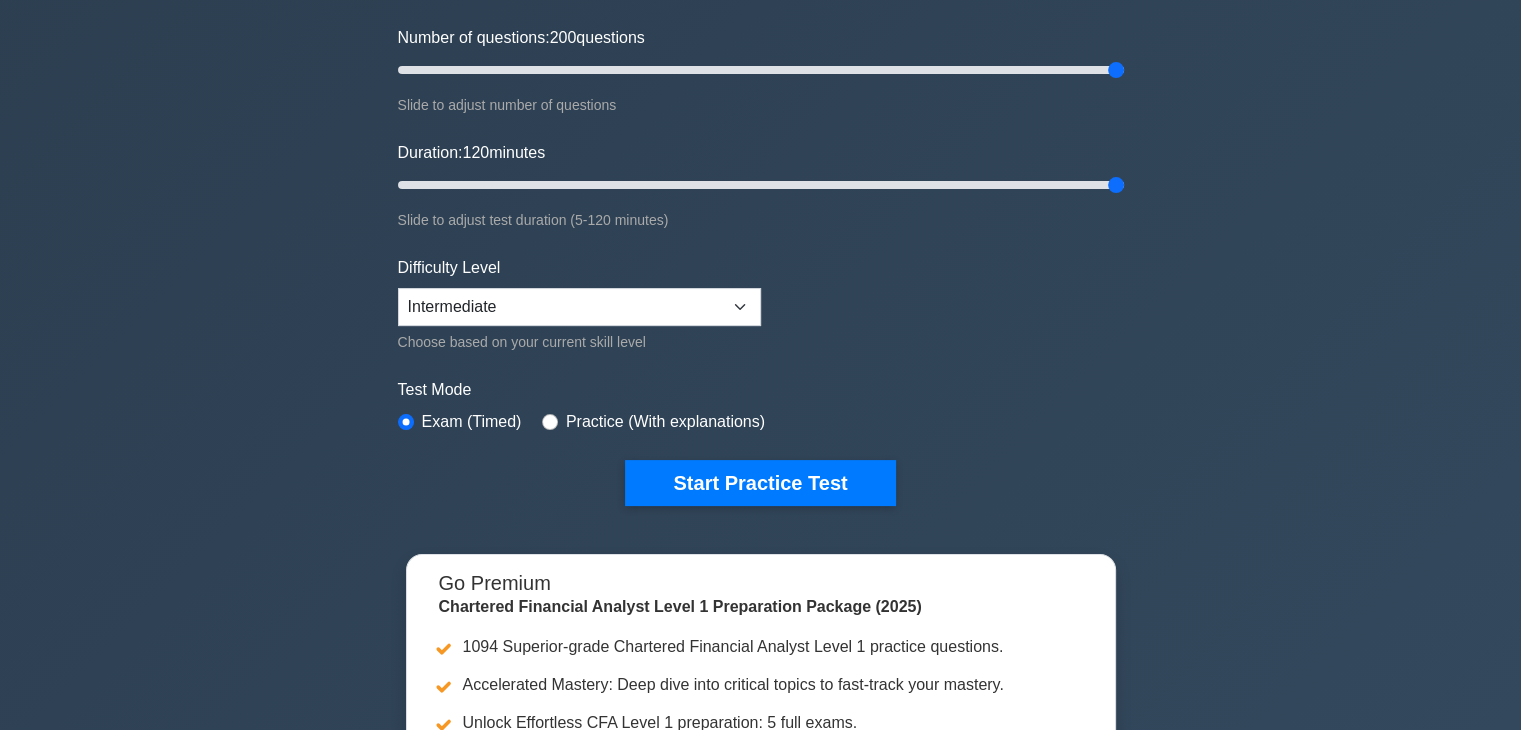 scroll, scrollTop: 247, scrollLeft: 0, axis: vertical 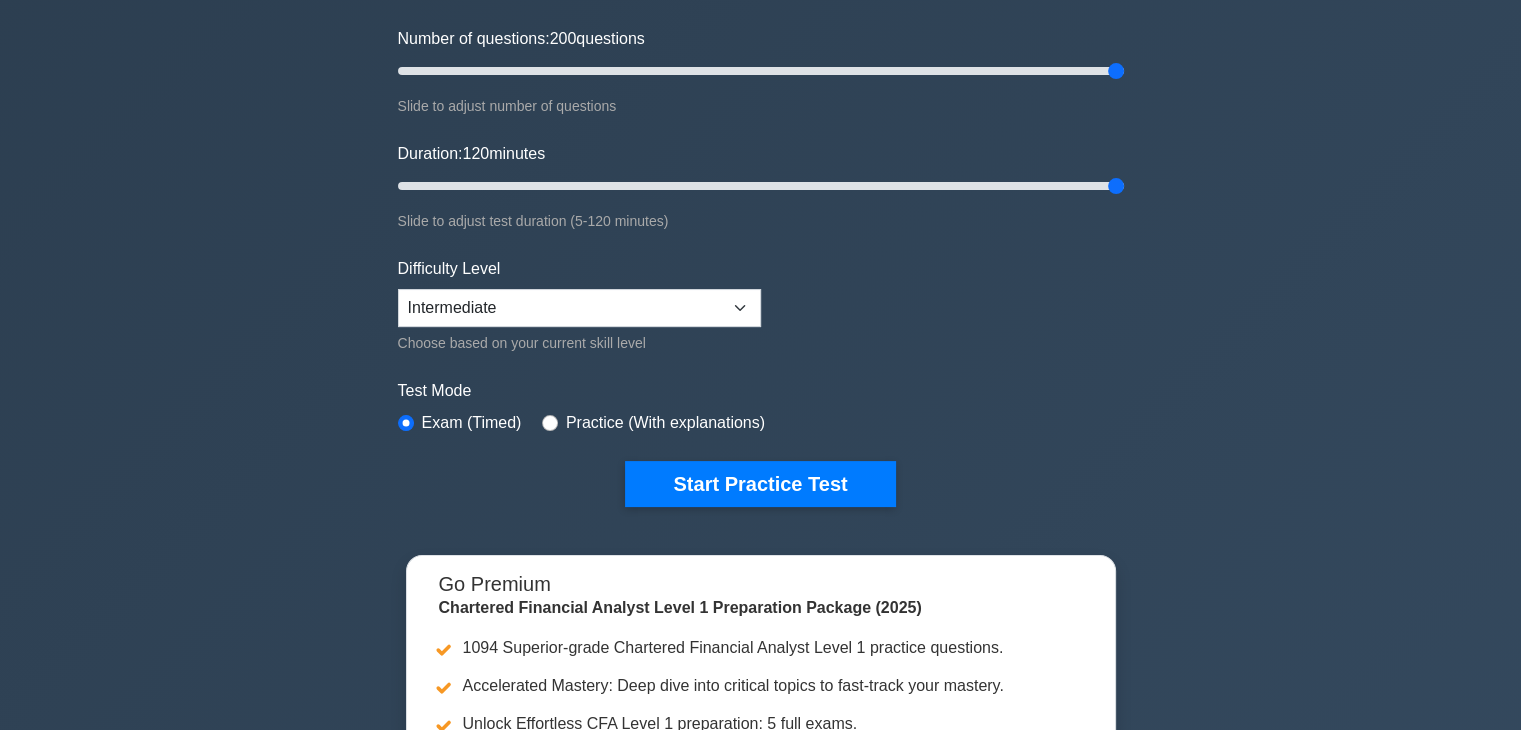 click on "Practice (With explanations)" at bounding box center (665, 423) 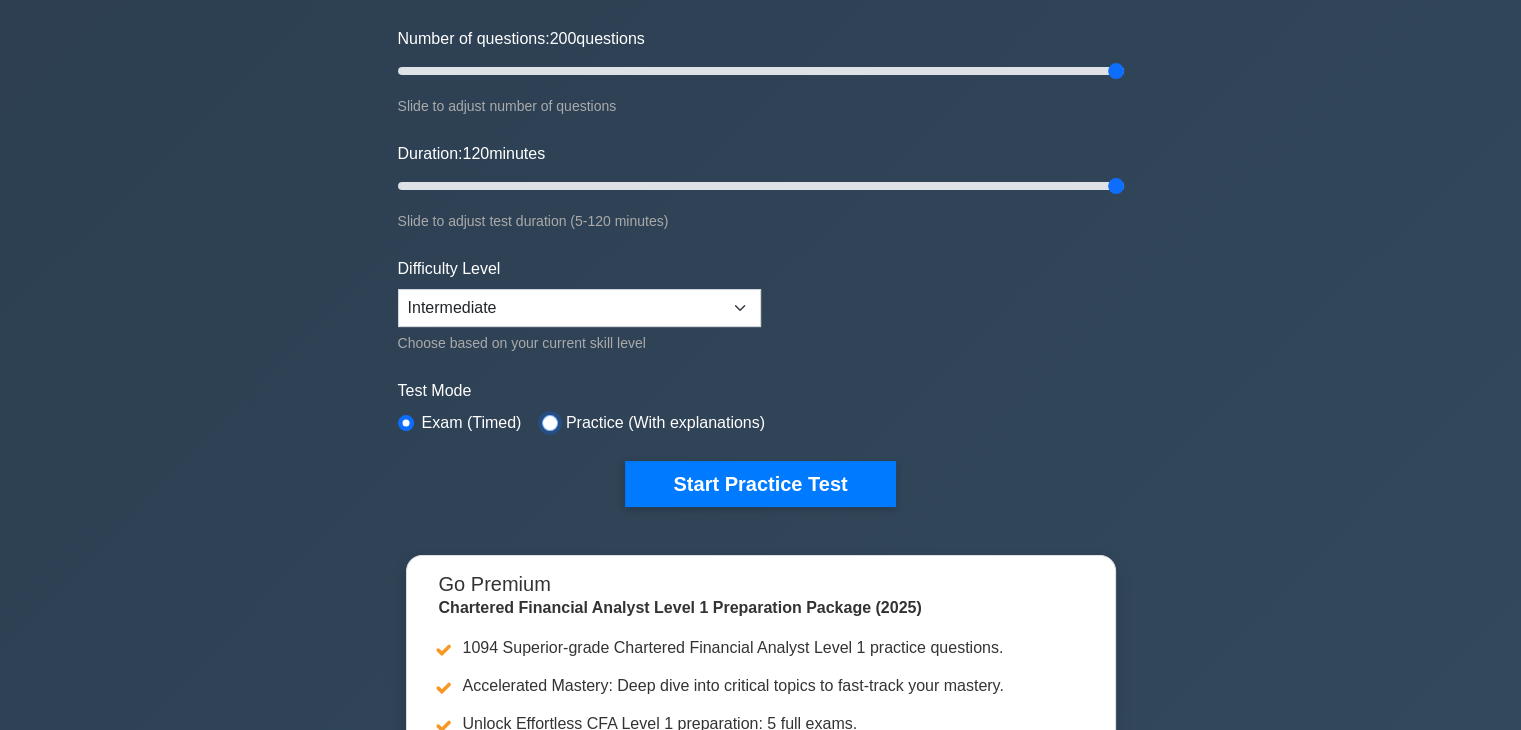 click at bounding box center (550, 423) 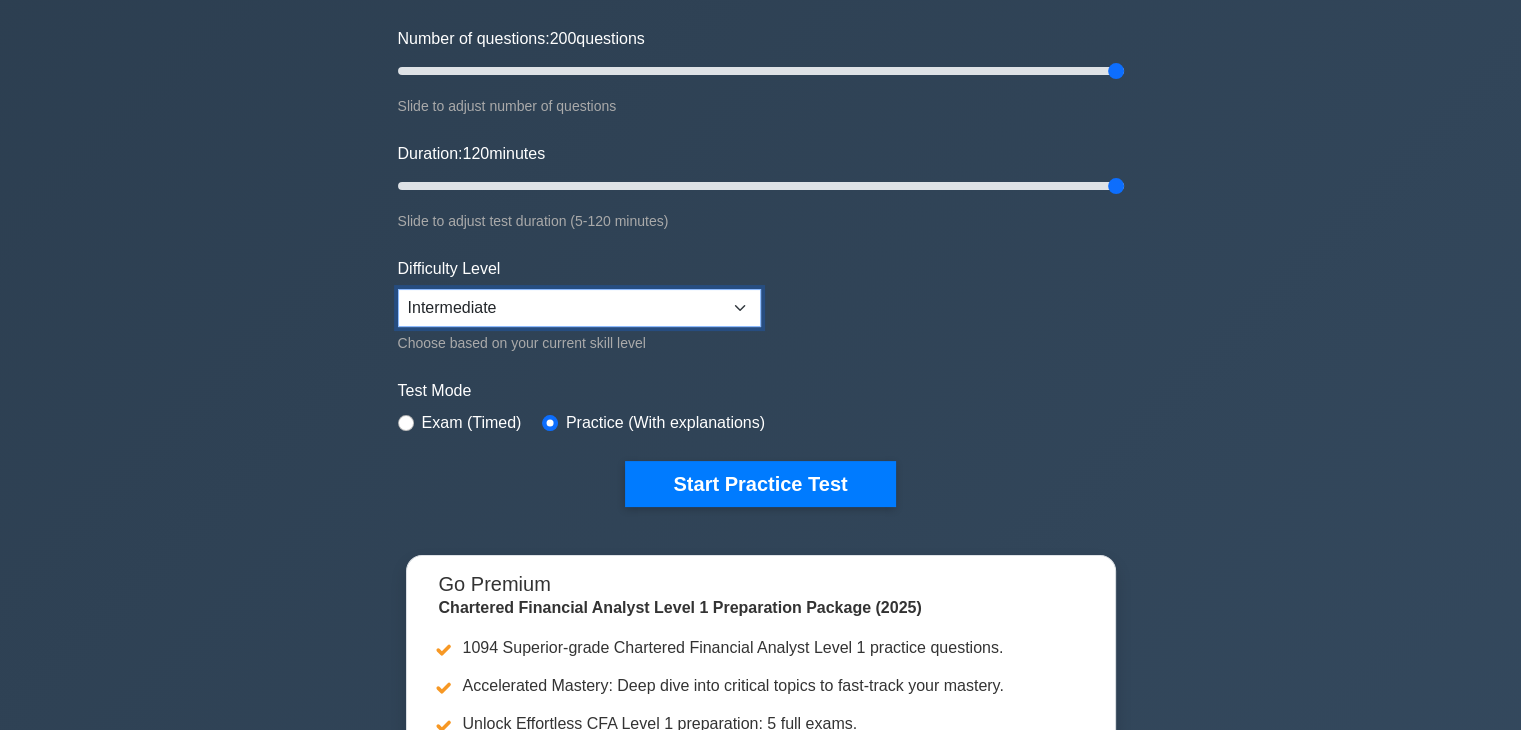 click on "Beginner
Intermediate
Expert" at bounding box center [579, 308] 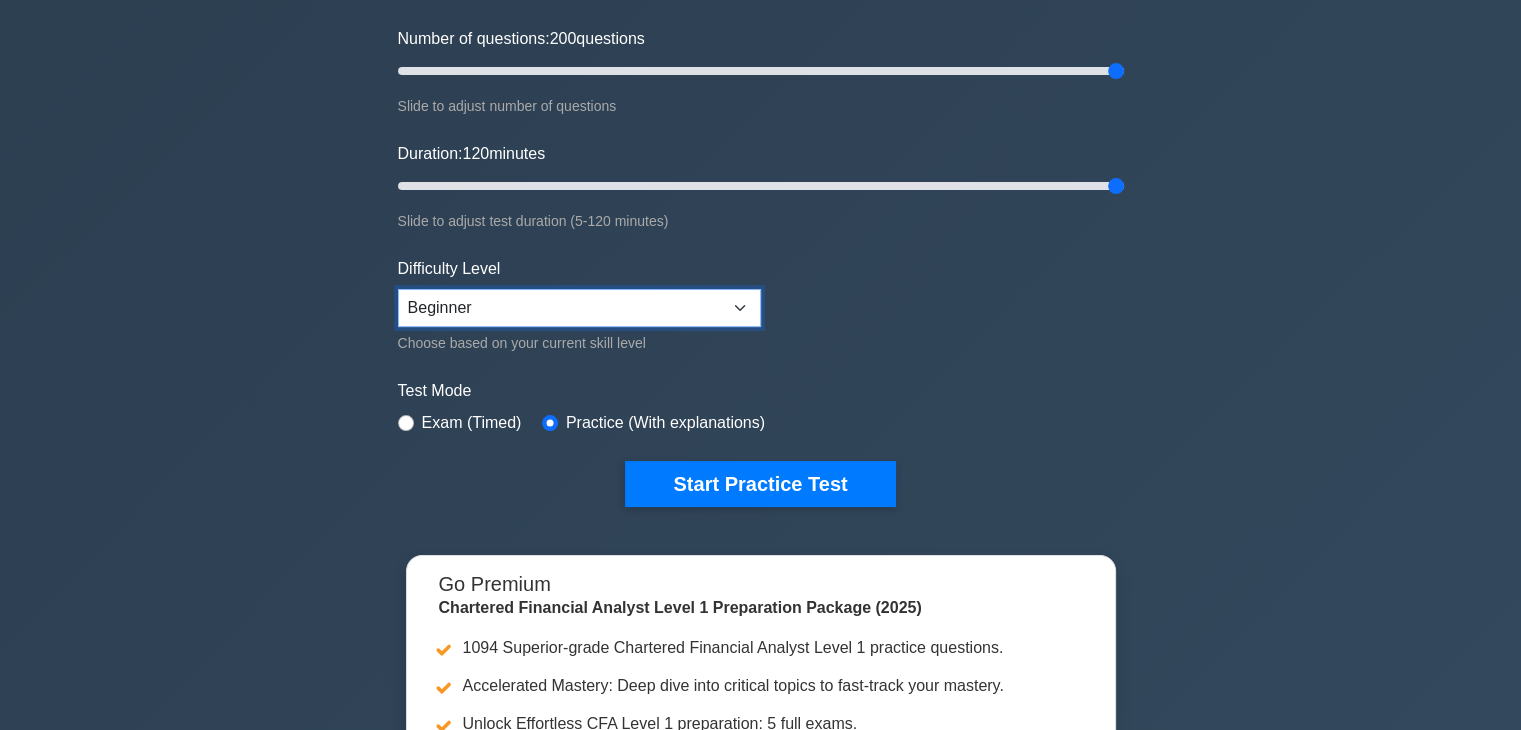 click on "Beginner
Intermediate
Expert" at bounding box center (579, 308) 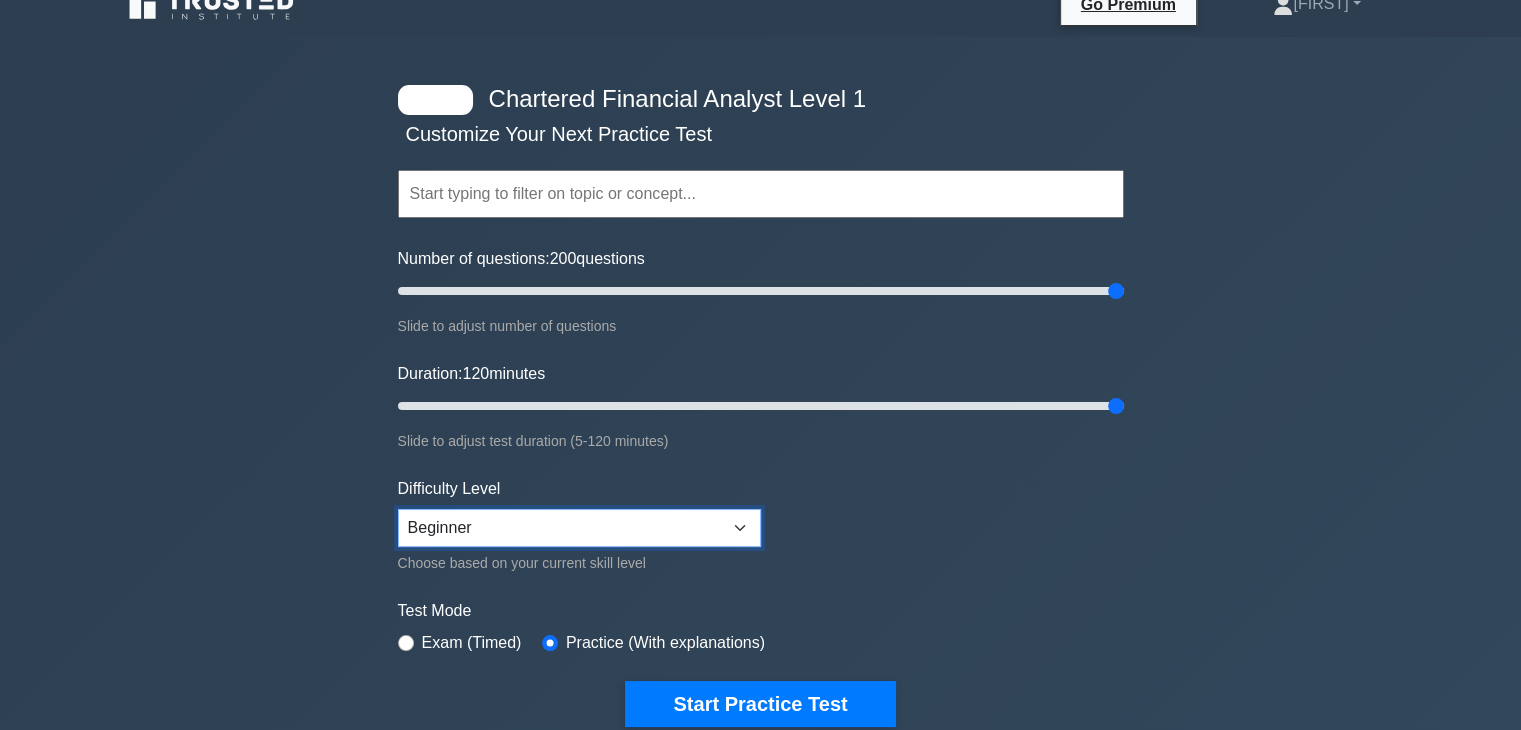 scroll, scrollTop: 0, scrollLeft: 0, axis: both 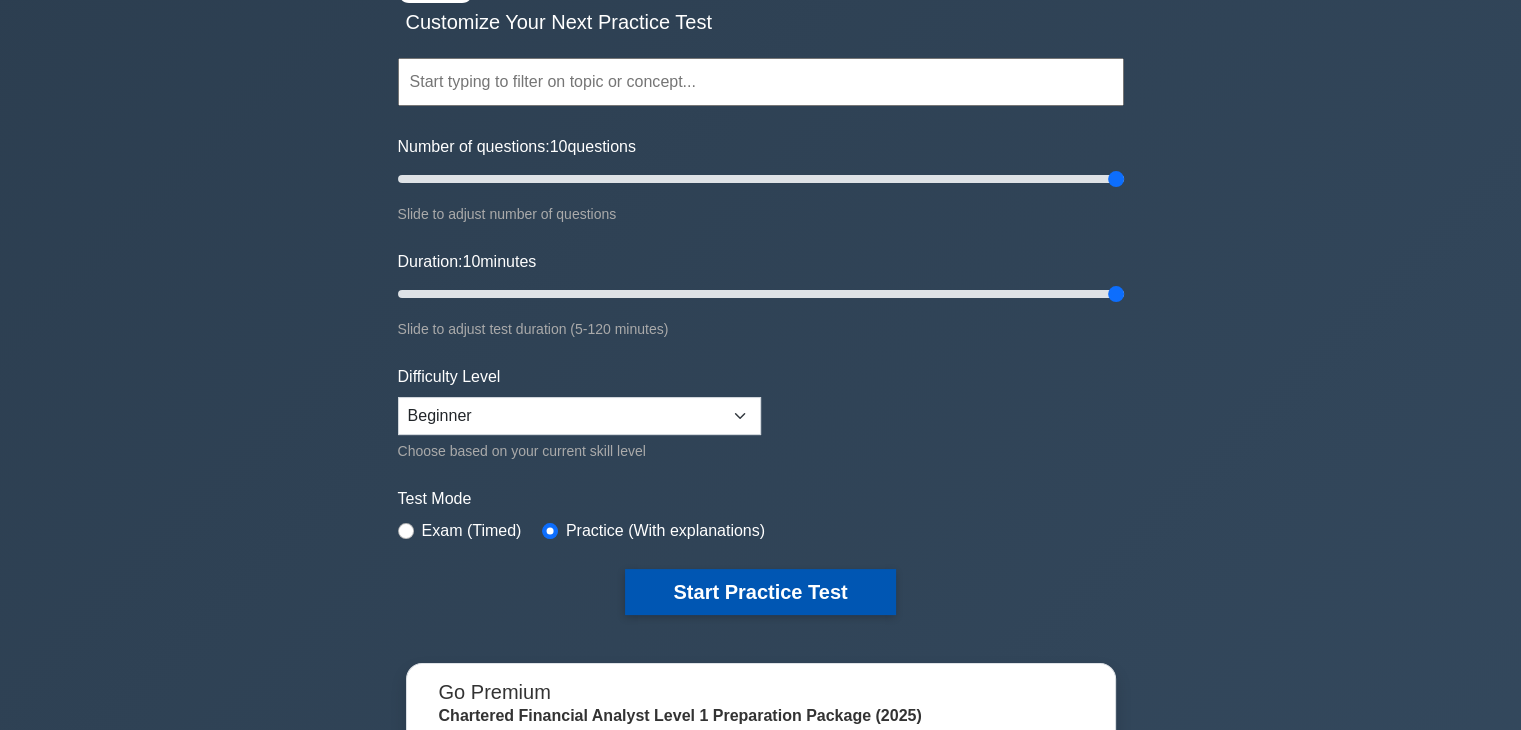 click on "Start Practice Test" at bounding box center (760, 592) 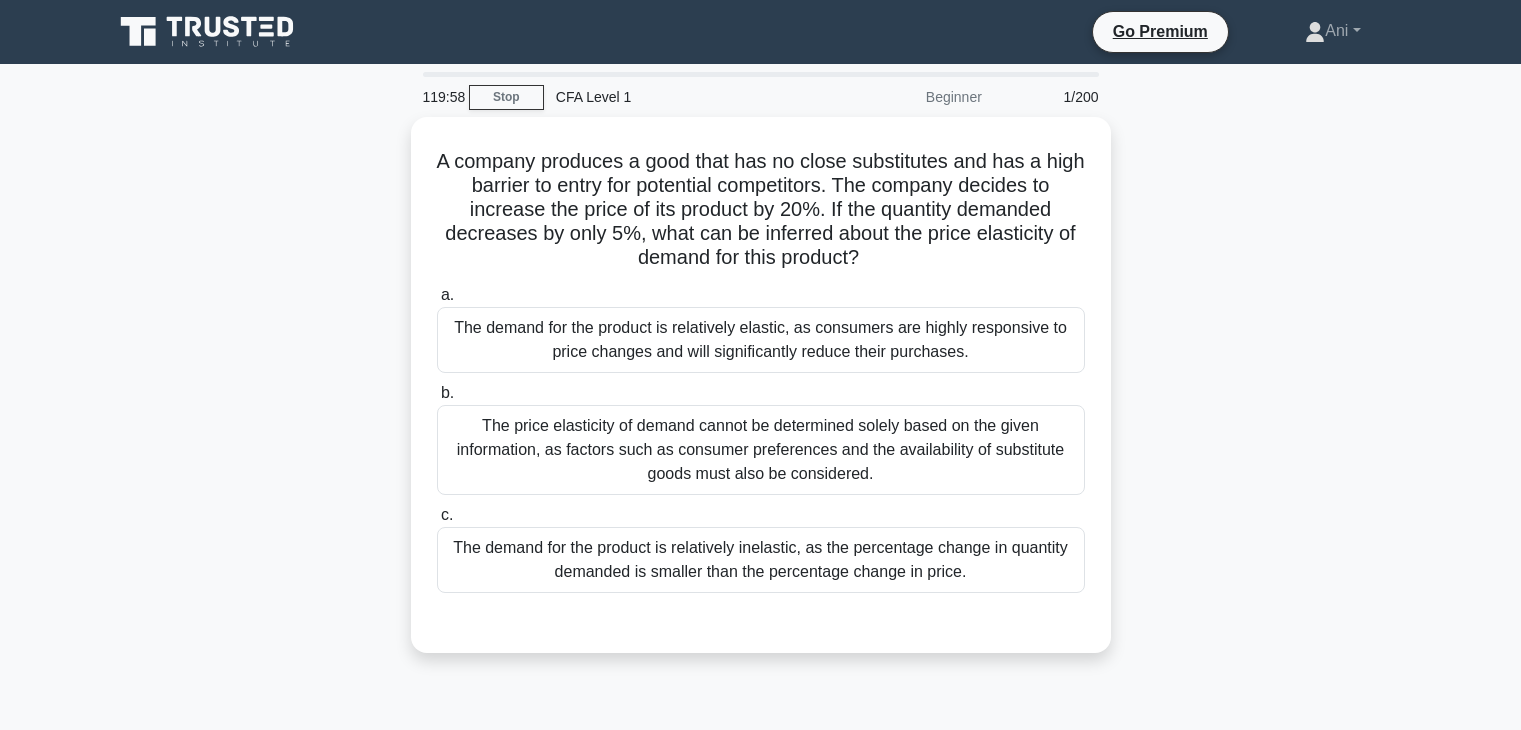 scroll, scrollTop: 0, scrollLeft: 0, axis: both 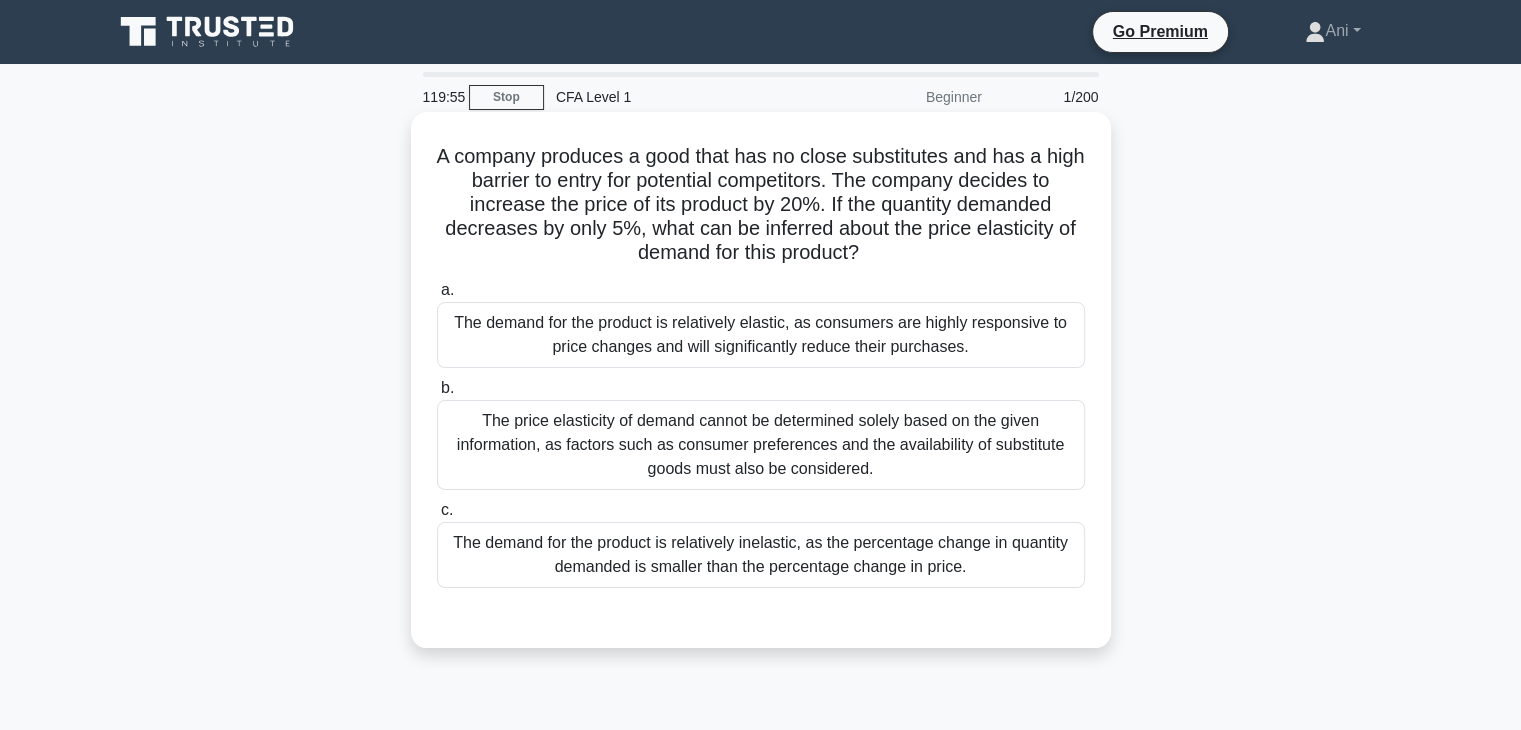 click on "A company produces a good that has no close substitutes and has a high barrier to entry for potential competitors. The company decides to increase the price of its product by 20%. If the quantity demanded decreases by only 5%, what can be inferred about the price elasticity of demand for this product?
.spinner_0XTQ{transform-origin:center;animation:spinner_y6GP .75s linear infinite}@keyframes spinner_y6GP{100%{transform:rotate(360deg)}}" at bounding box center [761, 205] 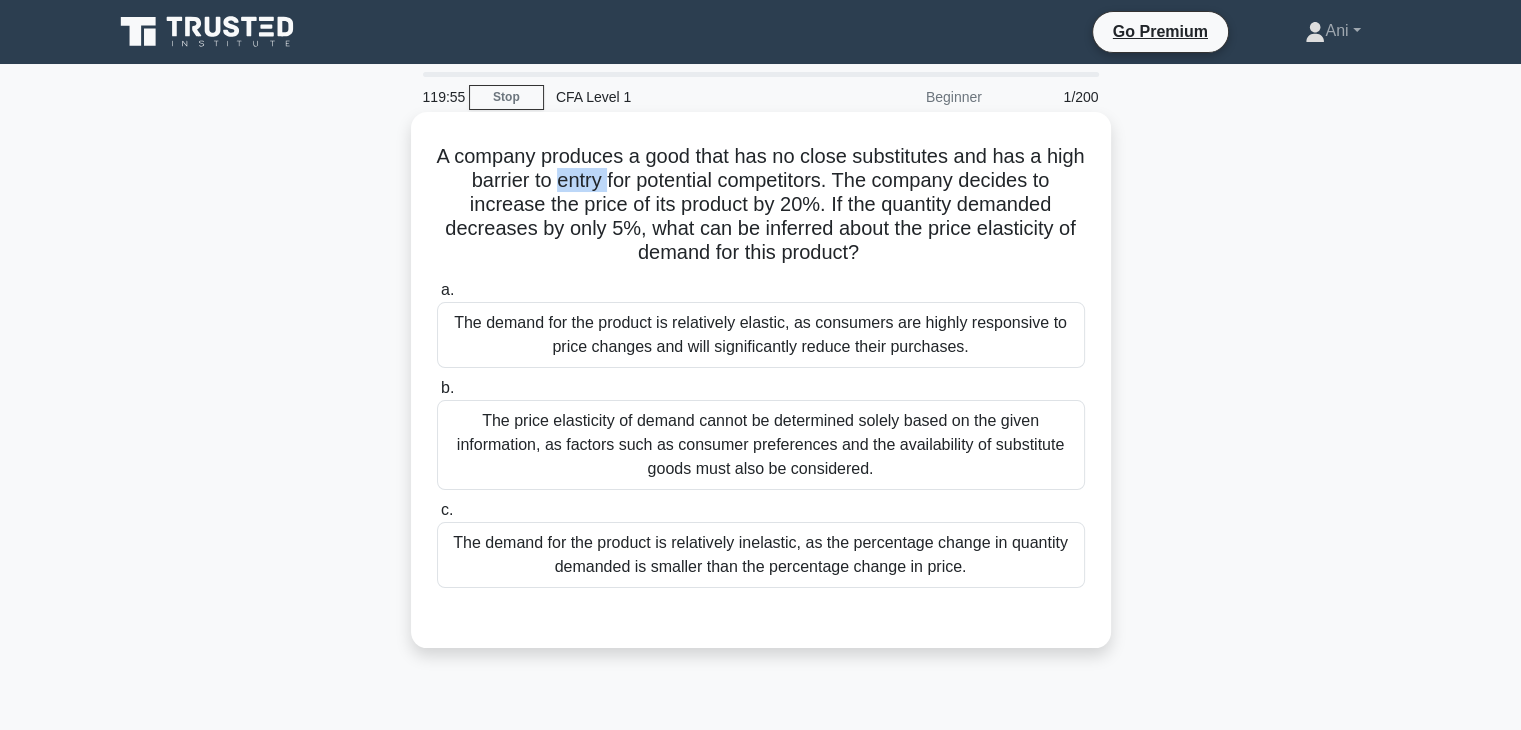click on "A company produces a good that has no close substitutes and has a high barrier to entry for potential competitors. The company decides to increase the price of its product by 20%. If the quantity demanded decreases by only 5%, what can be inferred about the price elasticity of demand for this product?
.spinner_0XTQ{transform-origin:center;animation:spinner_y6GP .75s linear infinite}@keyframes spinner_y6GP{100%{transform:rotate(360deg)}}" at bounding box center (761, 205) 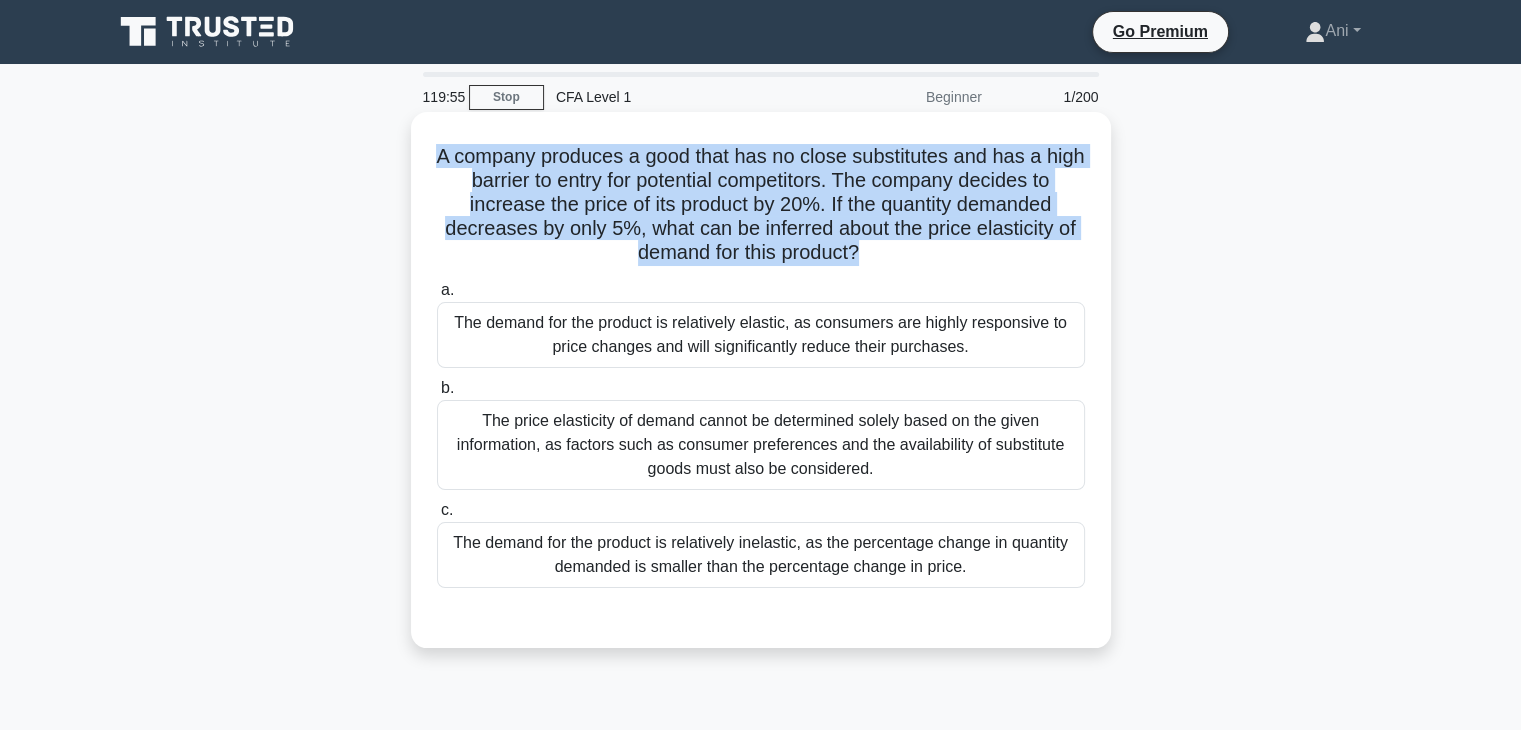 click on "A company produces a good that has no close substitutes and has a high barrier to entry for potential competitors. The company decides to increase the price of its product by 20%. If the quantity demanded decreases by only 5%, what can be inferred about the price elasticity of demand for this product?
.spinner_0XTQ{transform-origin:center;animation:spinner_y6GP .75s linear infinite}@keyframes spinner_y6GP{100%{transform:rotate(360deg)}}" at bounding box center (761, 205) 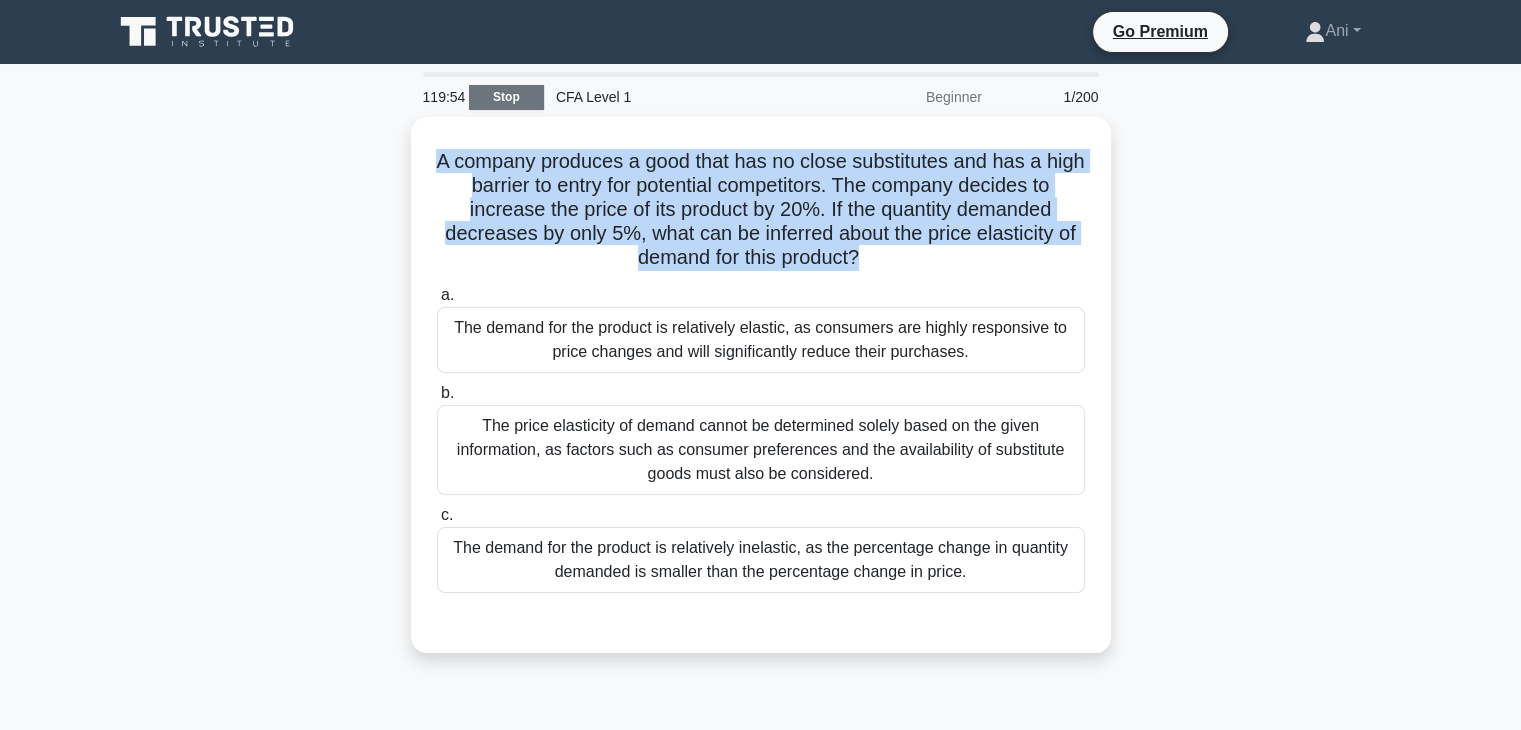 click on "Stop" at bounding box center (506, 97) 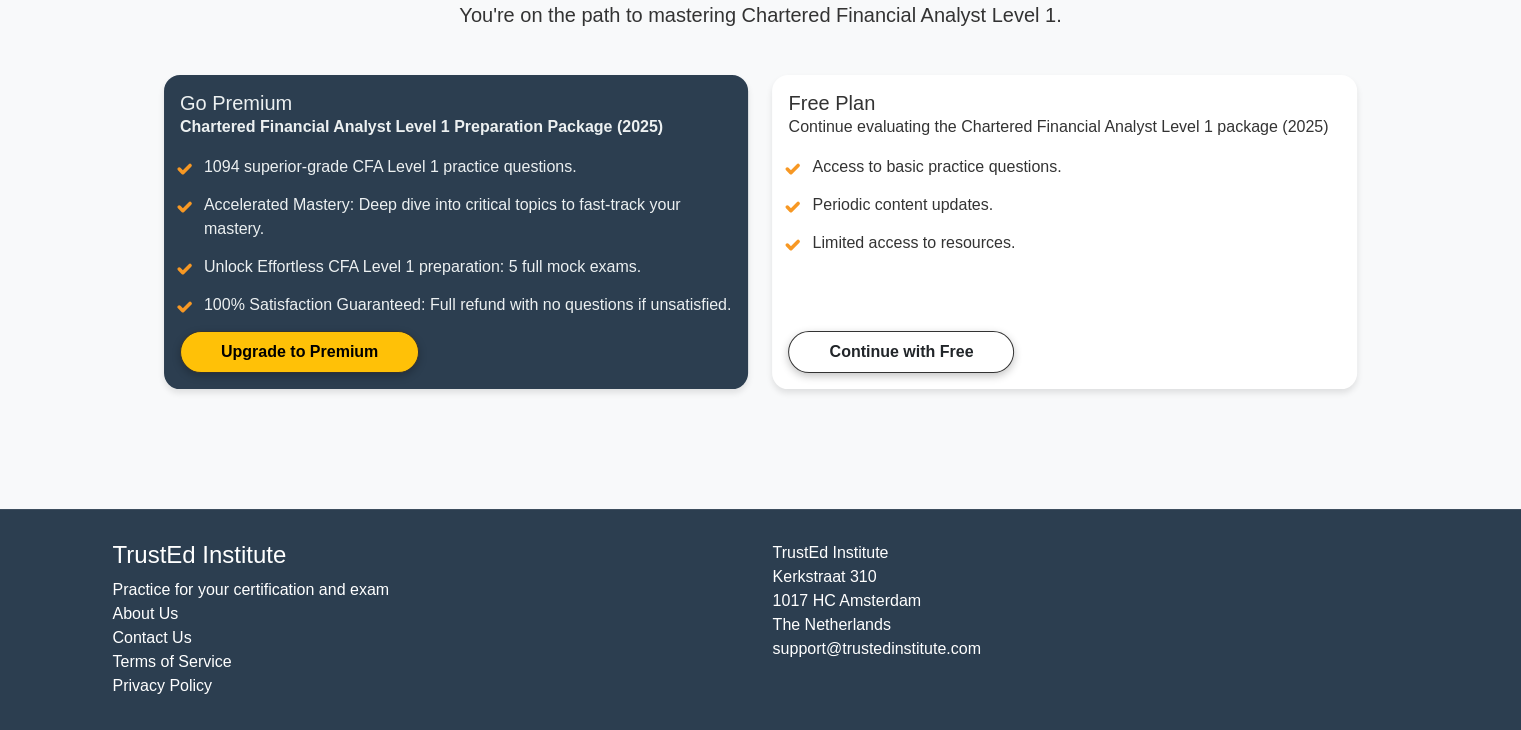 scroll, scrollTop: 198, scrollLeft: 0, axis: vertical 